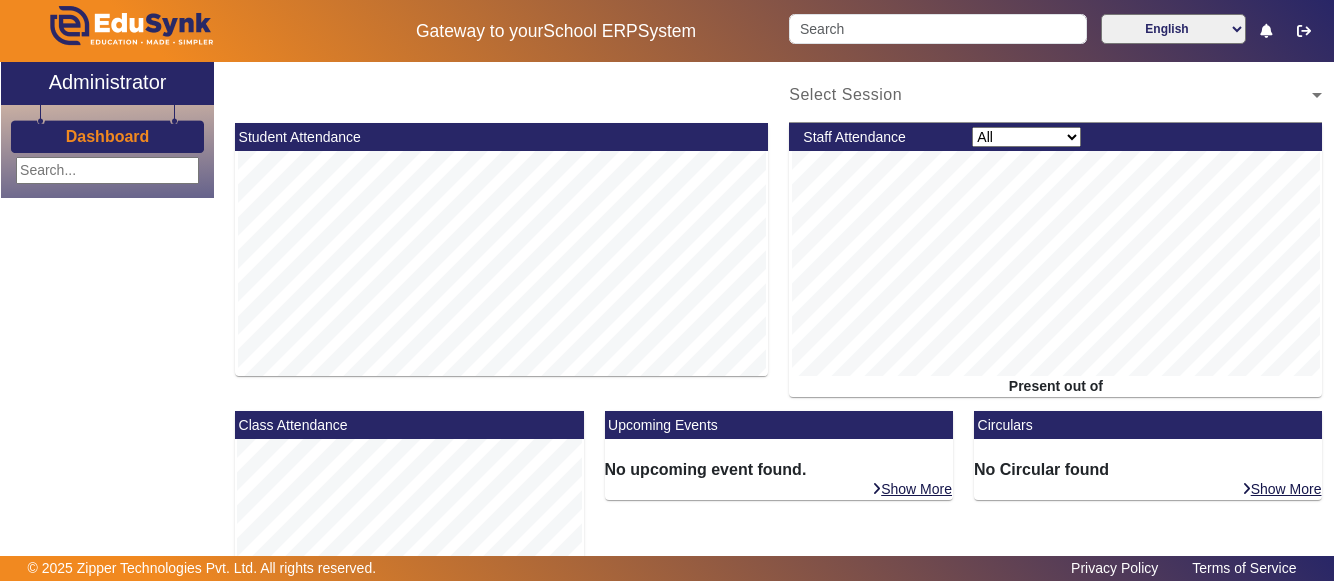 scroll, scrollTop: 0, scrollLeft: 0, axis: both 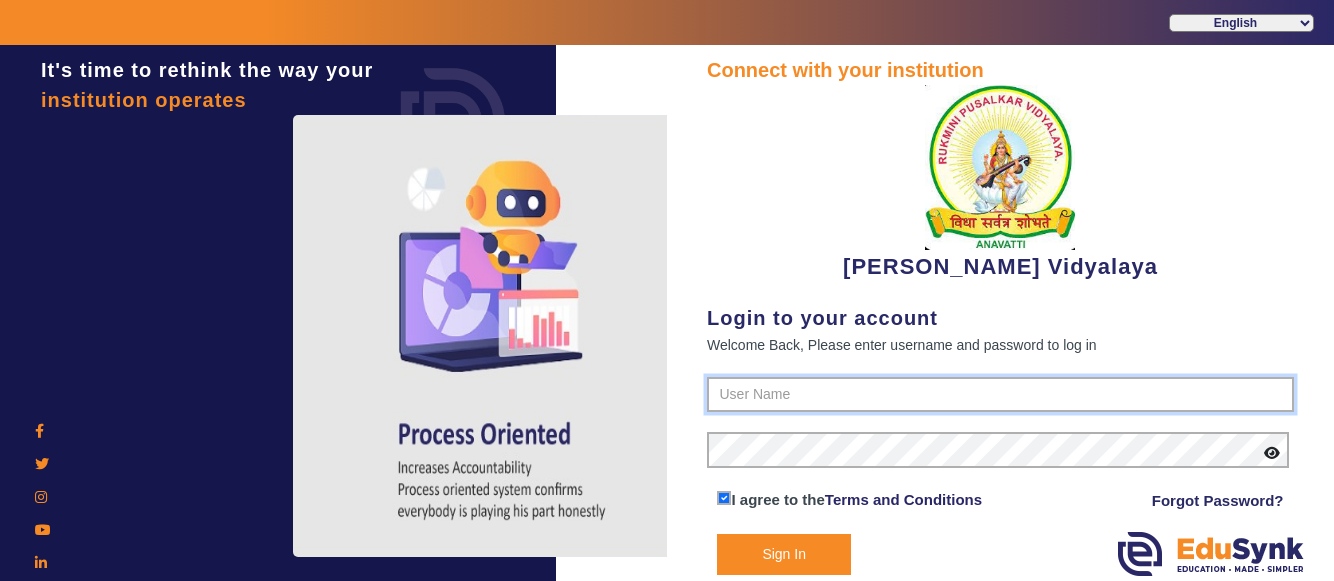 type on "1236547891" 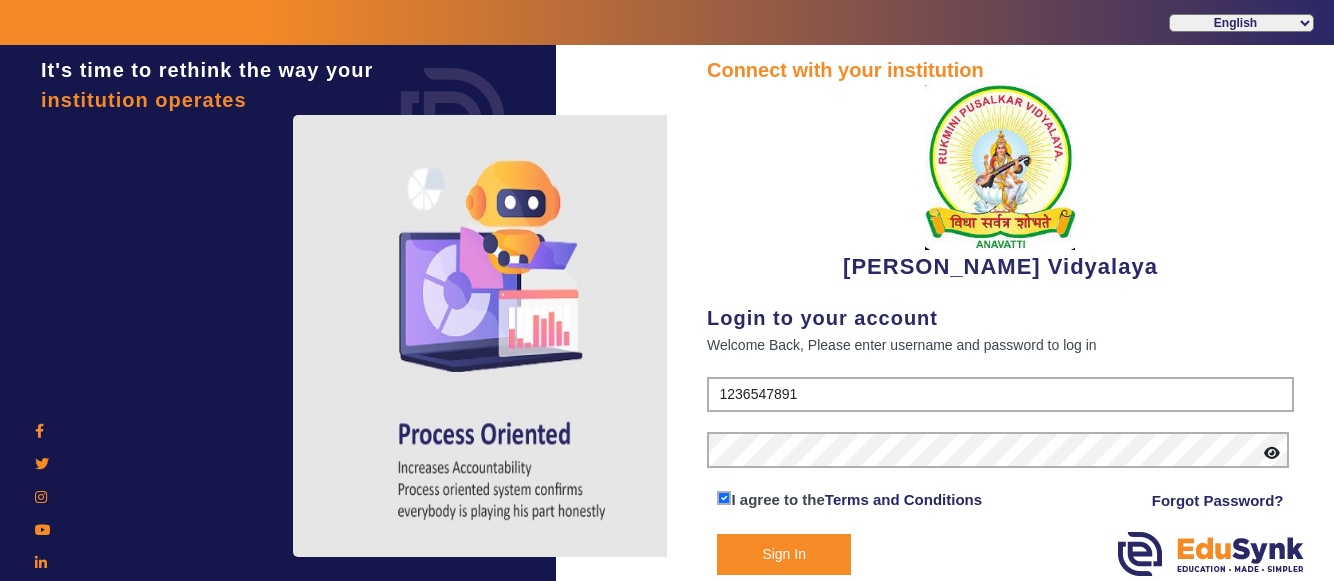 click on "Sign In" 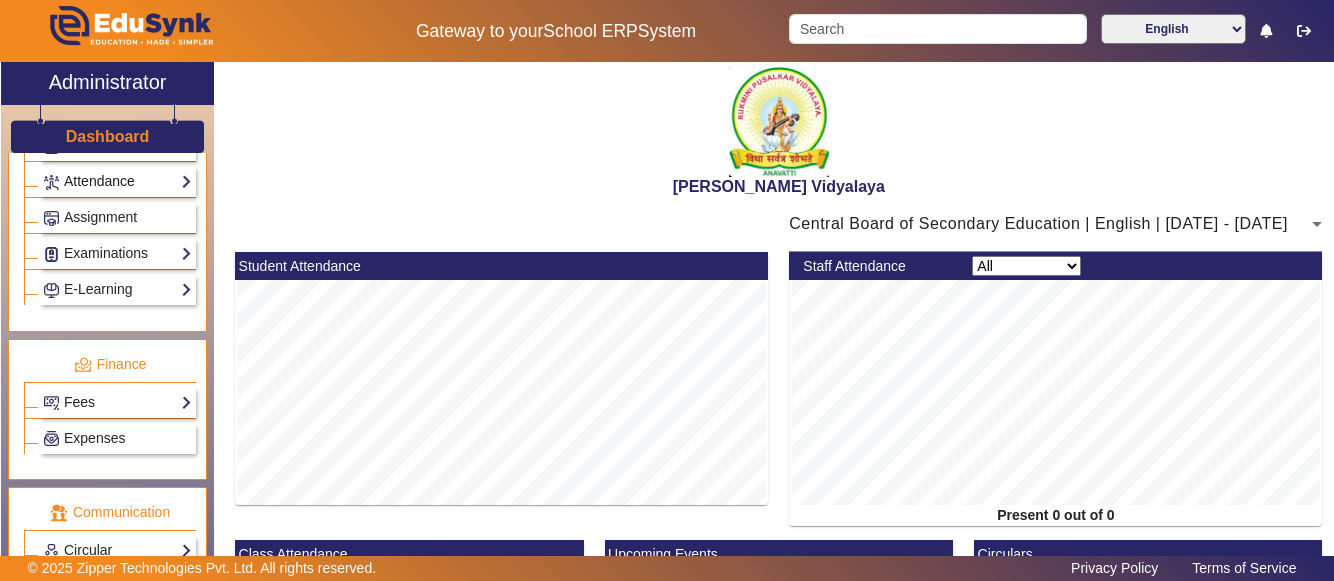 scroll, scrollTop: 1000, scrollLeft: 0, axis: vertical 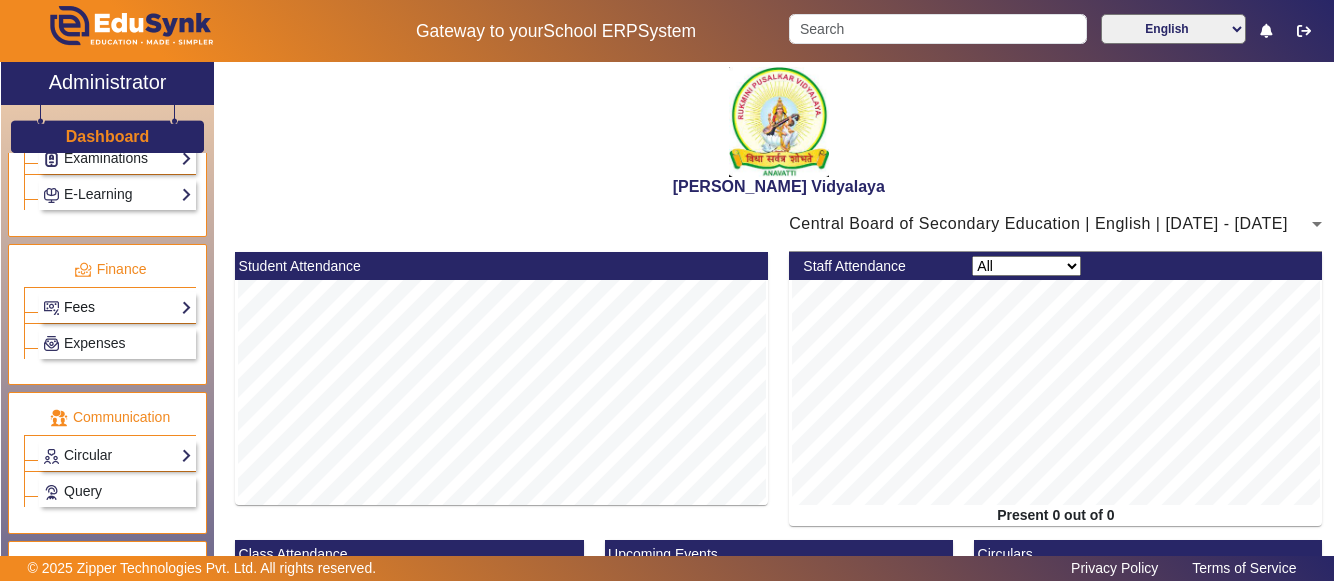 click on "Fees" 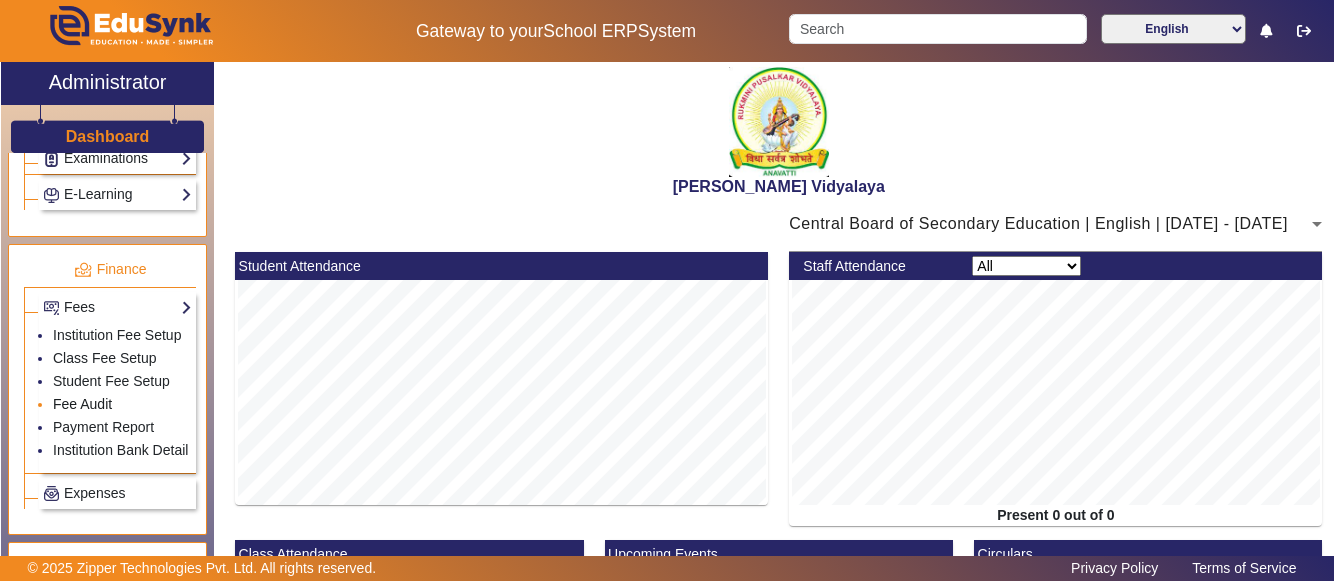 click on "Fee Audit" 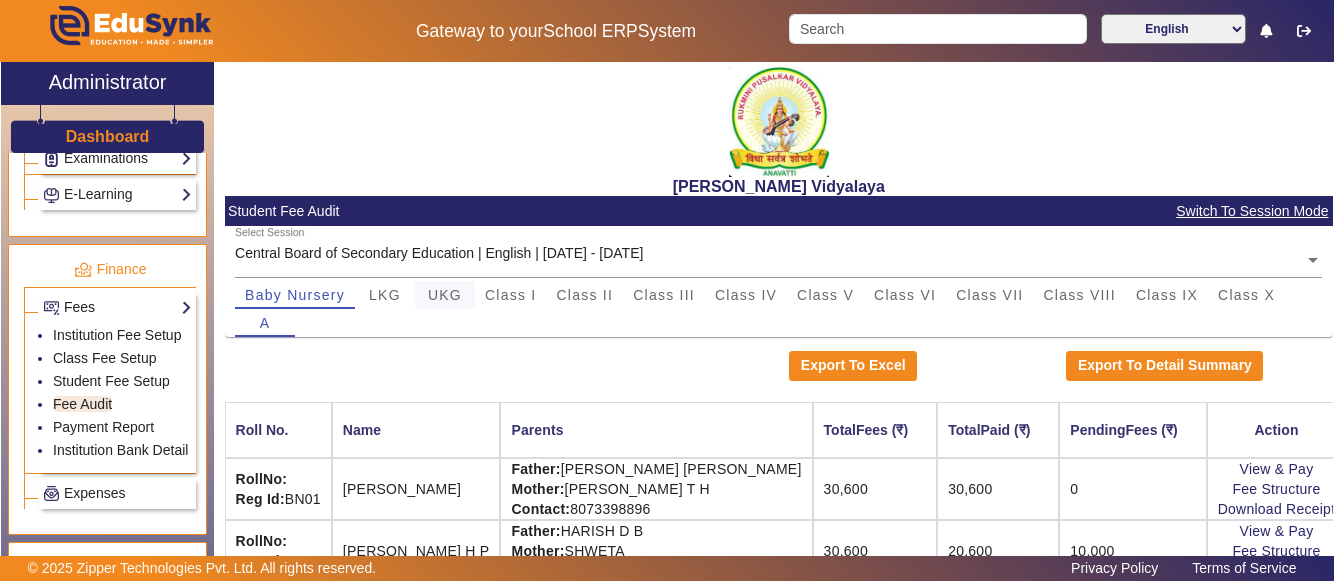 click on "UKG" at bounding box center (445, 295) 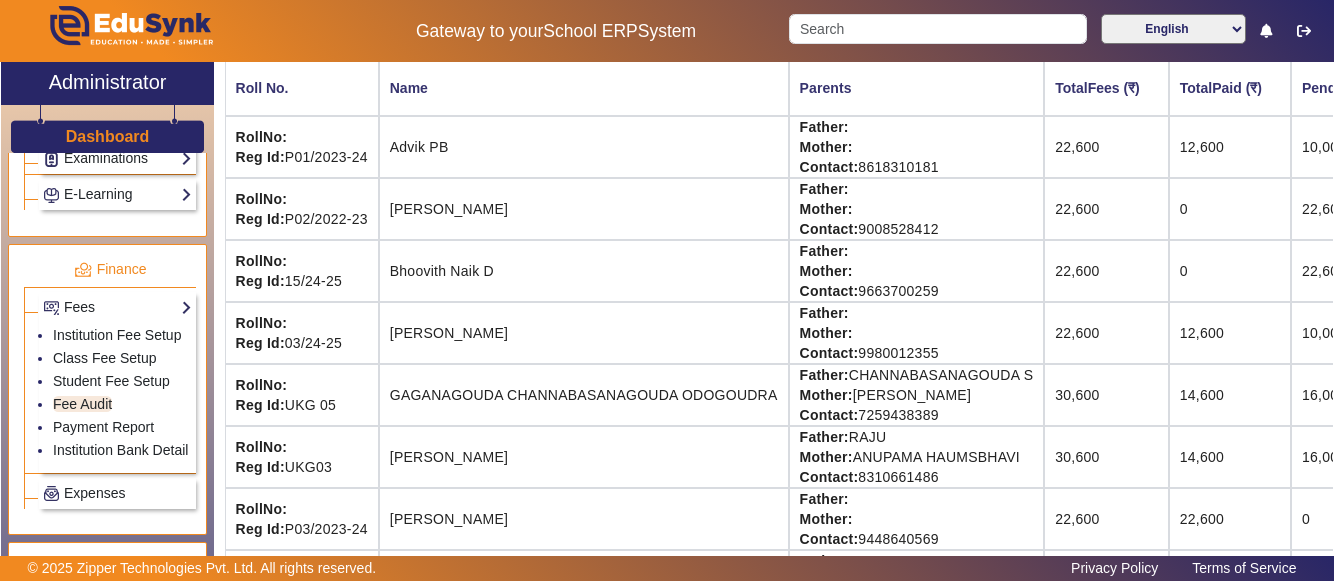 scroll, scrollTop: 347, scrollLeft: 0, axis: vertical 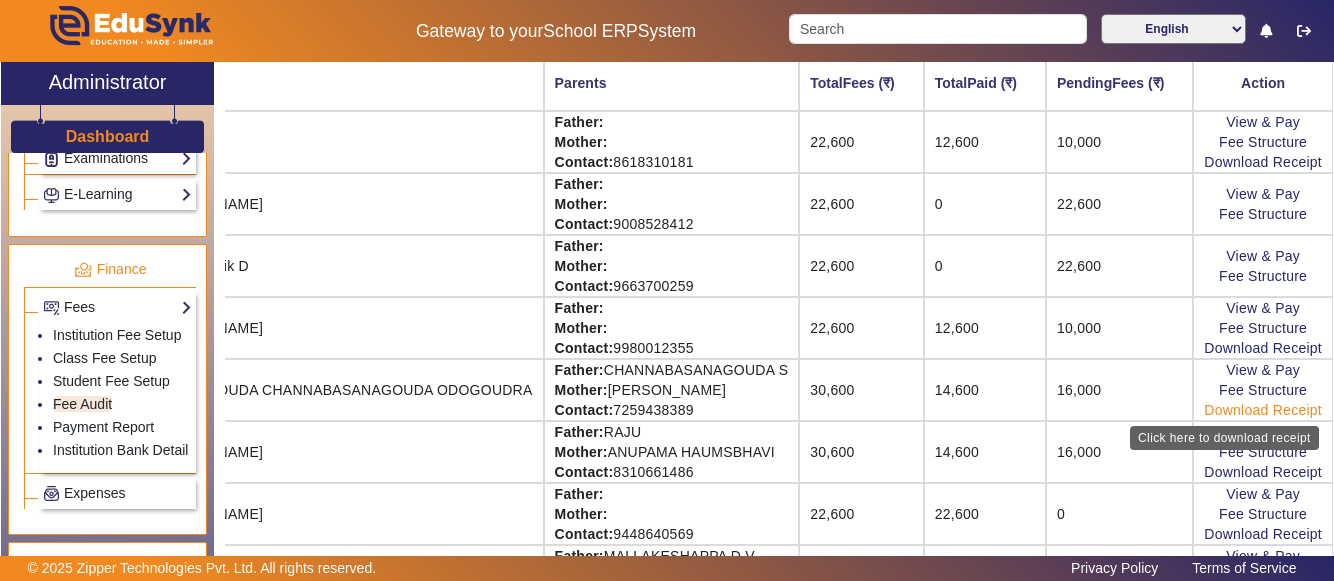 click on "Download Receipt" 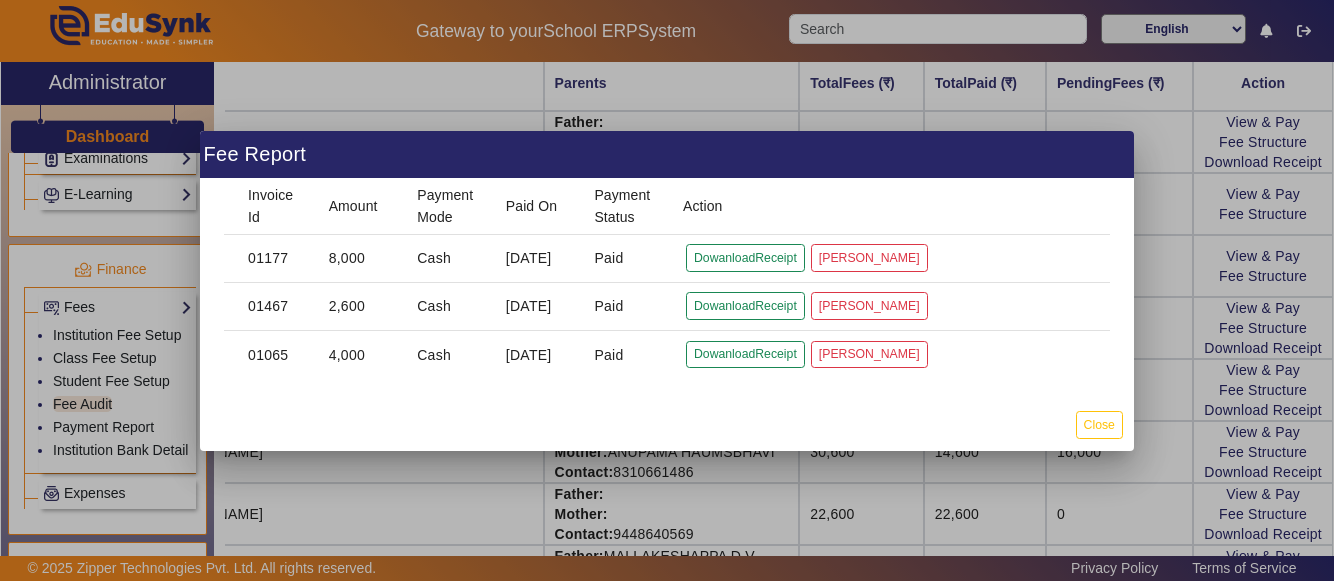 click at bounding box center (667, 290) 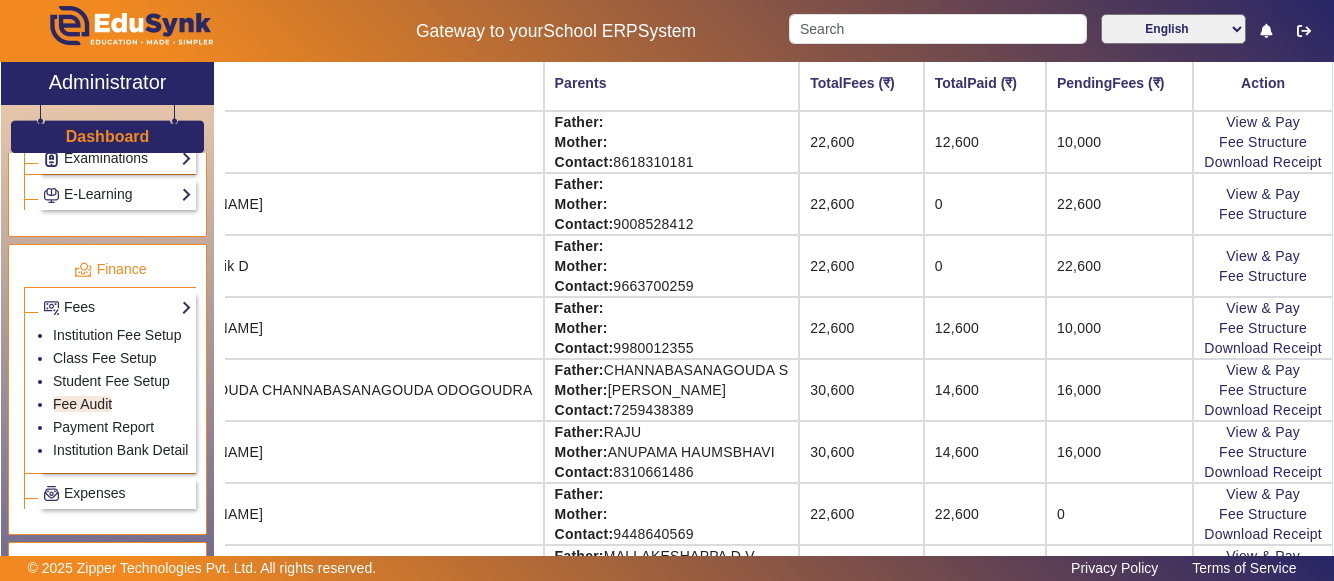 scroll, scrollTop: 347, scrollLeft: 310, axis: both 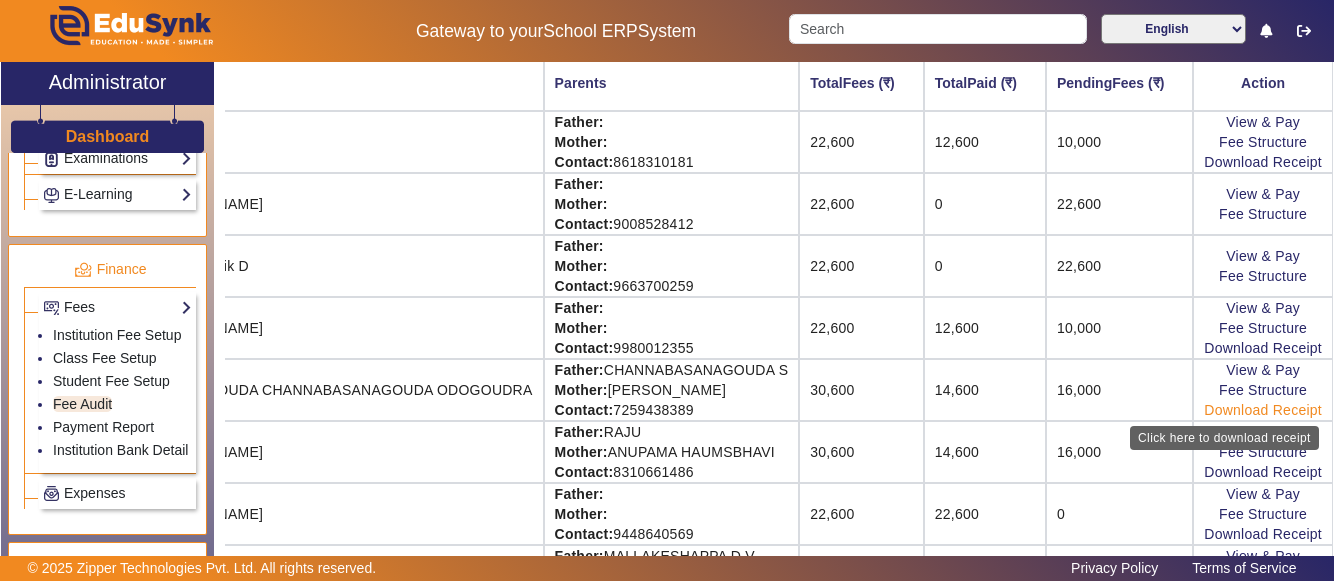 click on "Download Receipt" 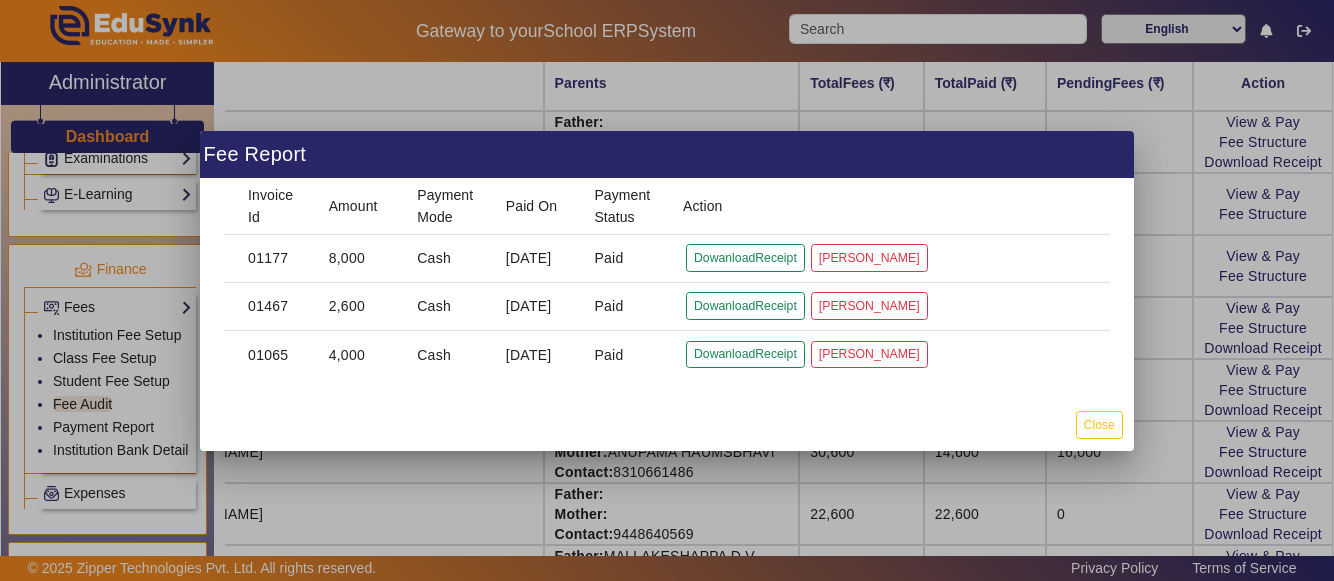 click at bounding box center (667, 290) 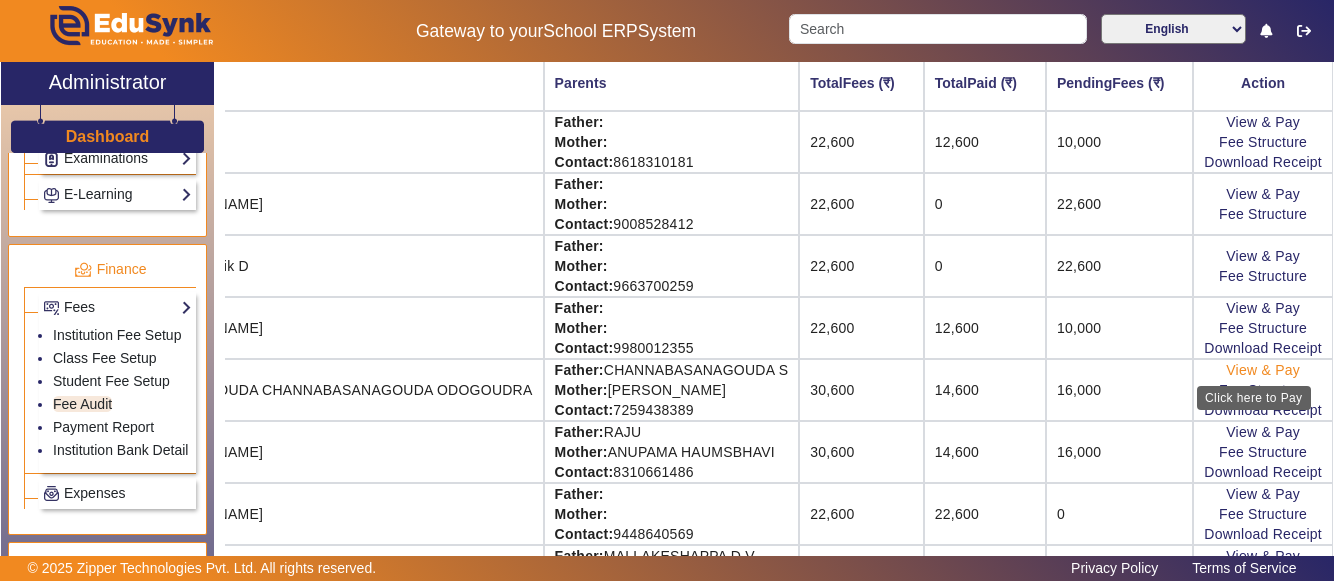 click on "View & Pay" 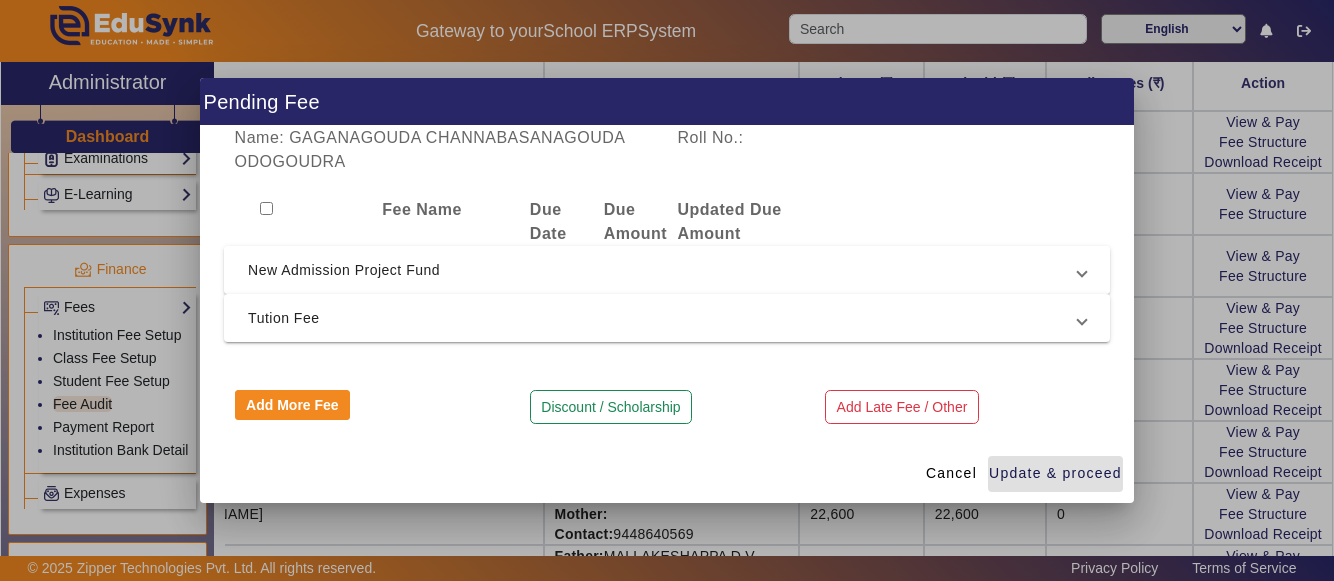 click on "New Admission Project Fund" at bounding box center (663, 270) 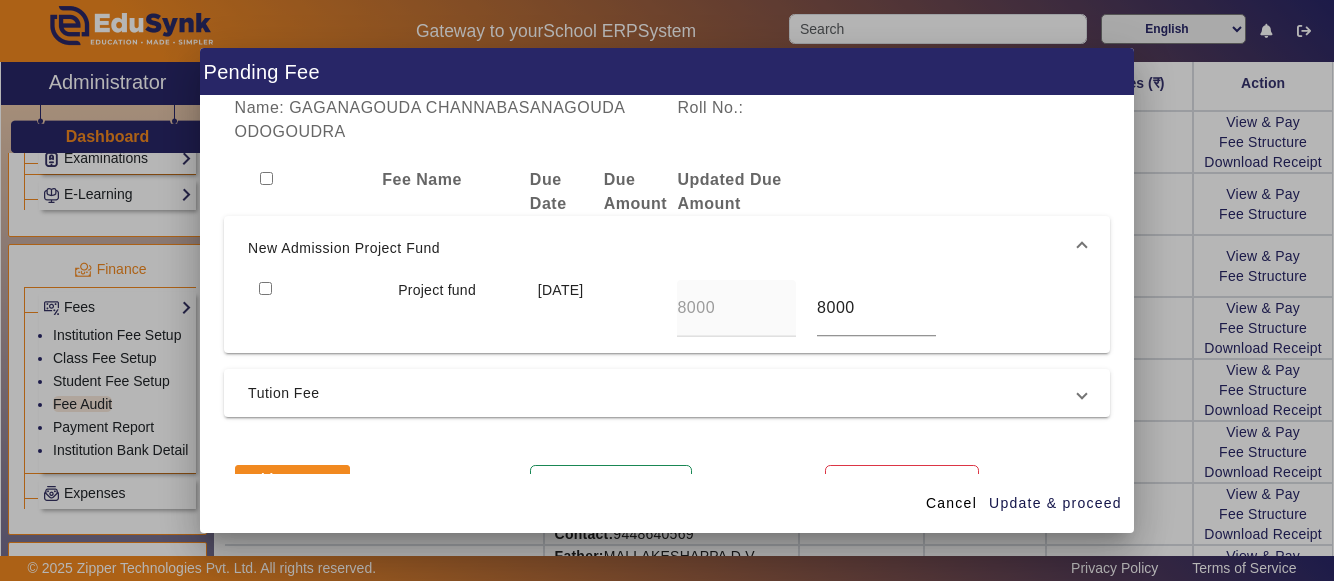 click at bounding box center [265, 288] 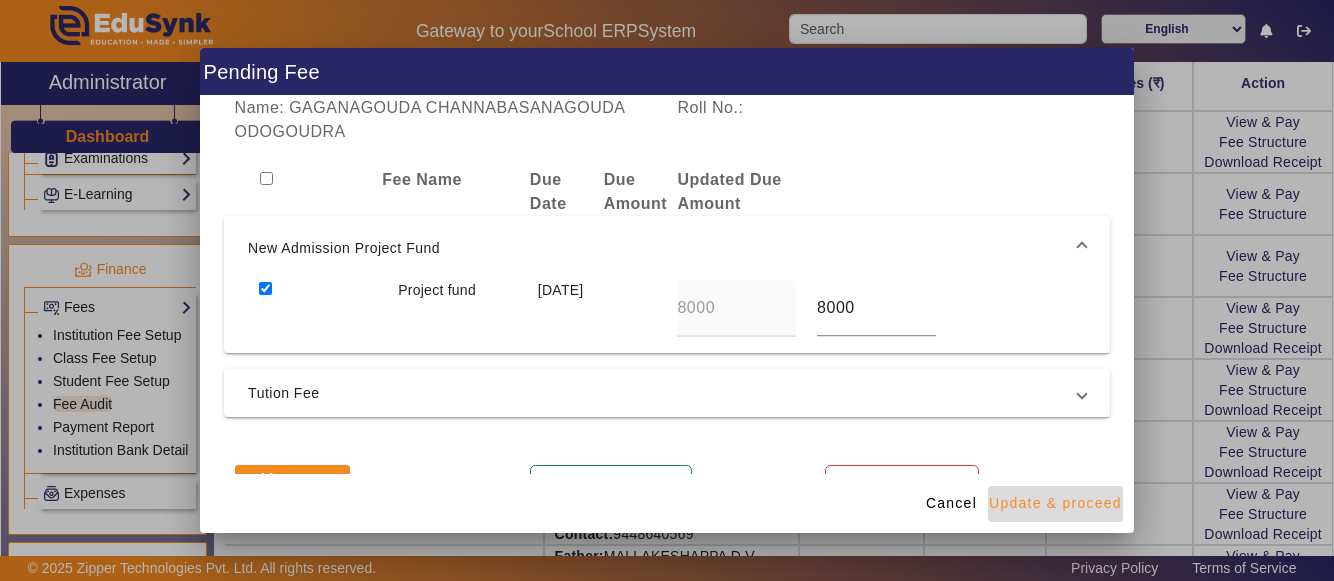 click at bounding box center [1055, 504] 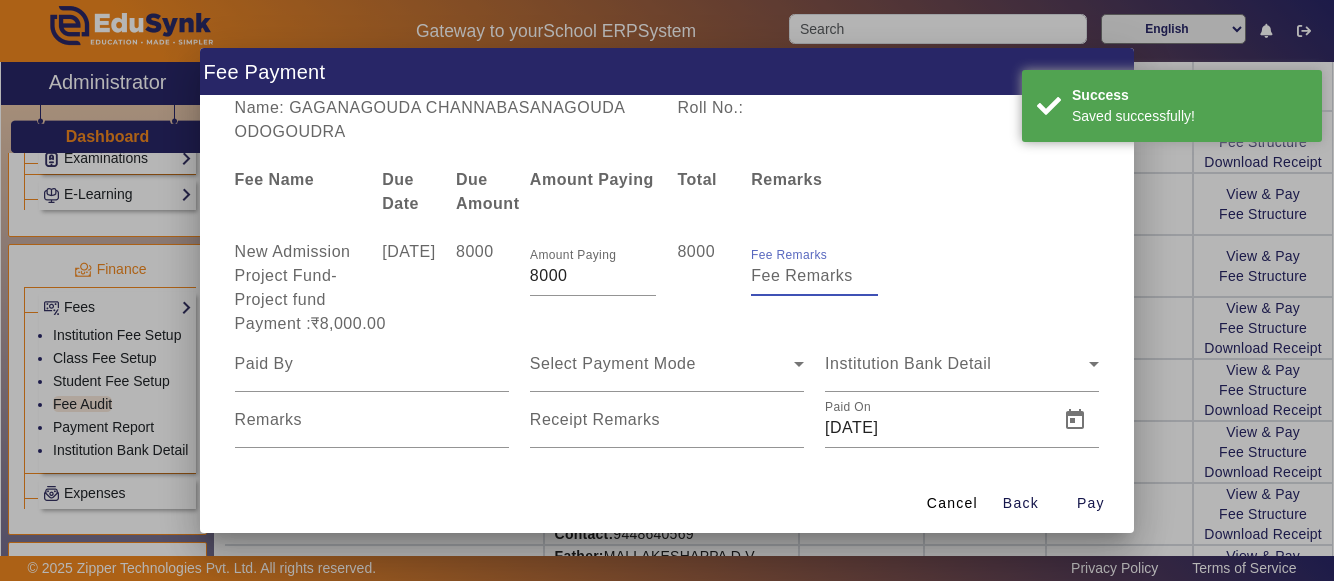 click on "Fee Remarks" at bounding box center [814, 276] 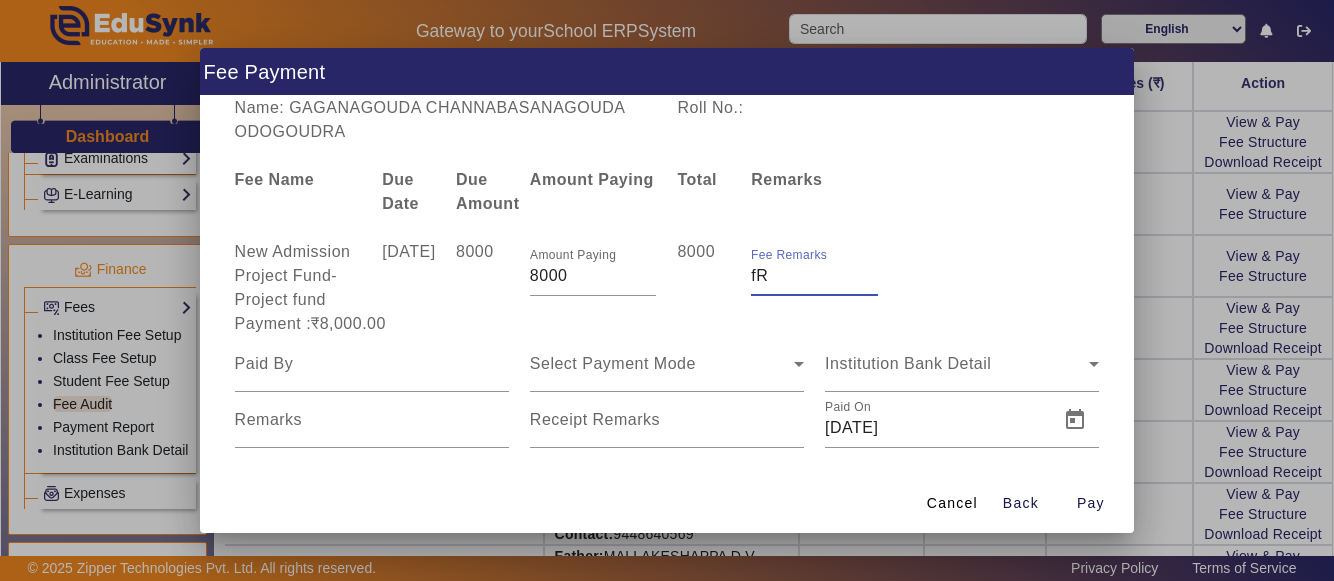type on "f" 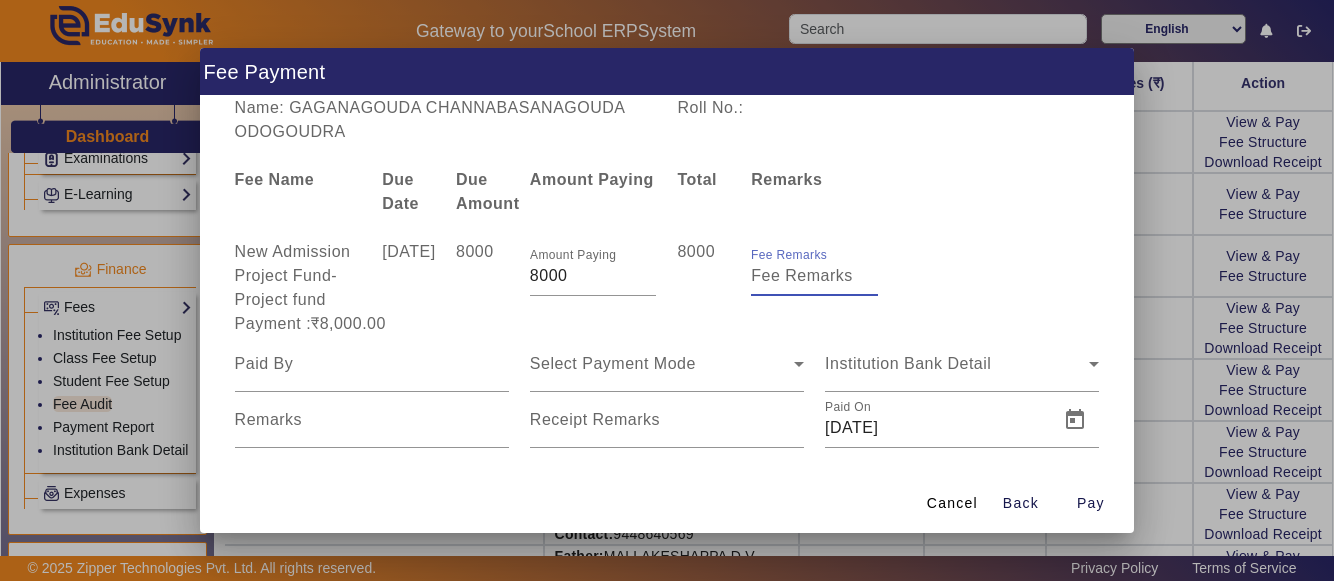 type on "f" 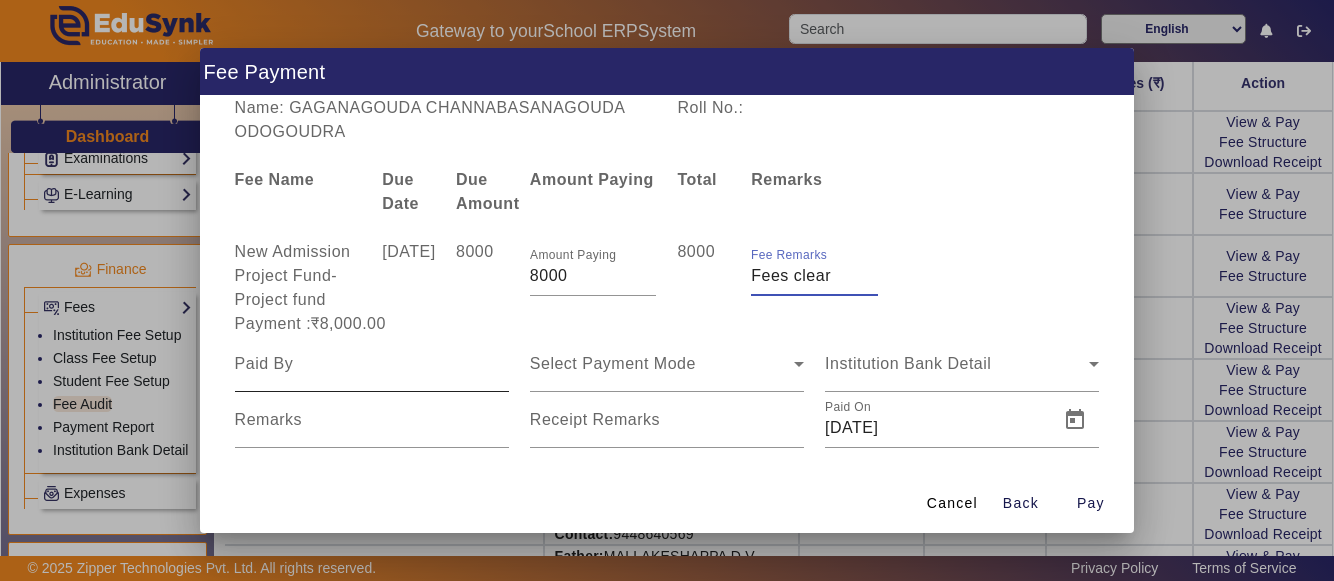 type on "Fees clear" 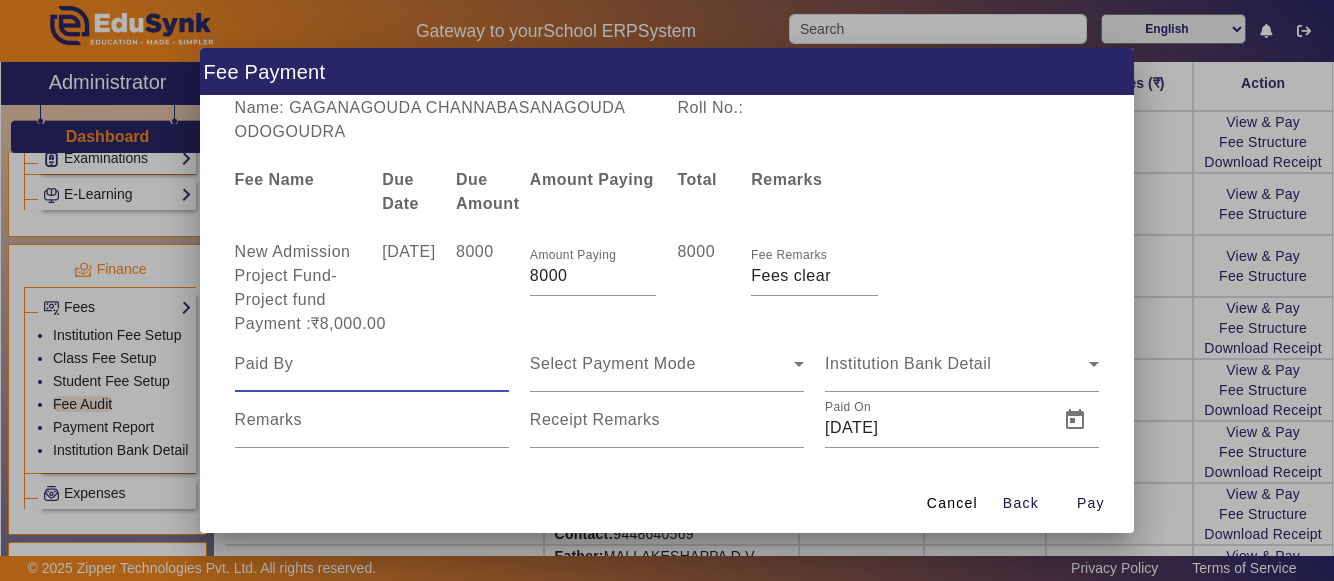 click at bounding box center [372, 364] 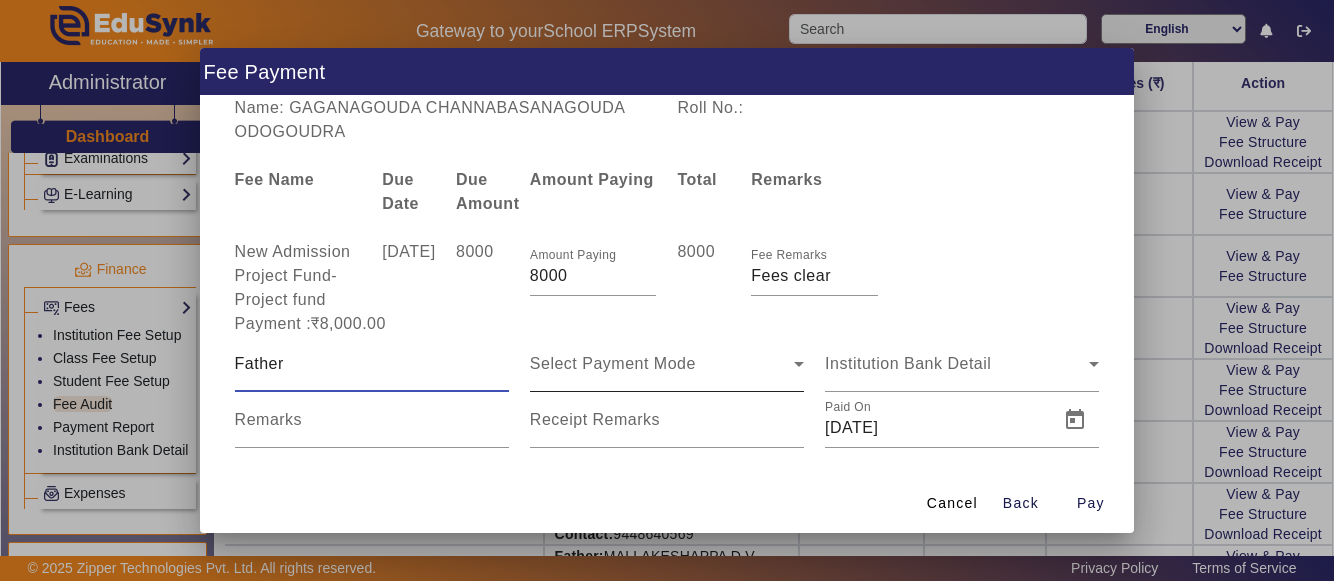 type on "Father" 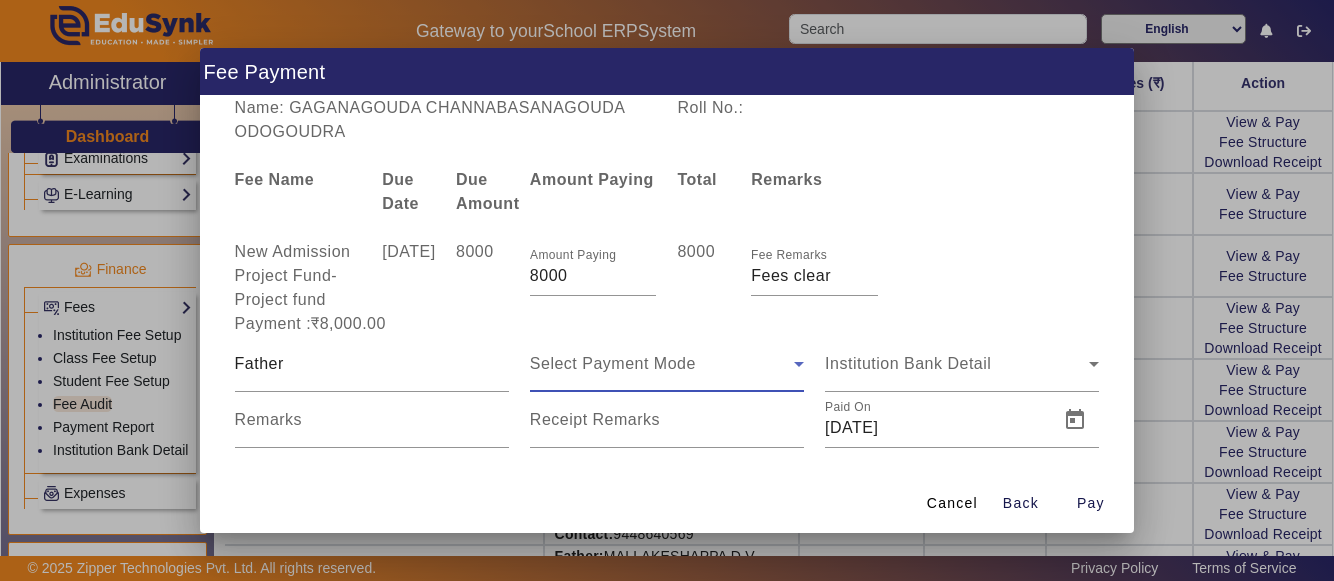 click on "Select Payment Mode" at bounding box center (613, 363) 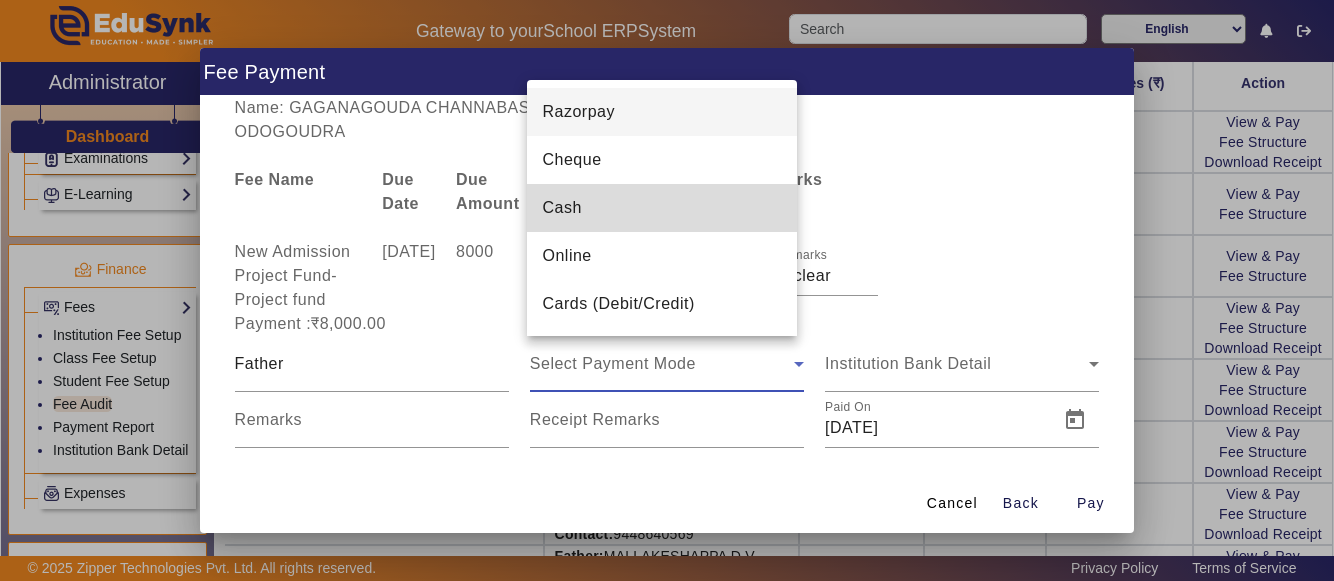 click on "Cash" at bounding box center (562, 208) 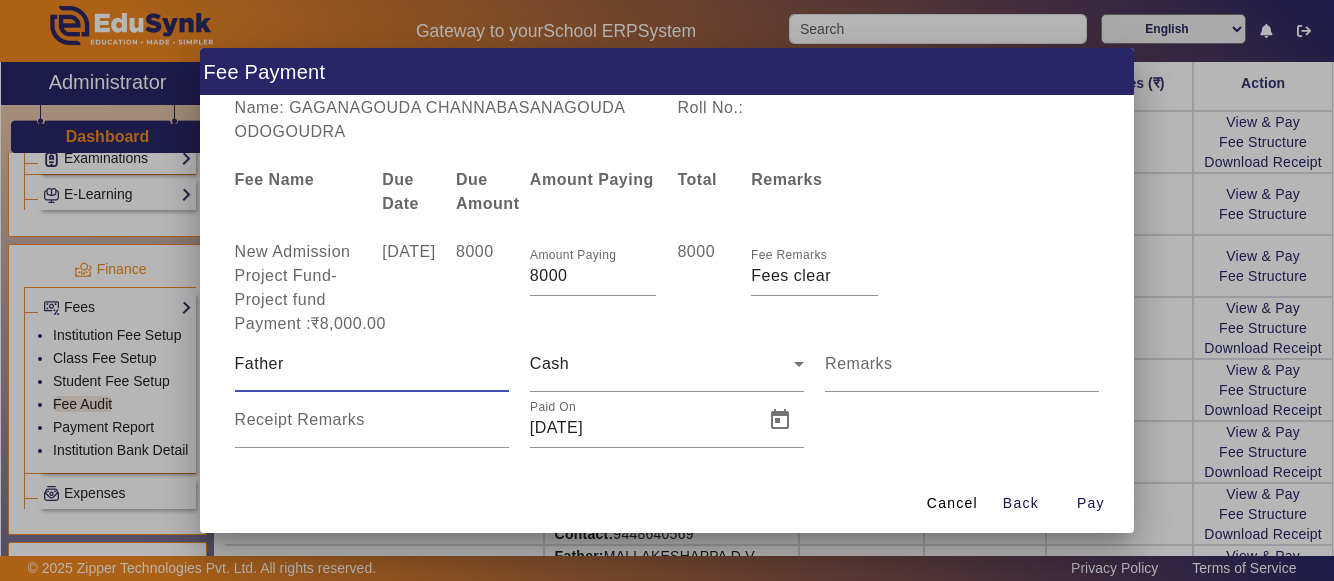 click on "Father" at bounding box center (372, 364) 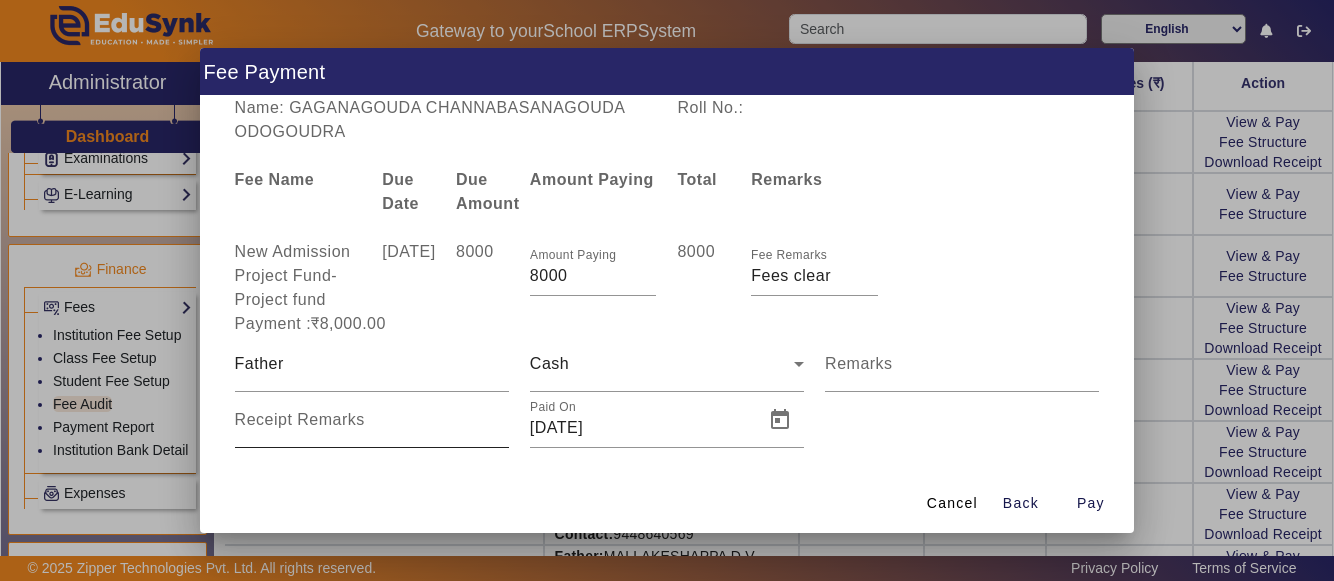 click on "Receipt Remarks" at bounding box center [300, 420] 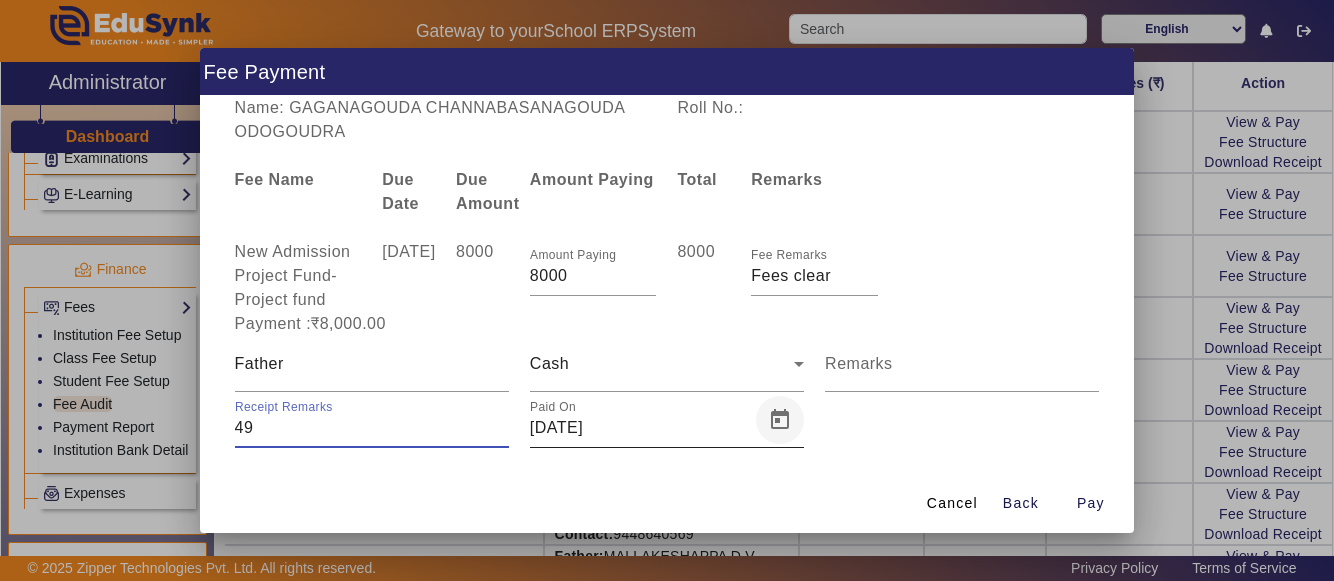 type on "49" 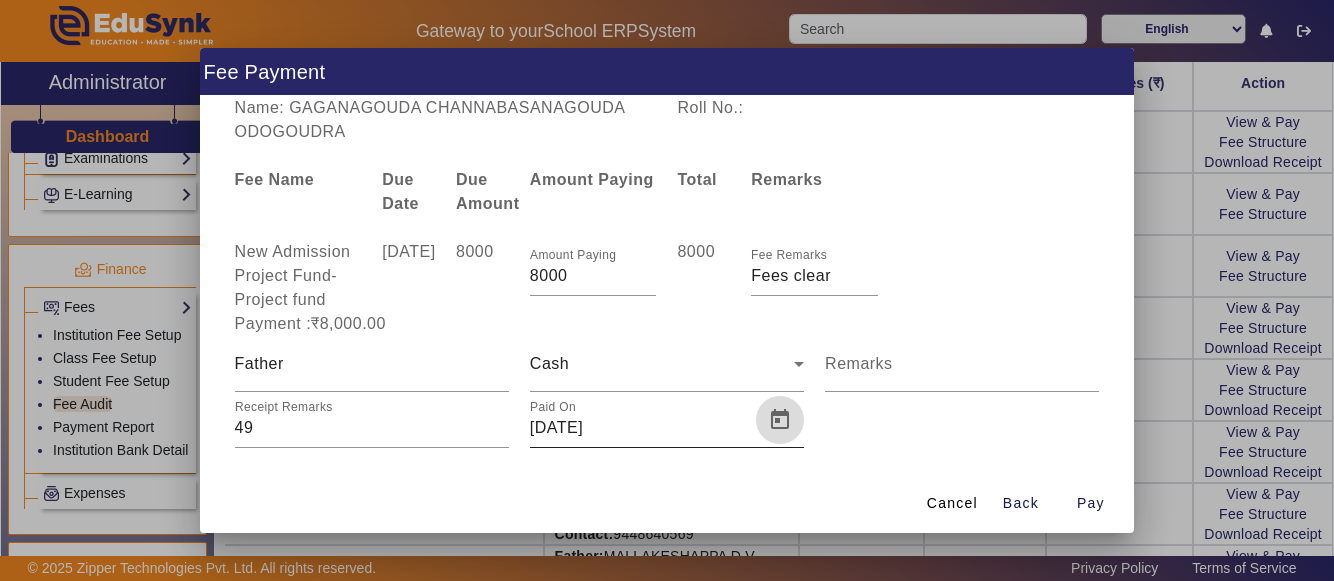 click at bounding box center (780, 420) 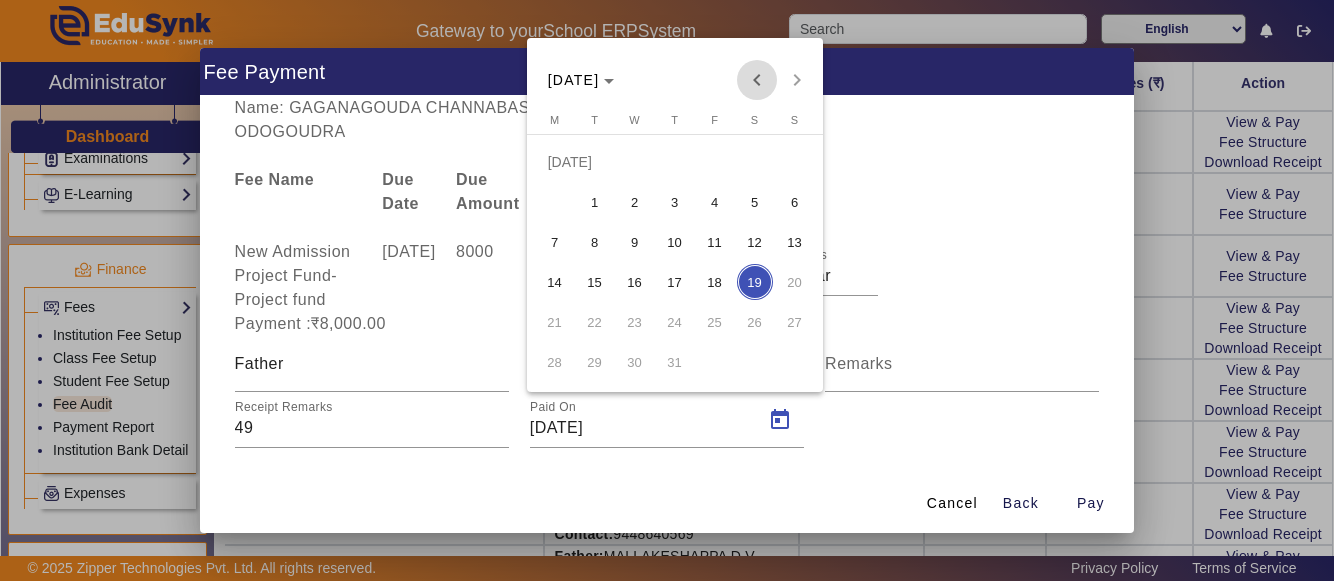 click at bounding box center (757, 80) 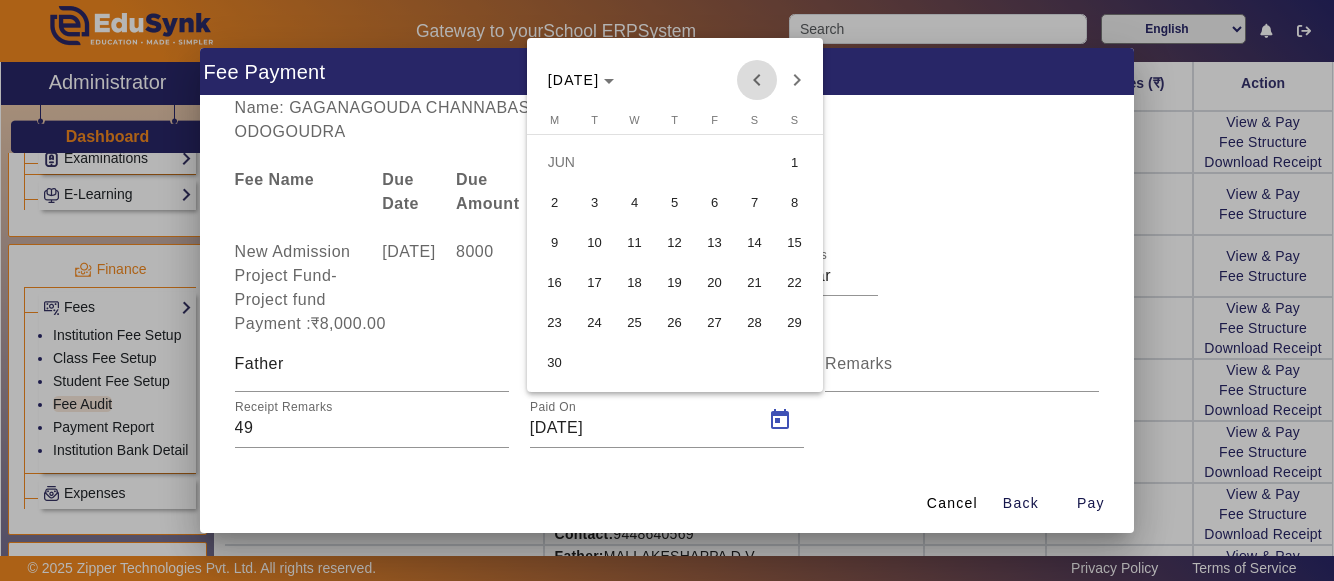 click at bounding box center (757, 80) 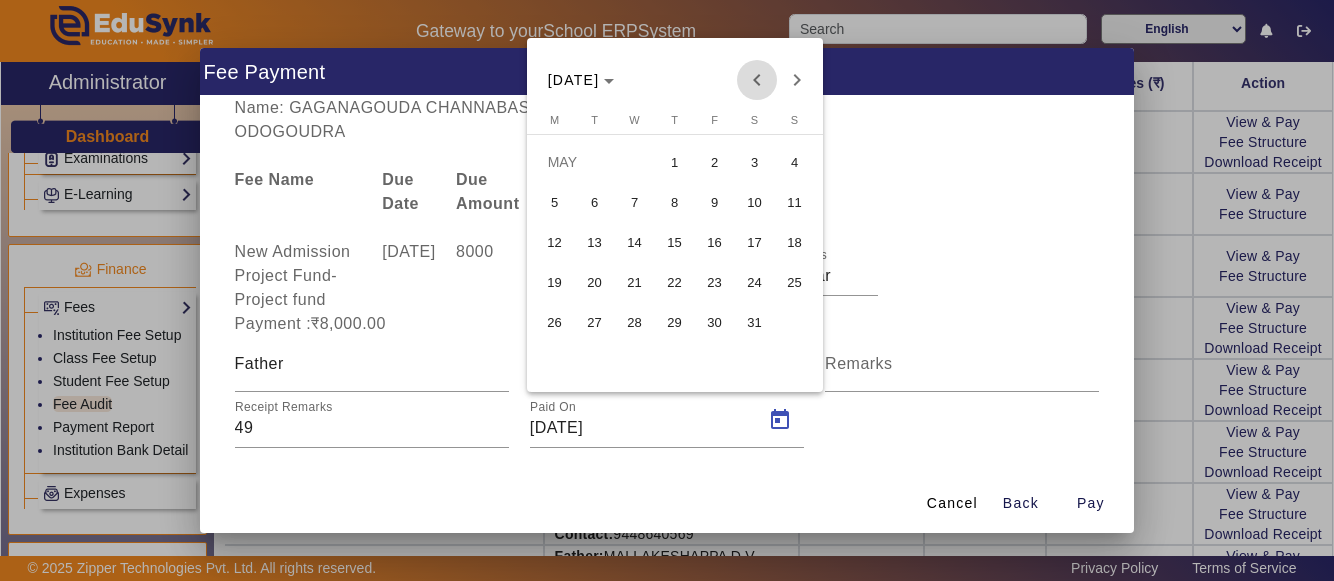 click at bounding box center [757, 80] 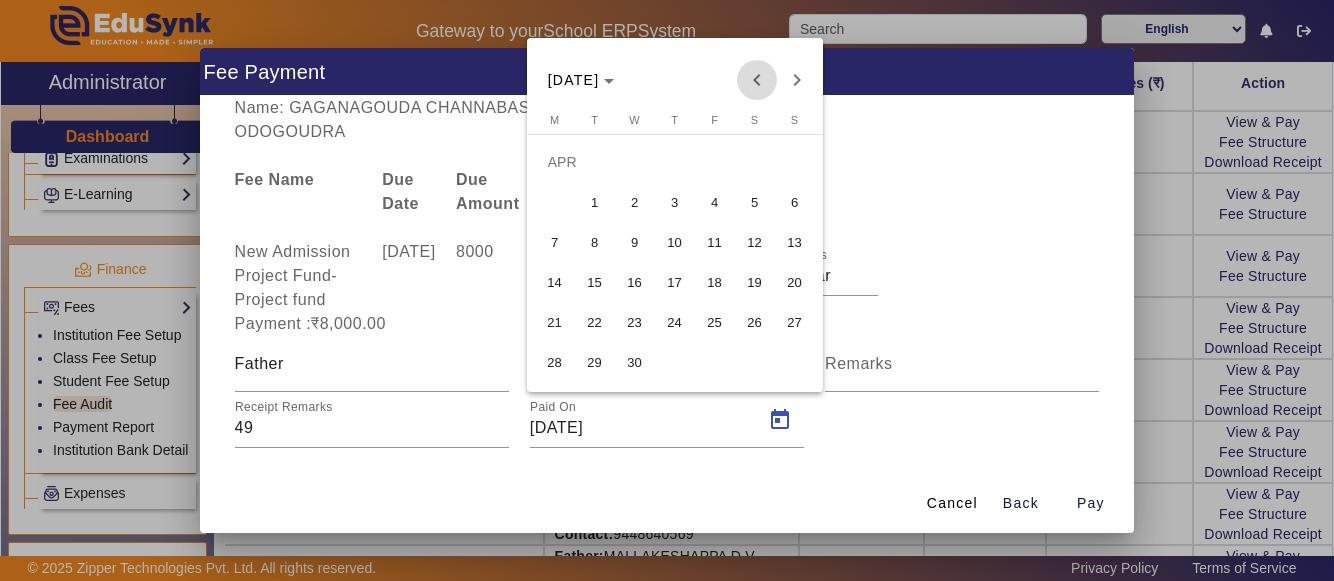 click at bounding box center [757, 80] 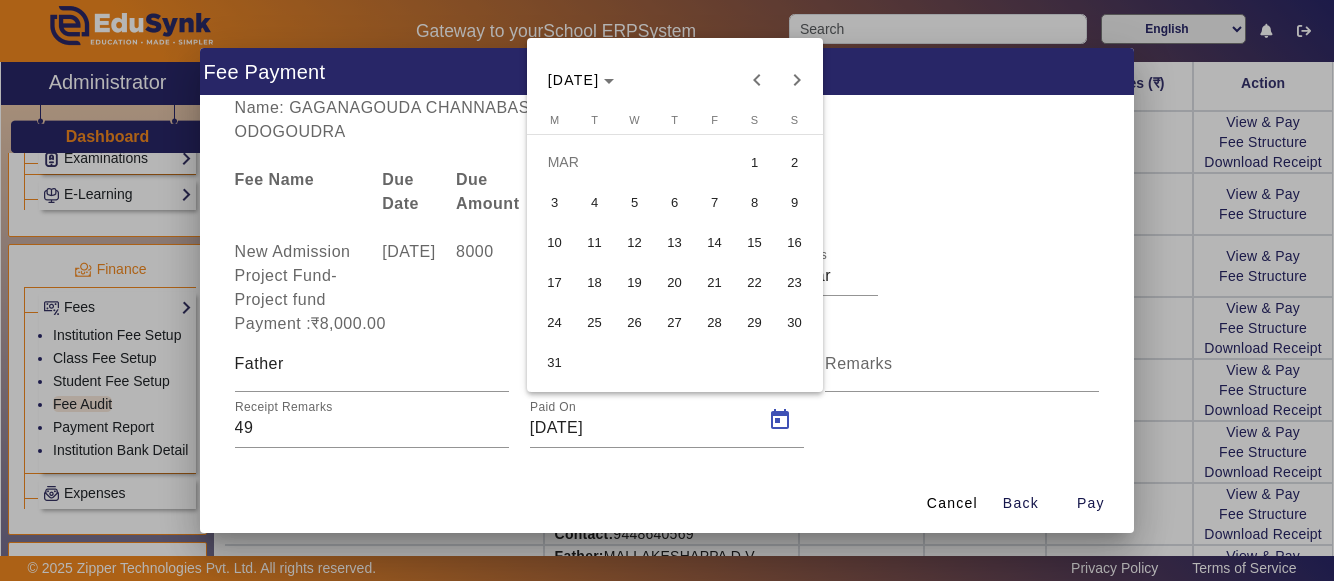 click on "27" at bounding box center (675, 322) 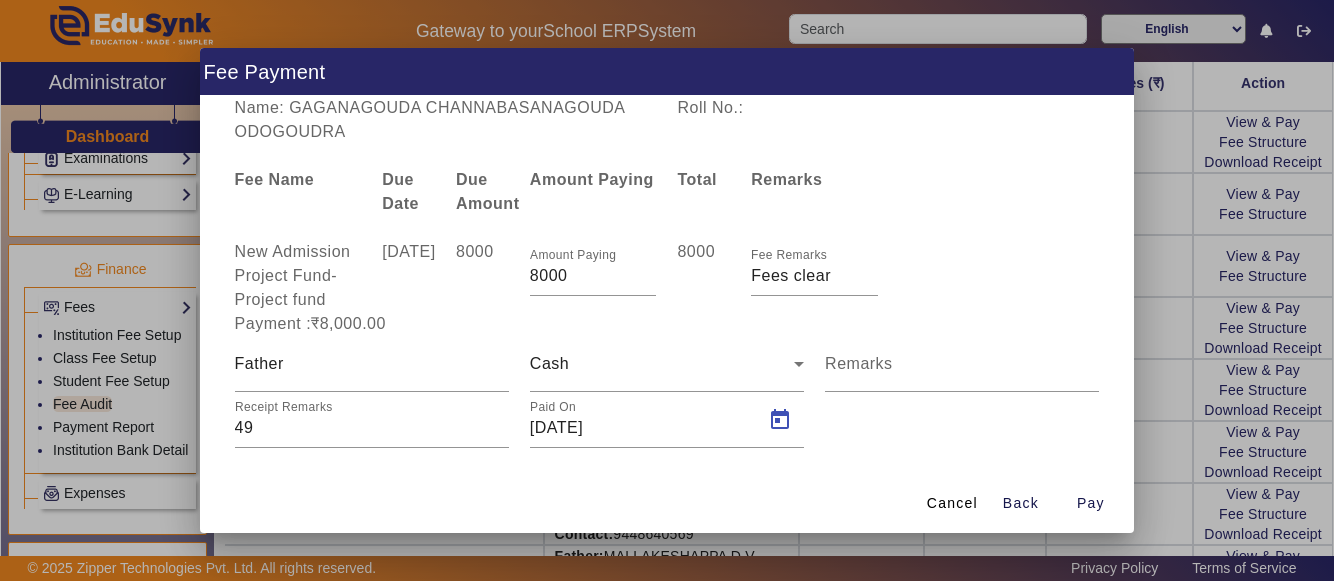 type on "[DATE]" 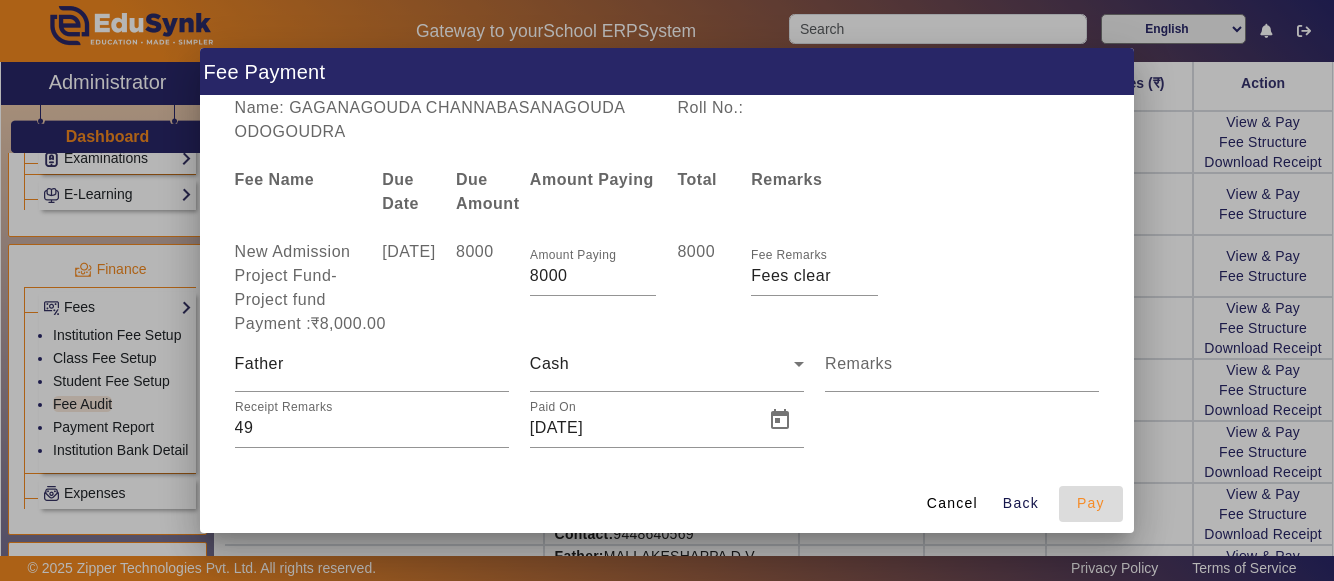 click on "Pay" at bounding box center [1091, 503] 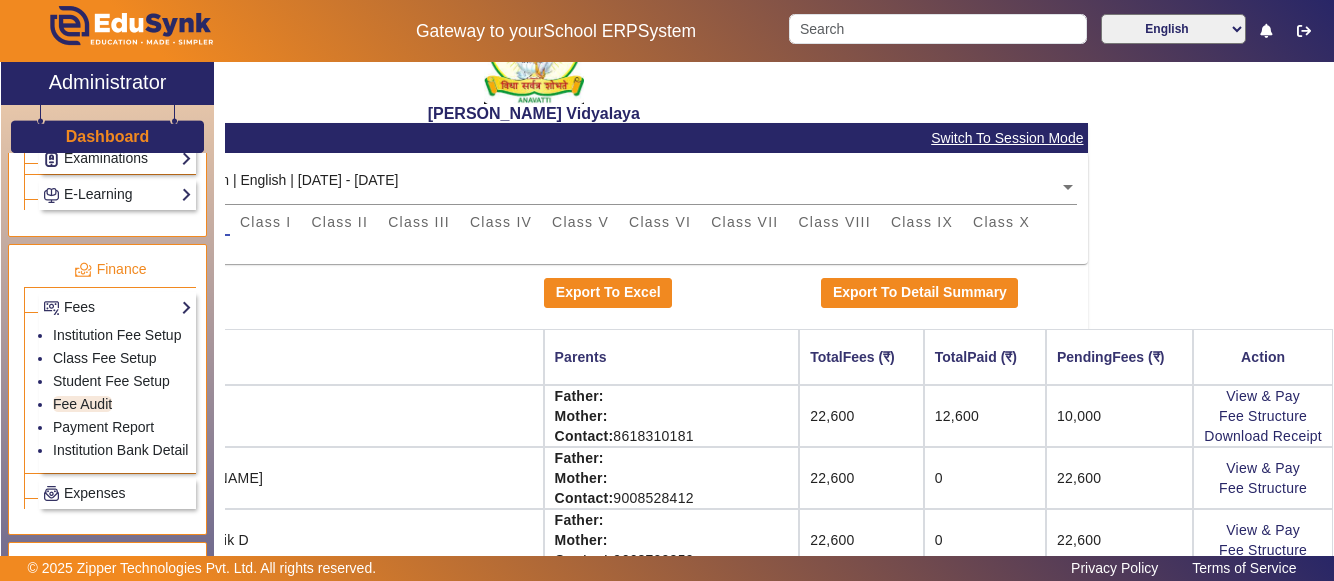 scroll, scrollTop: 67, scrollLeft: 310, axis: both 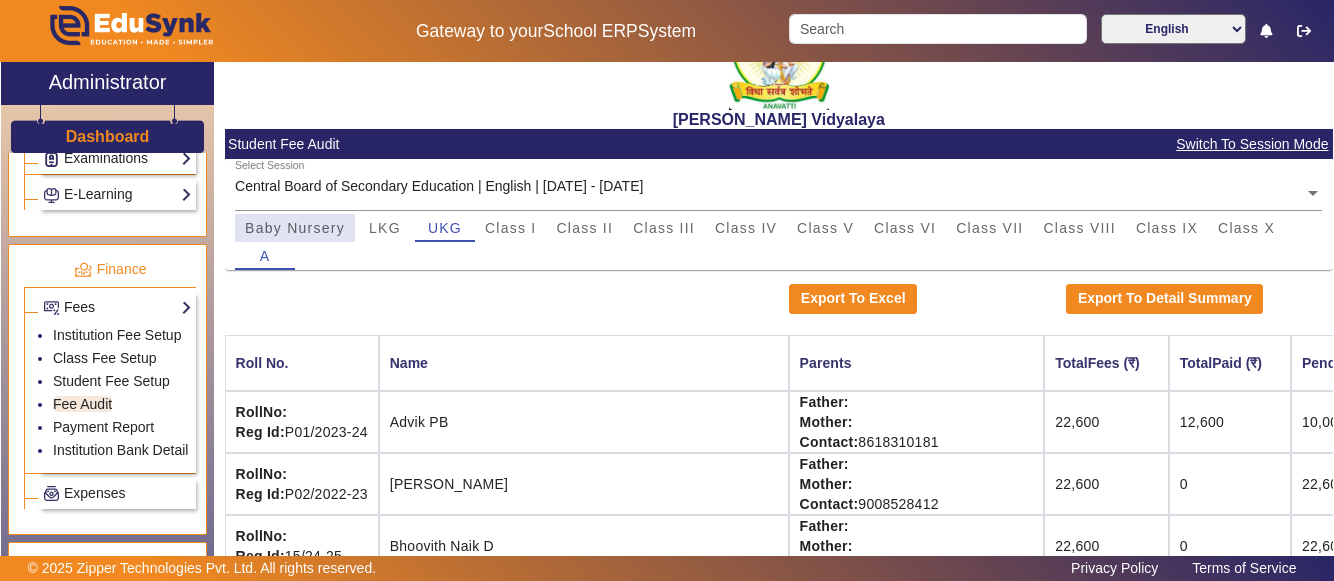 click on "Baby Nursery" at bounding box center [295, 228] 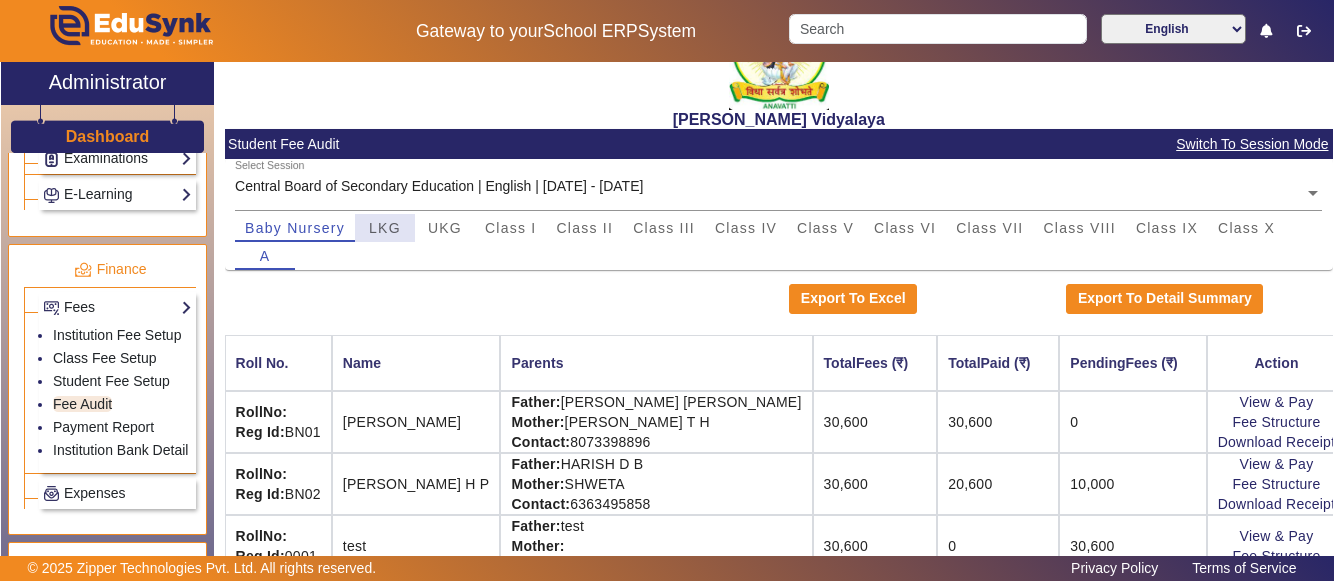 click on "LKG" at bounding box center (385, 228) 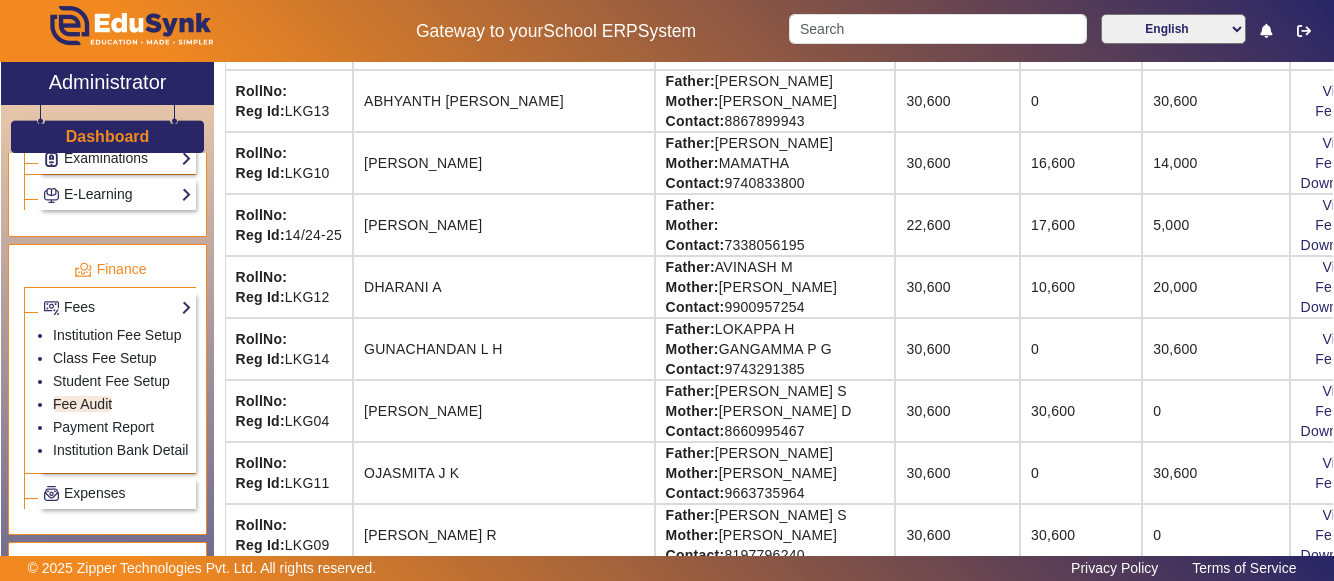 scroll, scrollTop: 400, scrollLeft: 0, axis: vertical 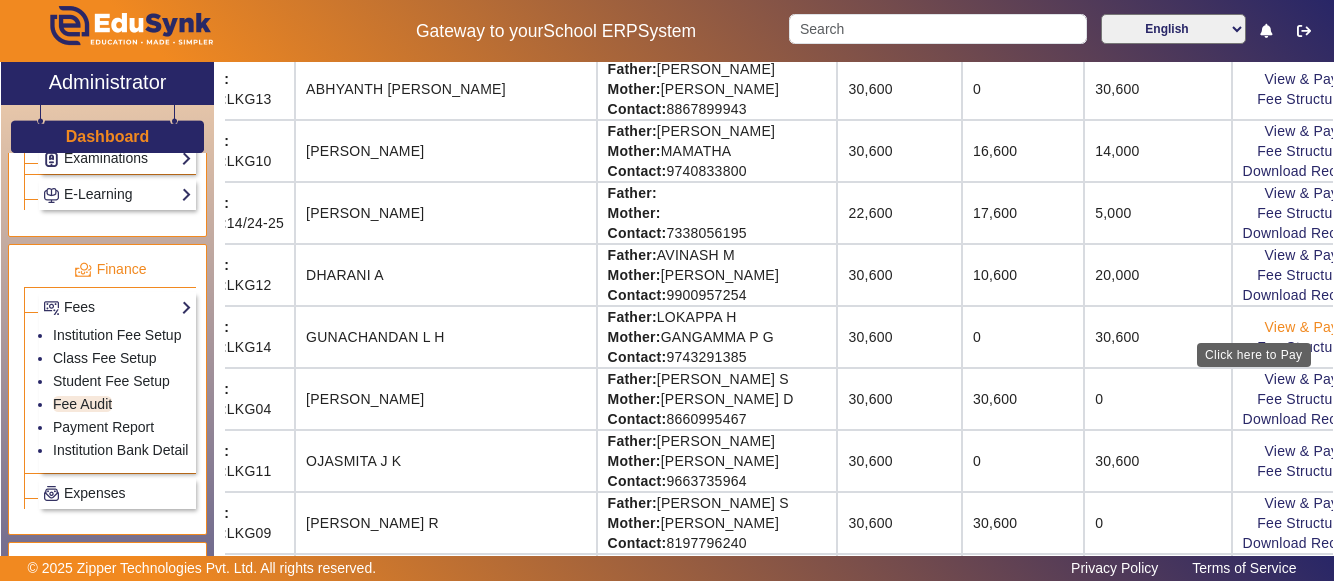 click on "View & Pay" 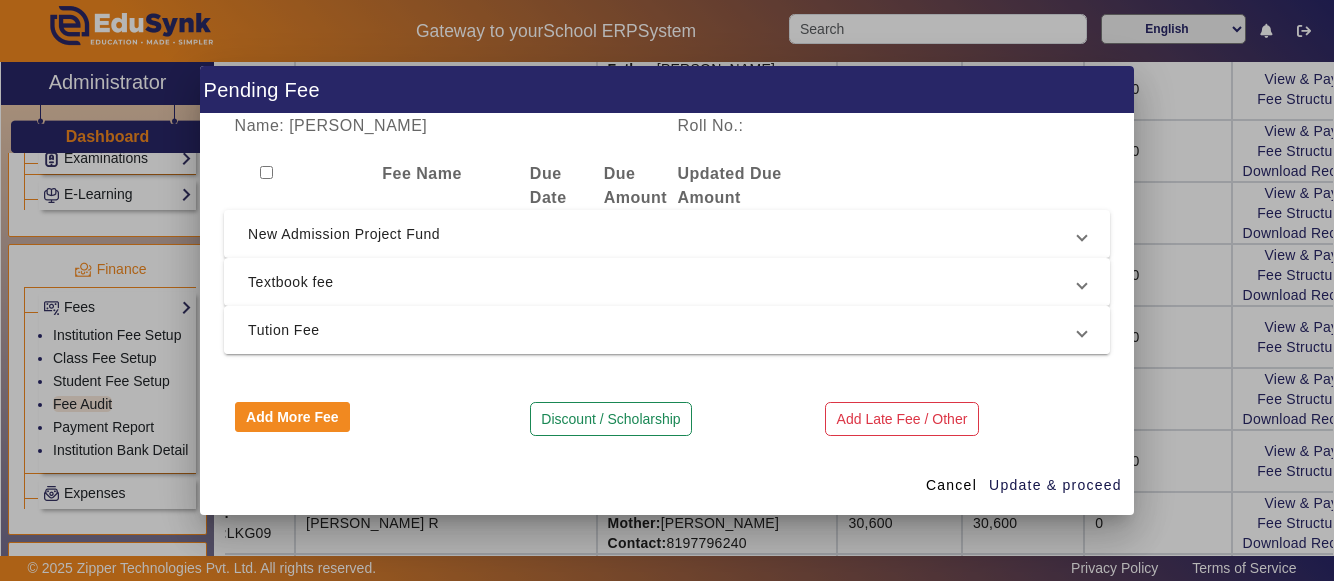 click on "Tution Fee" at bounding box center (663, 330) 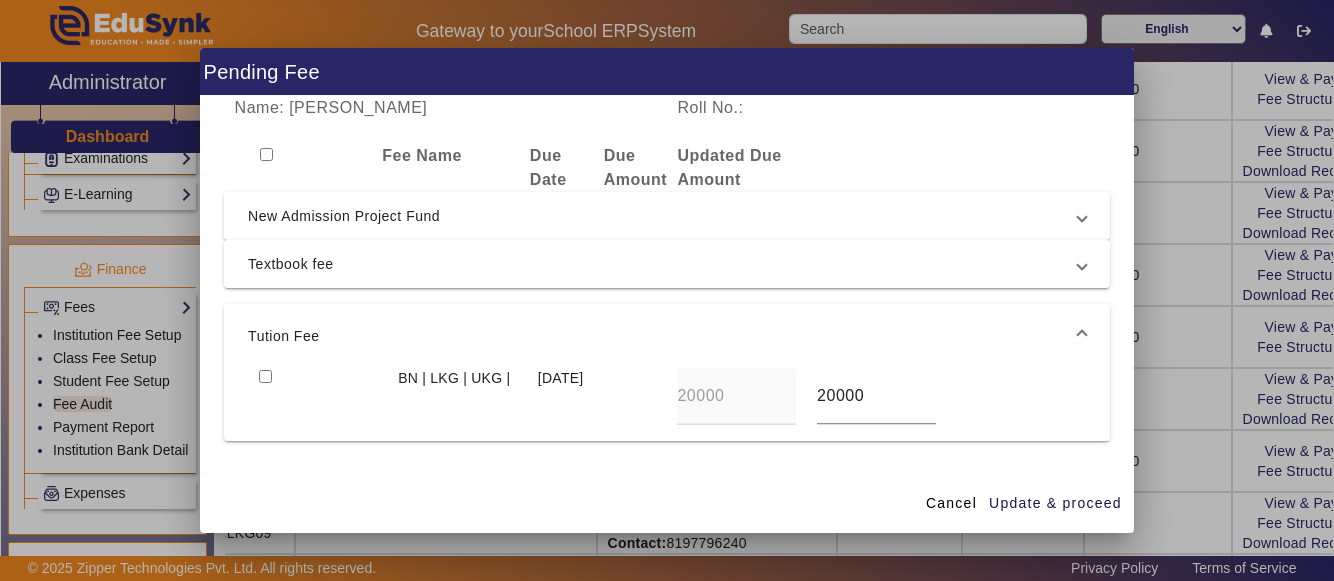 click at bounding box center [265, 376] 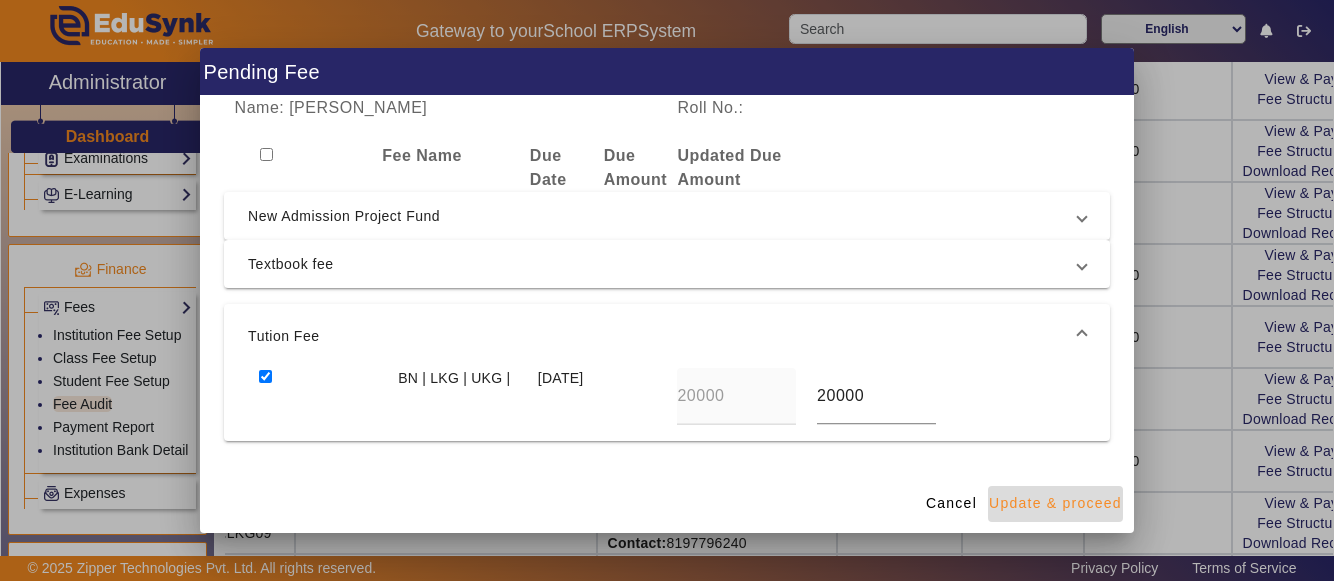 click on "Update & proceed" at bounding box center (1055, 503) 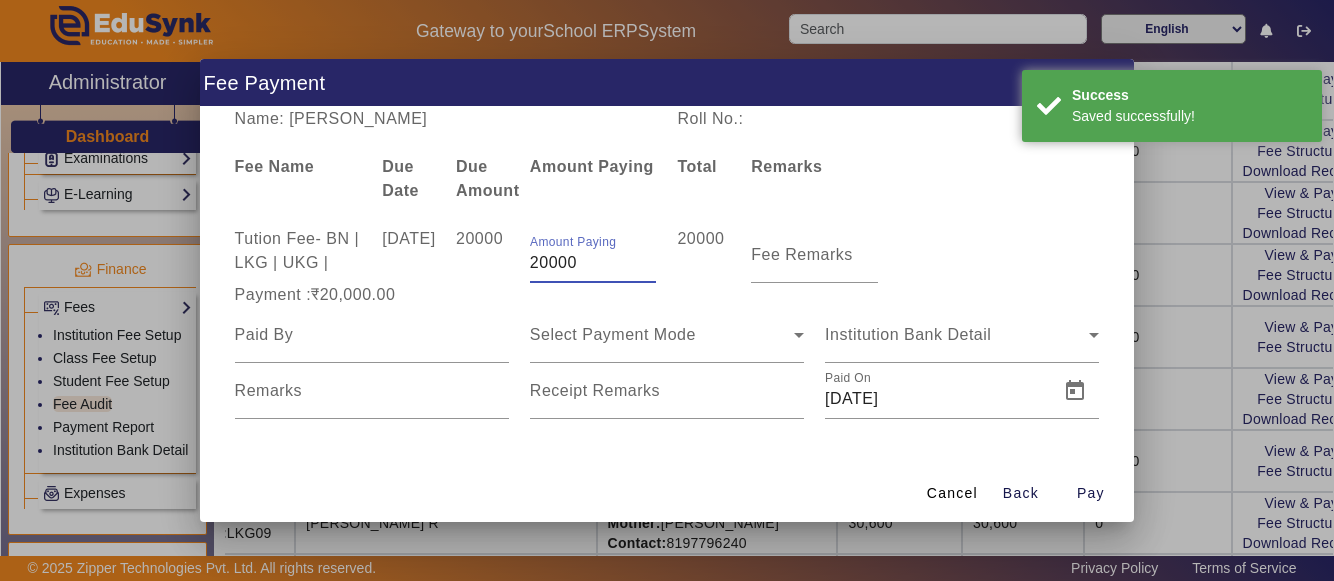 click on "20000" at bounding box center (593, 263) 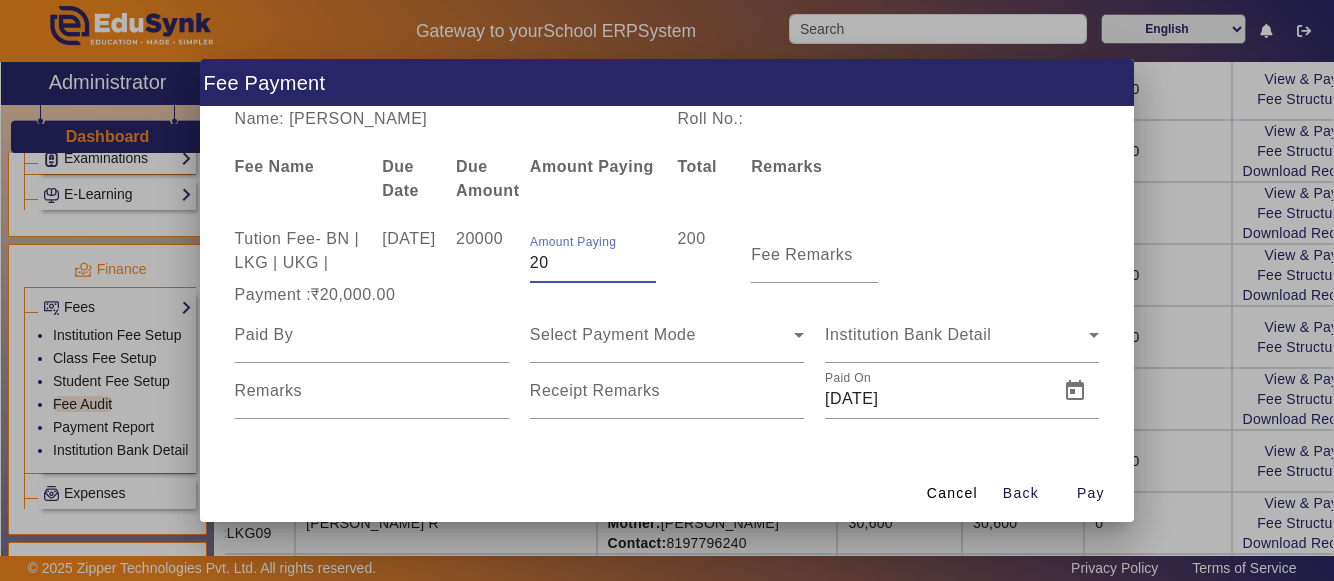 type on "2" 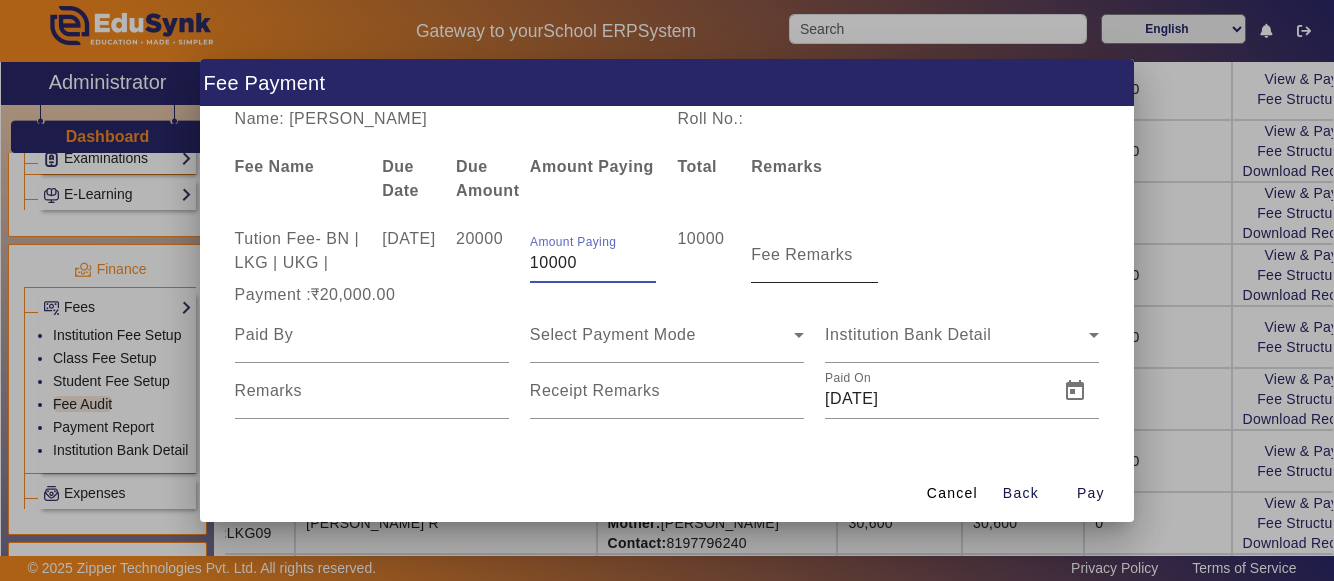 type on "10000" 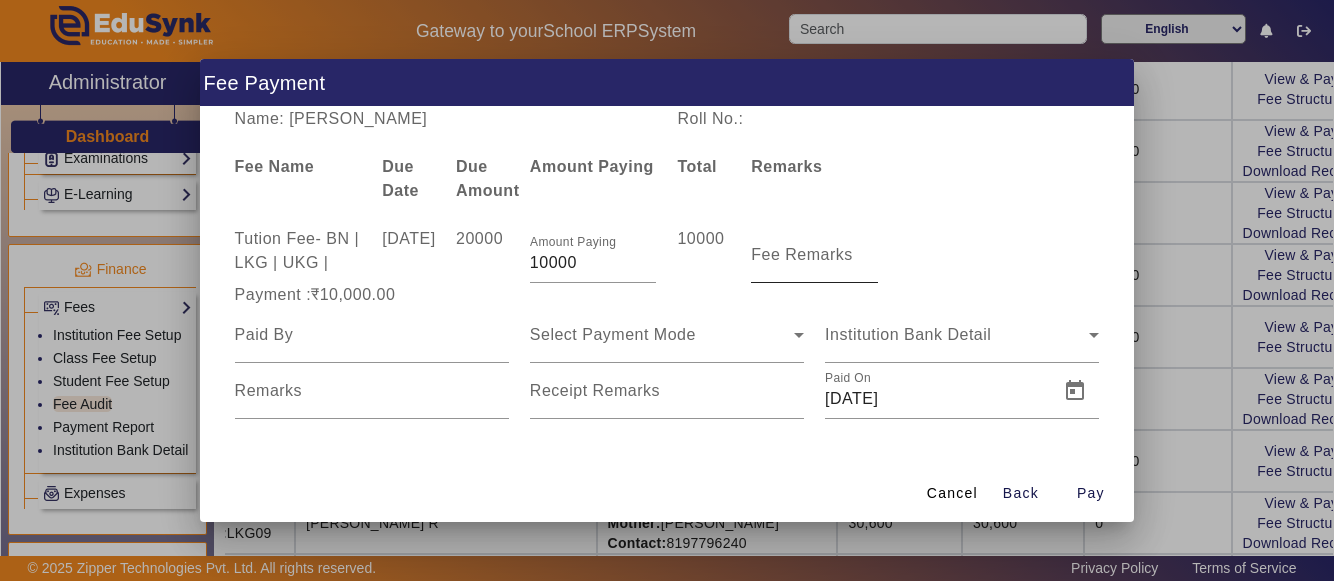 click on "Fee Remarks" at bounding box center [802, 255] 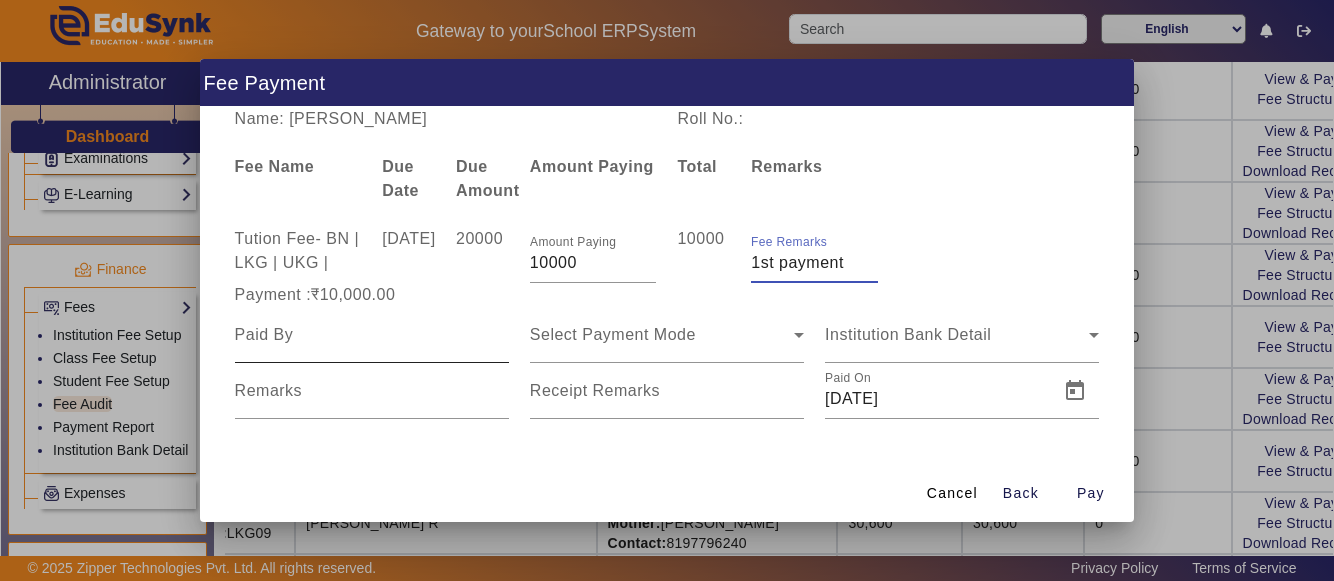 type on "1st payment" 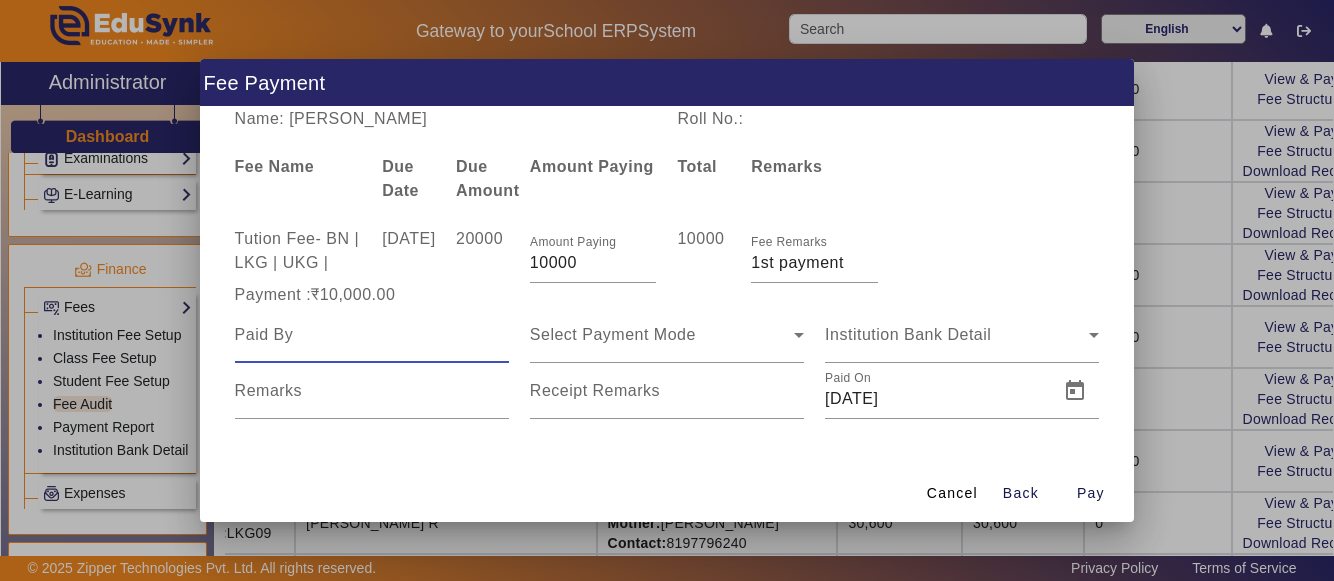 click at bounding box center [372, 335] 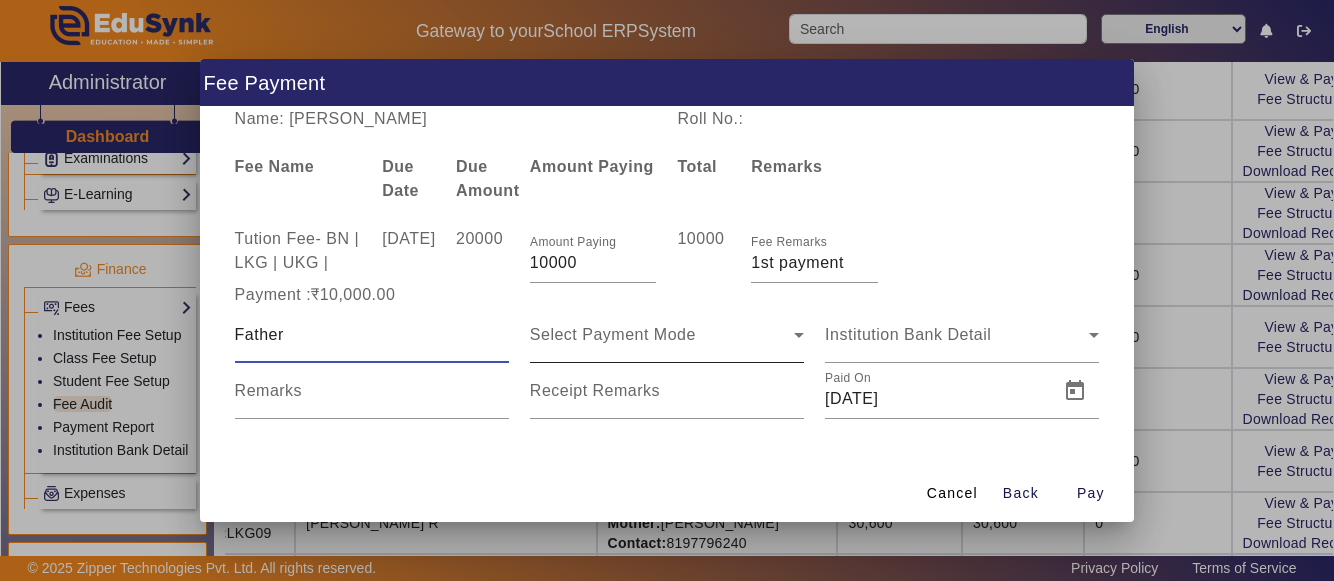 type on "Father" 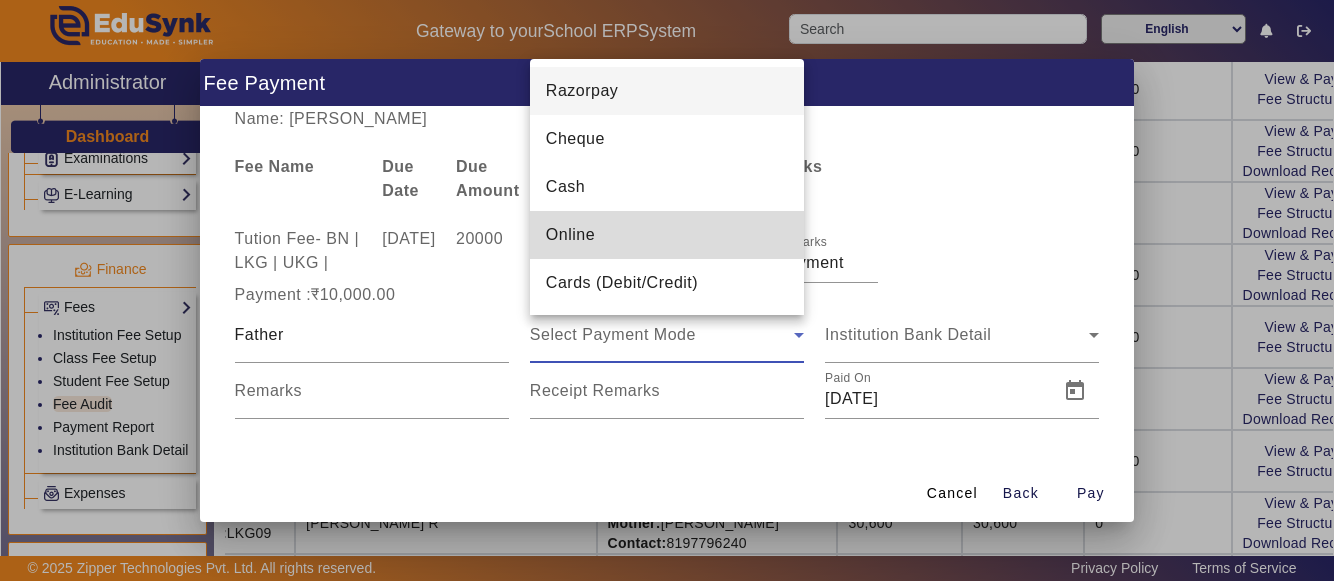 click on "Online" at bounding box center [570, 235] 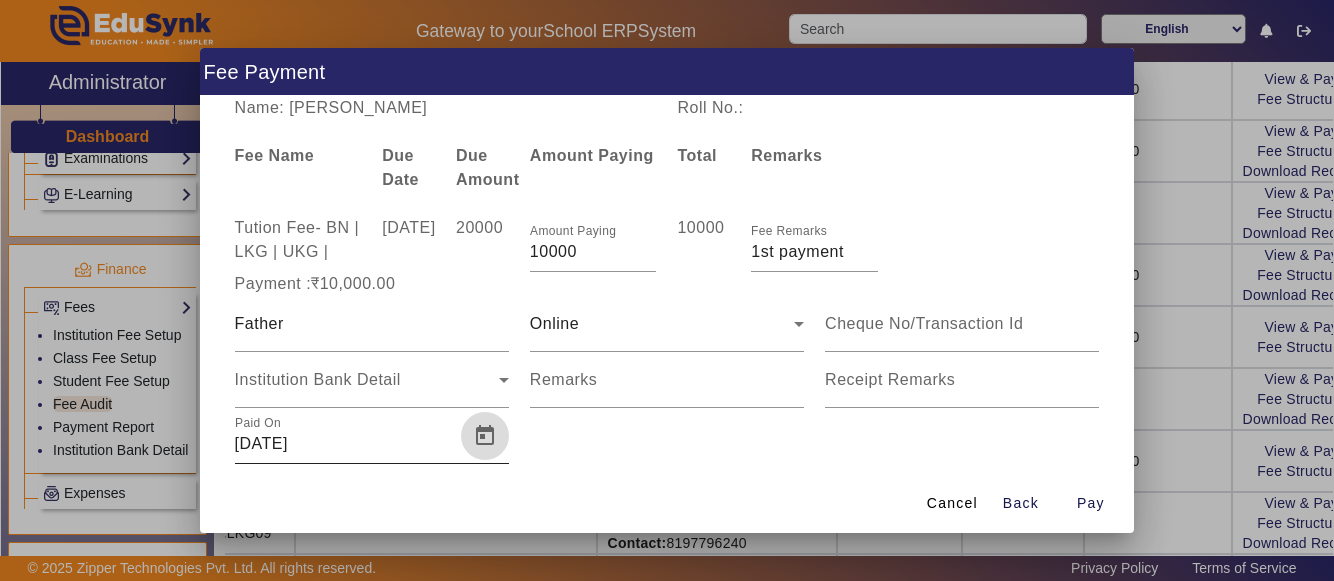 click at bounding box center (485, 436) 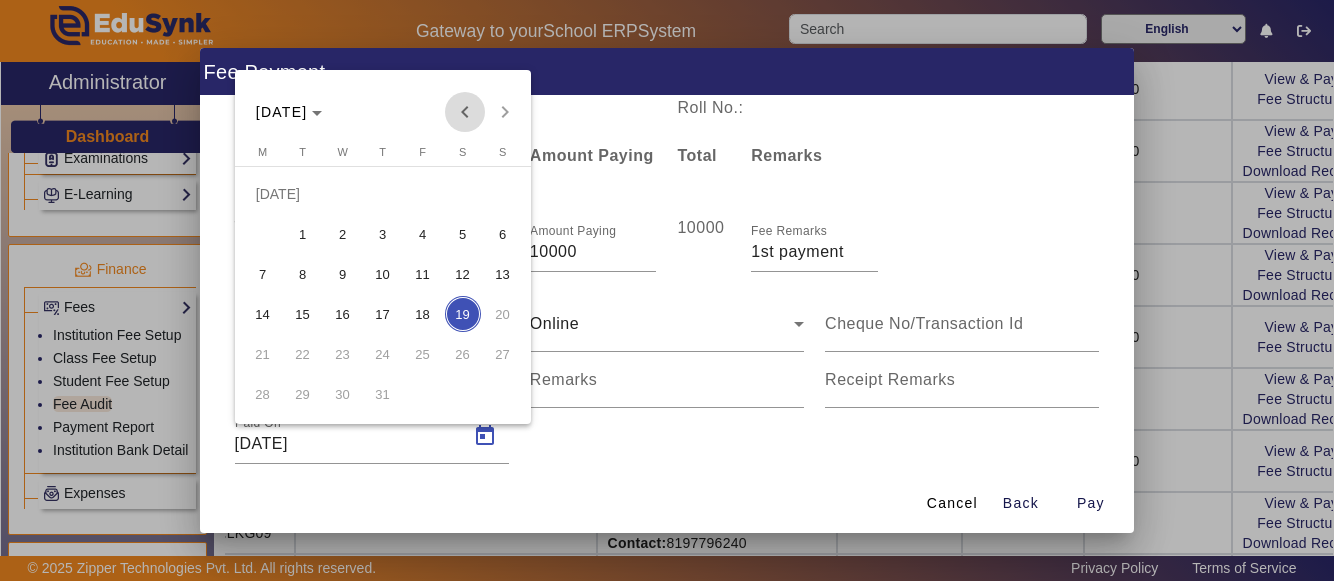 click at bounding box center [465, 112] 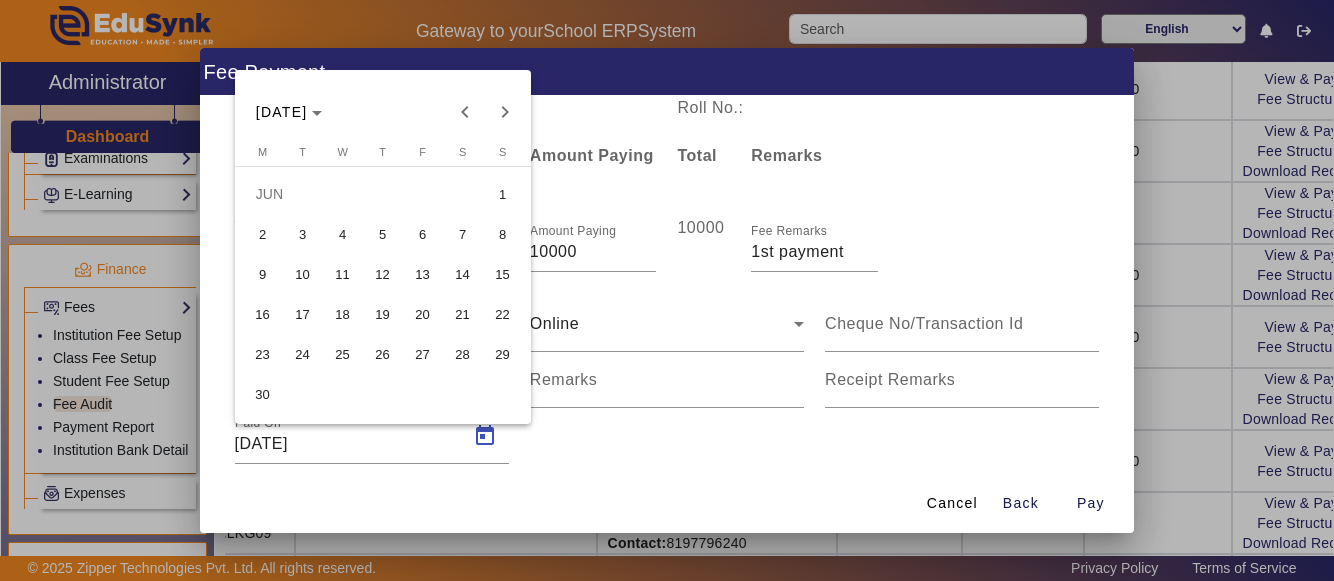 click on "5" at bounding box center (383, 234) 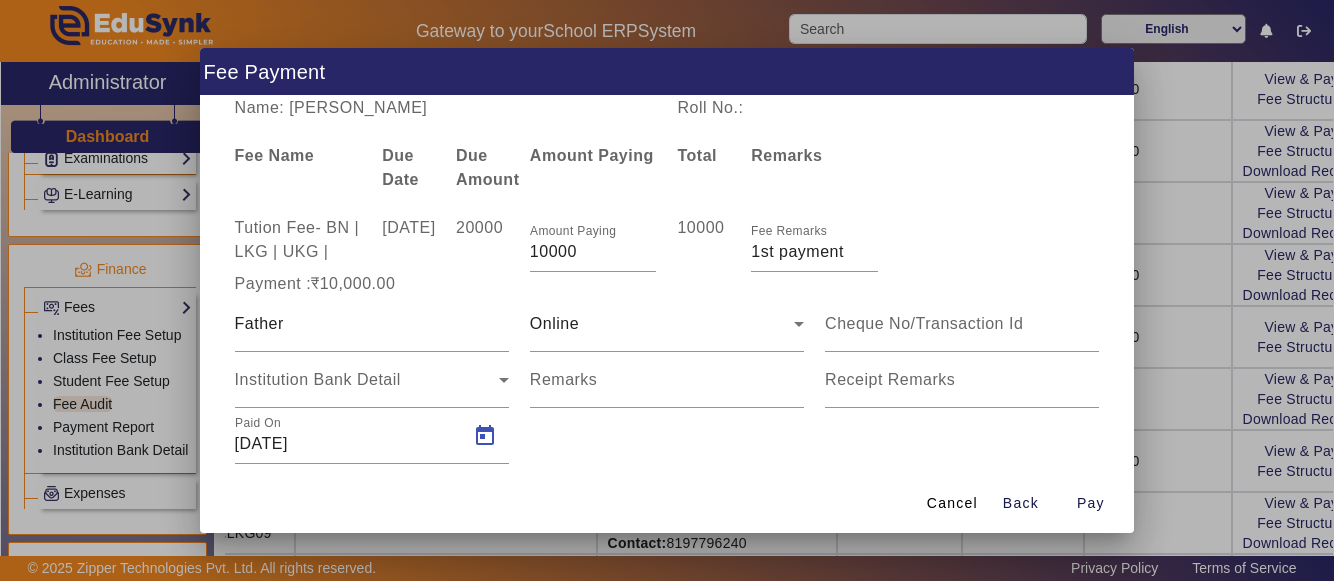 type on "[DATE]" 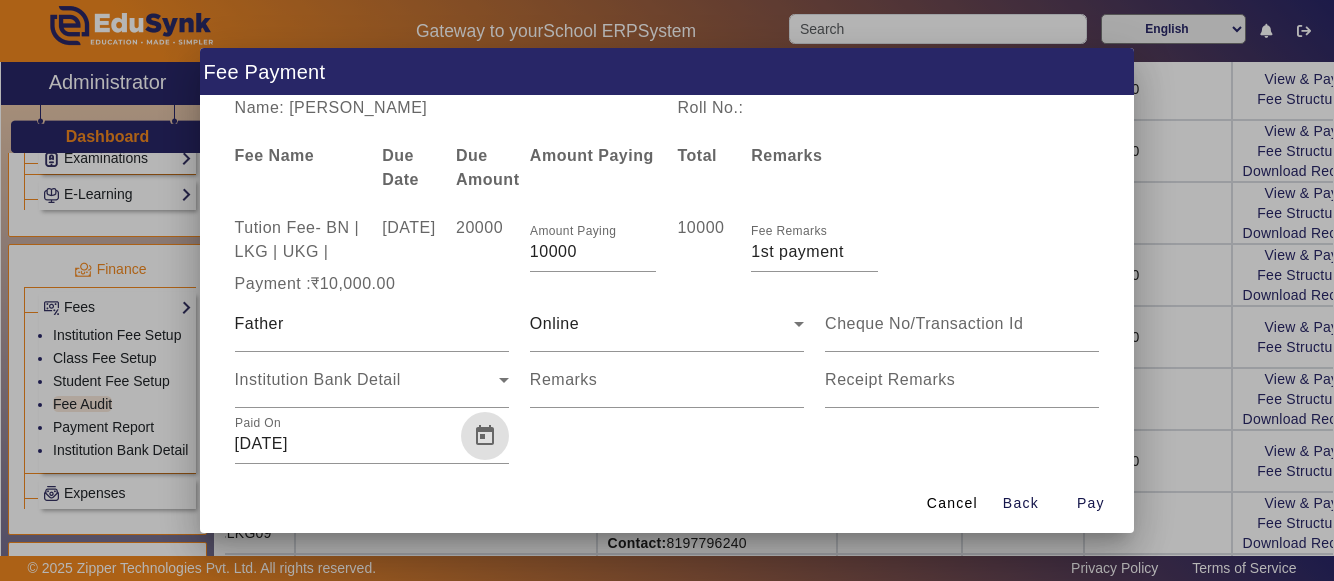 scroll, scrollTop: 2, scrollLeft: 0, axis: vertical 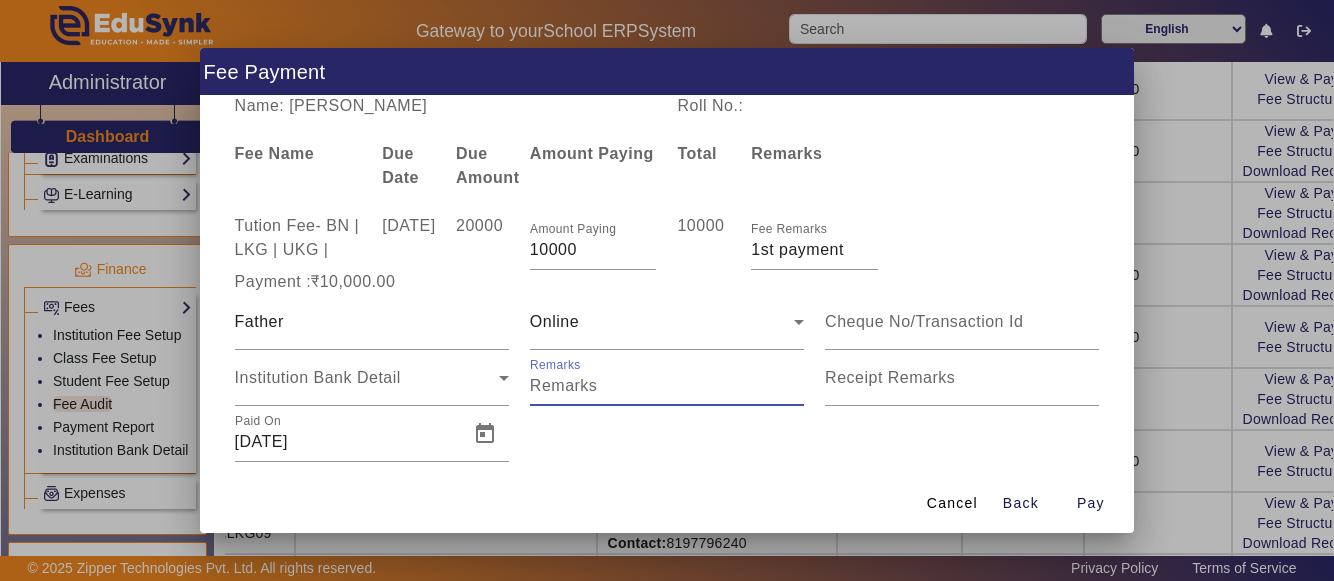 click on "Remarks" at bounding box center (667, 386) 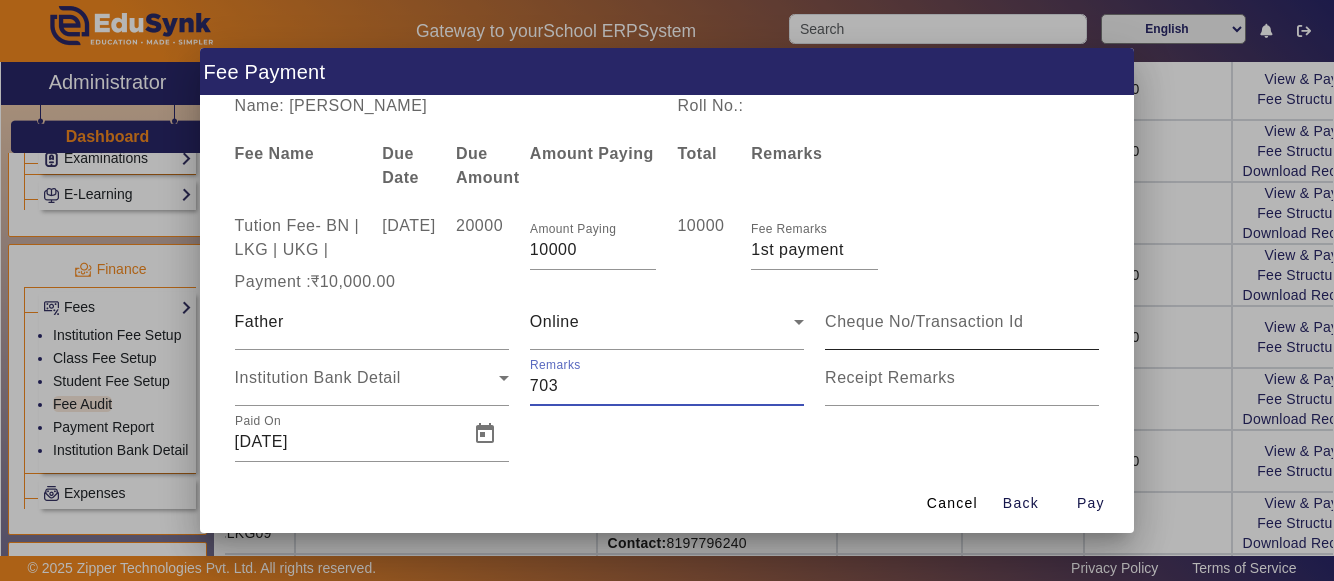 type on "703" 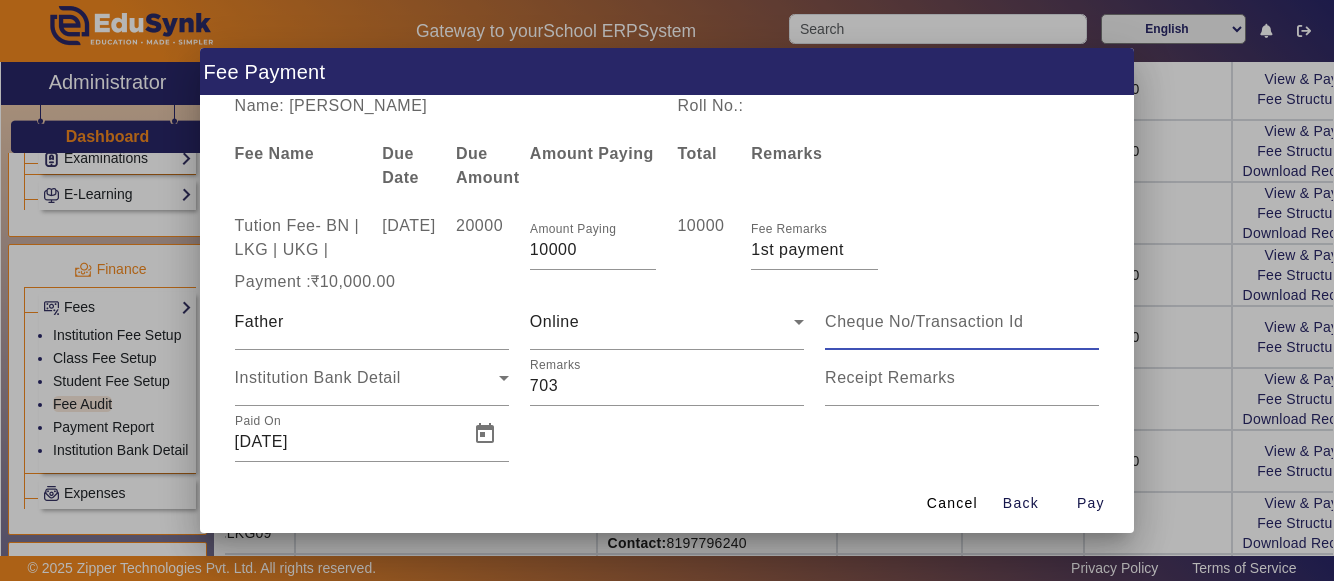 click at bounding box center (962, 322) 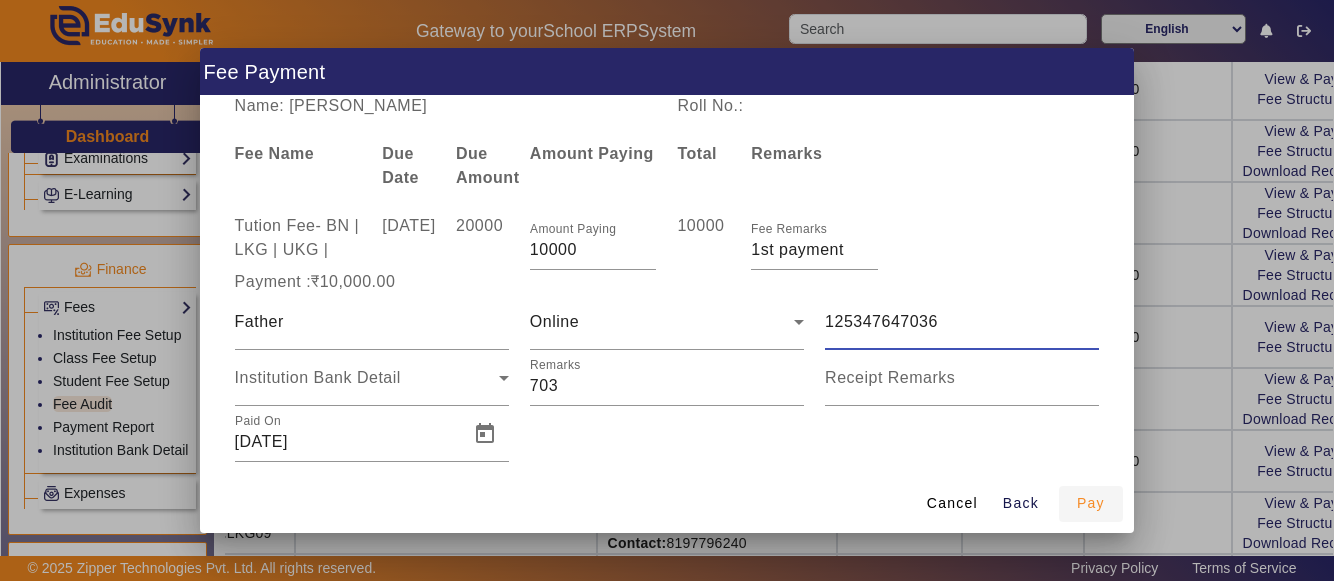 type on "125347647036" 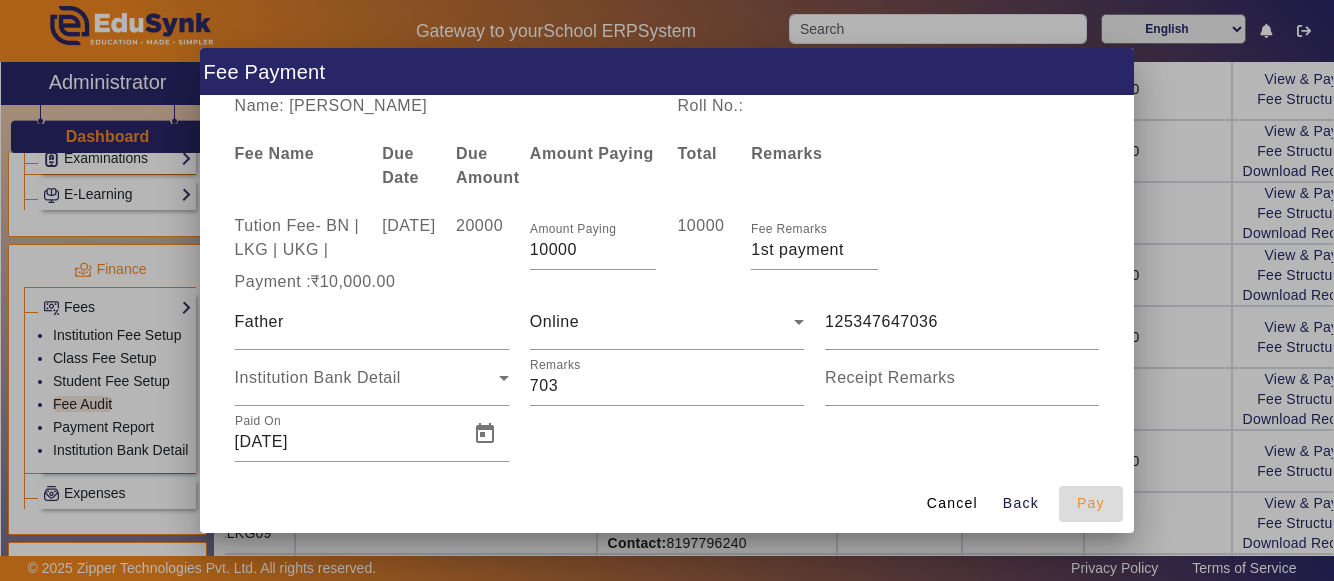 click on "Pay" at bounding box center (1091, 503) 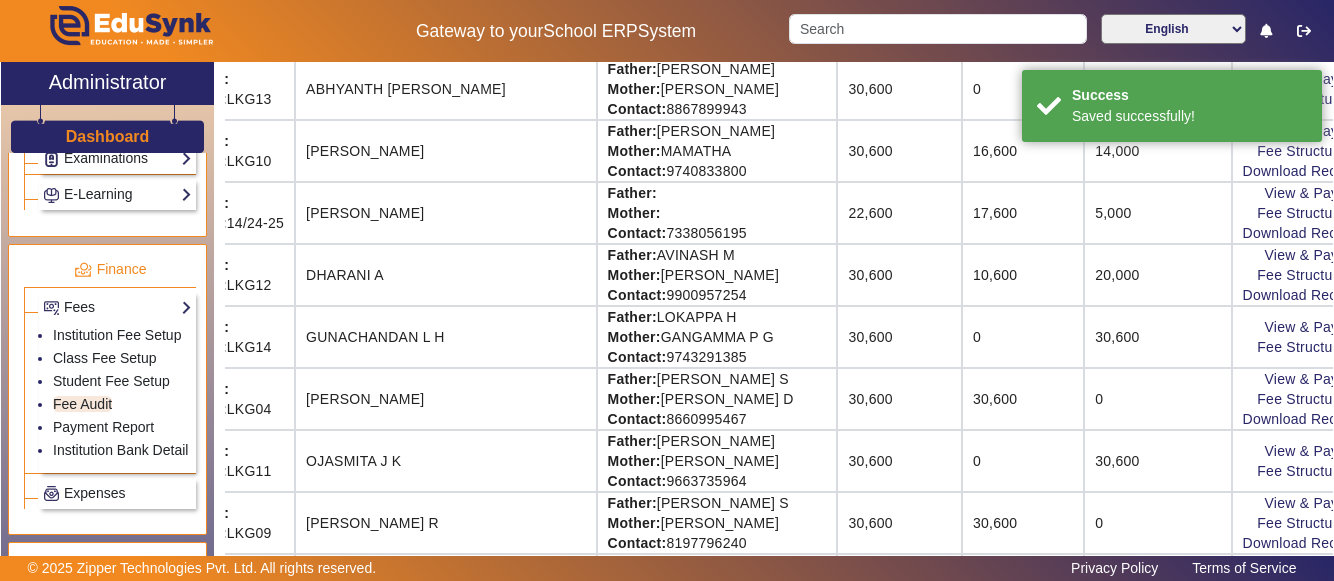 scroll, scrollTop: 0, scrollLeft: 0, axis: both 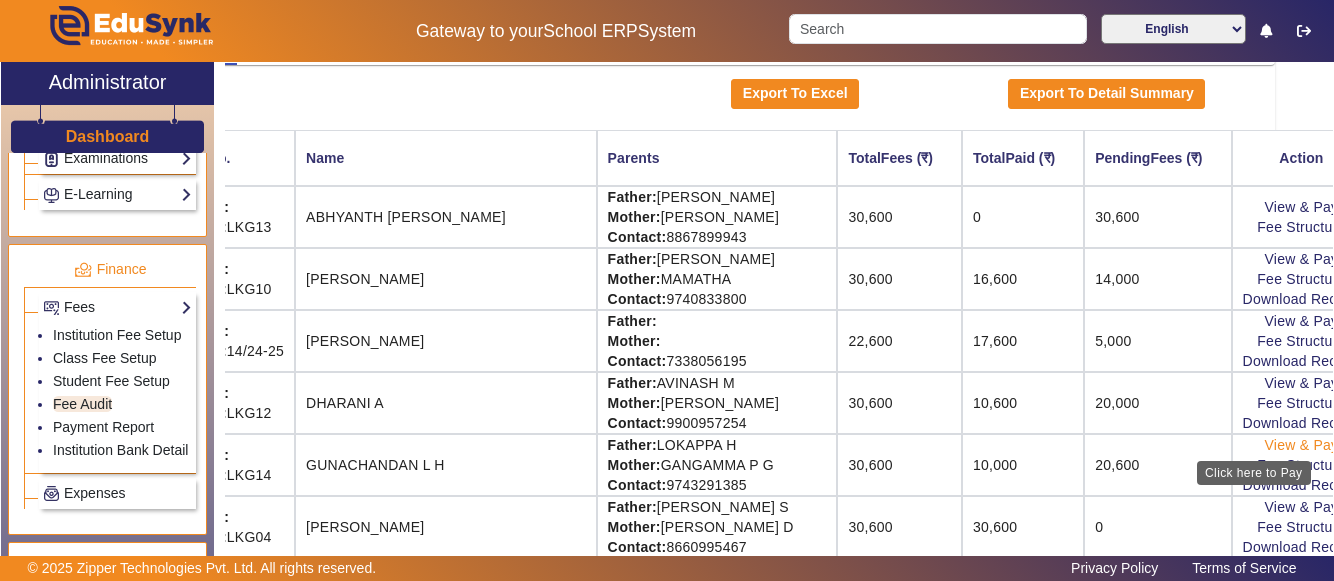 click on "View & Pay" 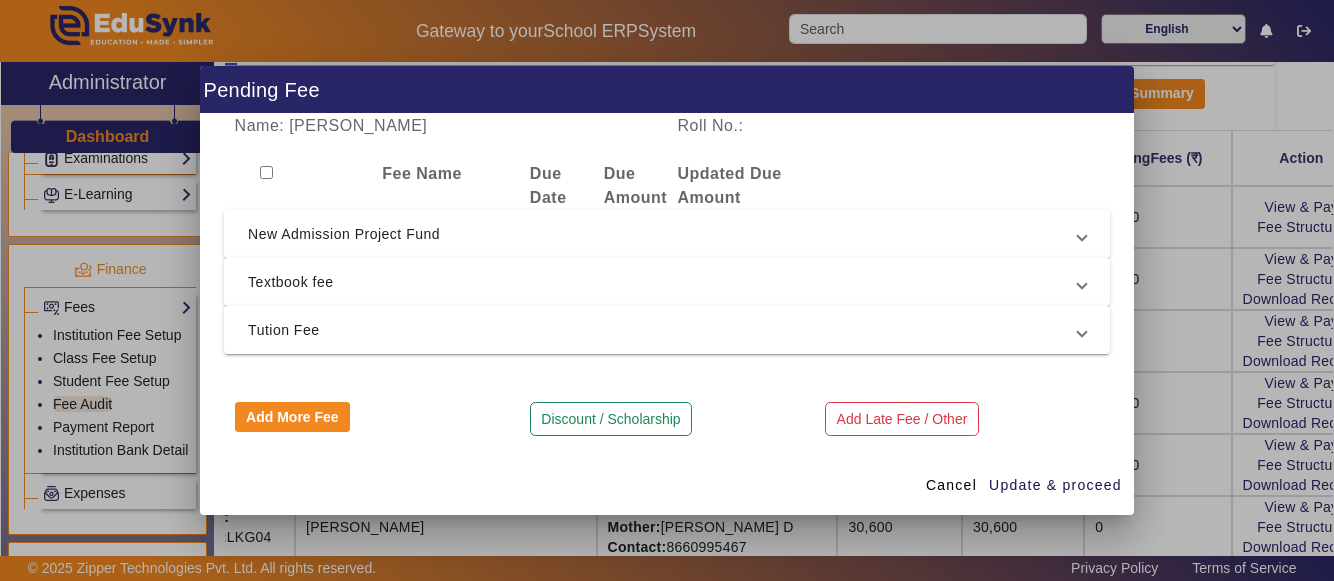 click on "New Admission Project Fund" at bounding box center (663, 234) 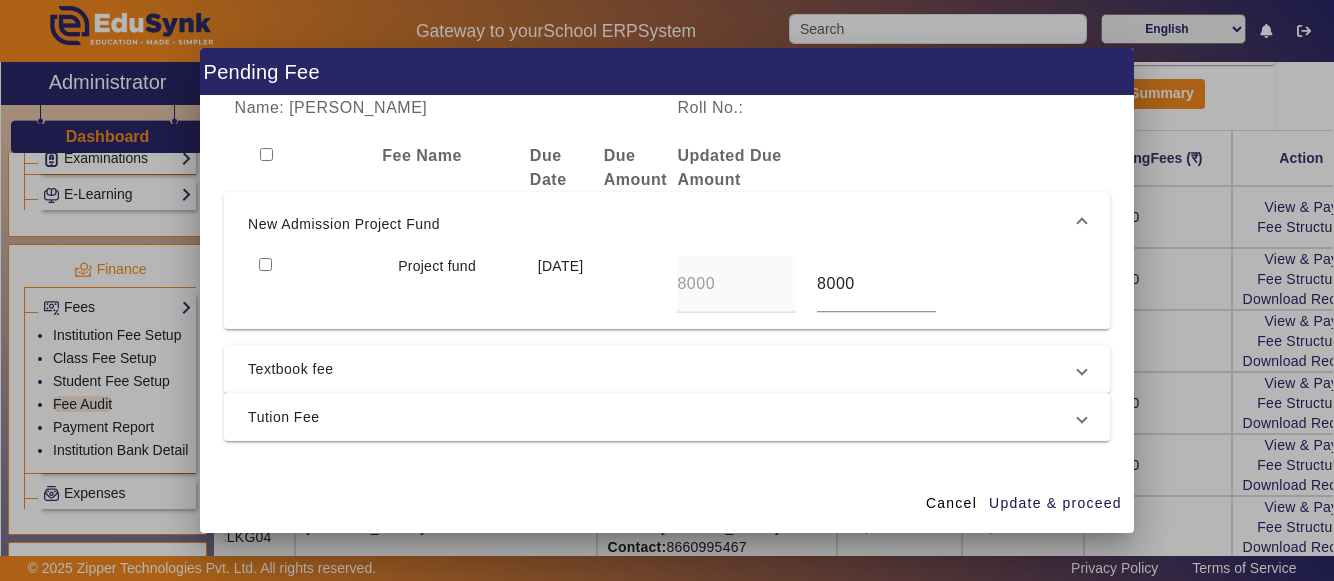 click at bounding box center [265, 264] 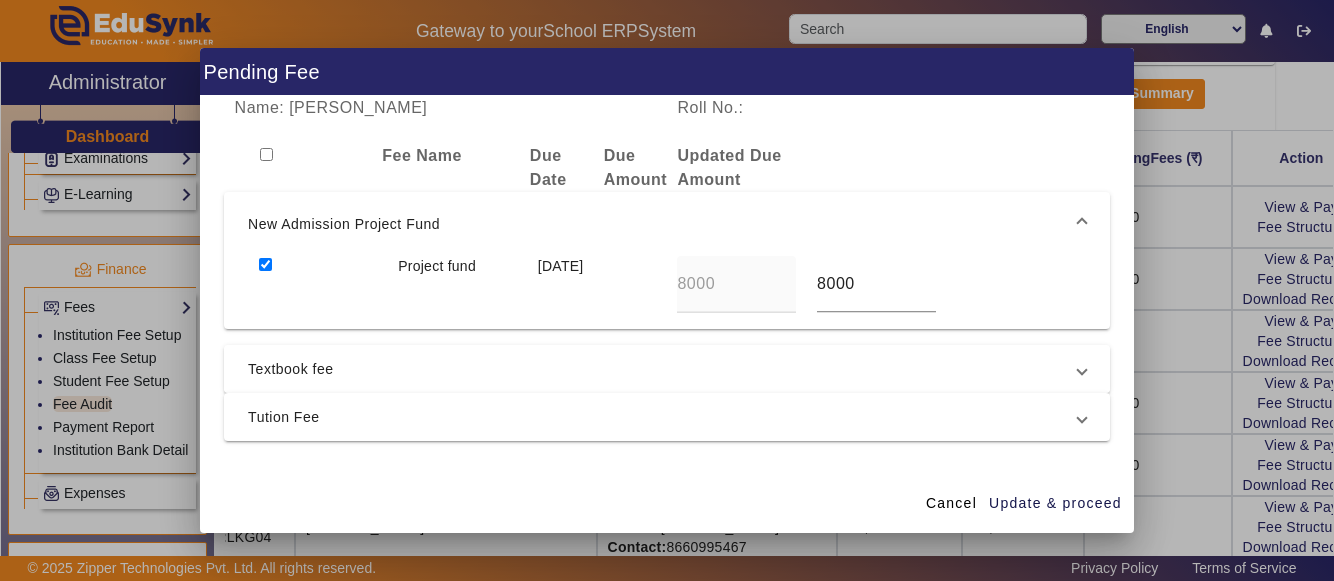 click on "Textbook fee" at bounding box center (663, 369) 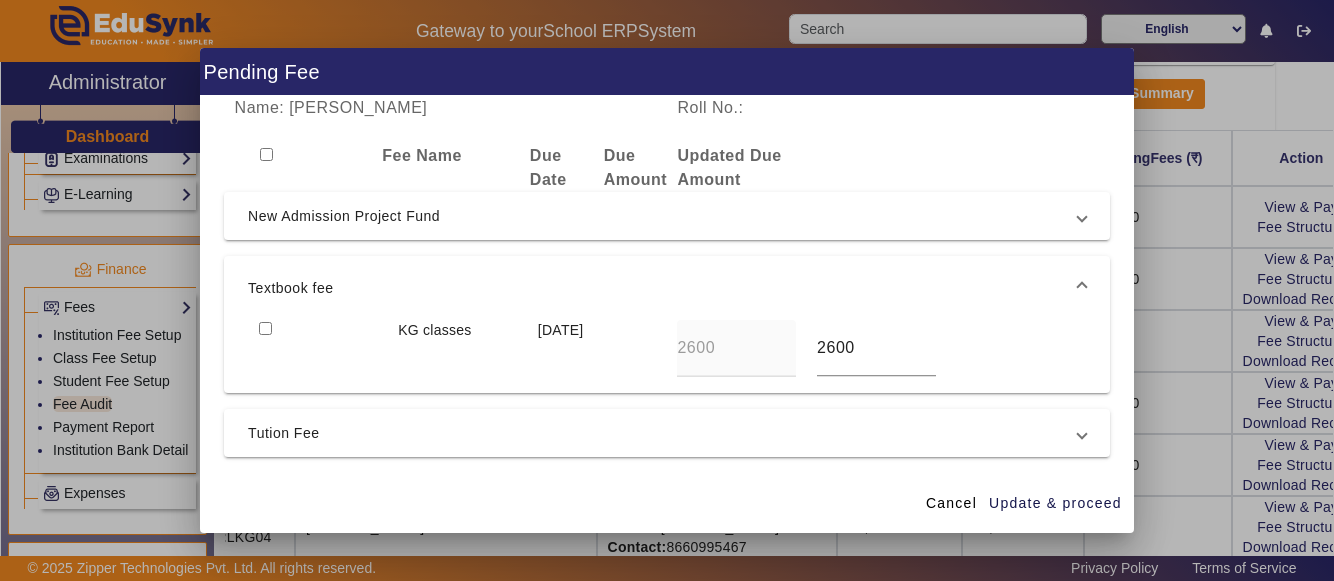 click at bounding box center [265, 328] 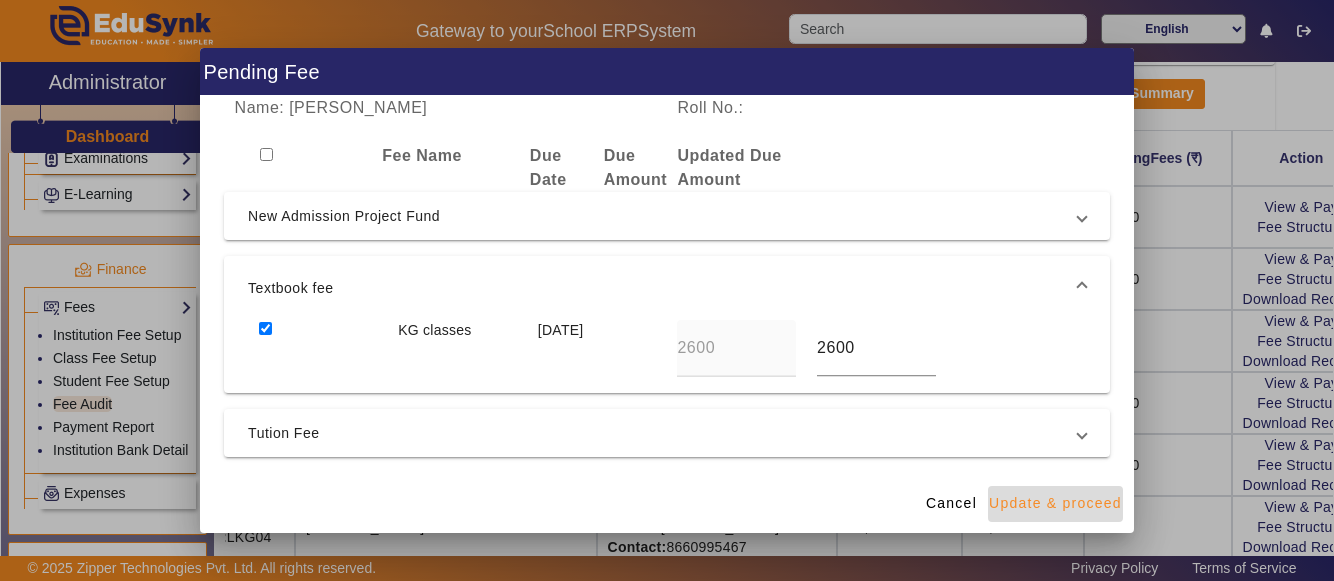 click on "Update & proceed" at bounding box center [1055, 503] 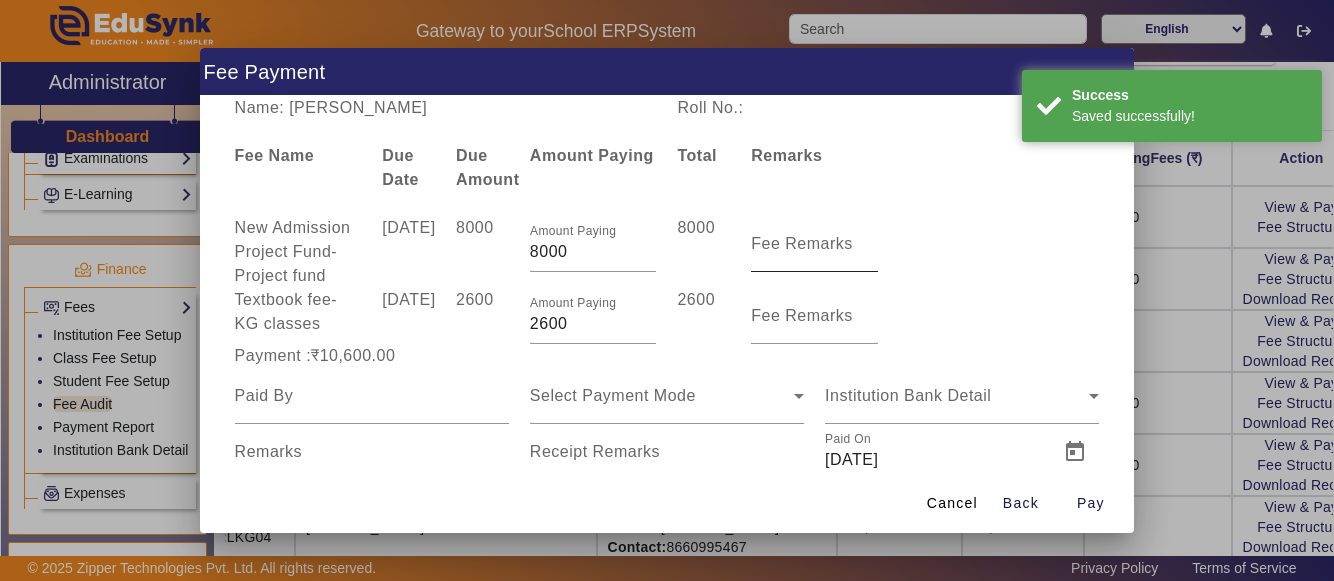 click on "Fee Remarks" at bounding box center [802, 243] 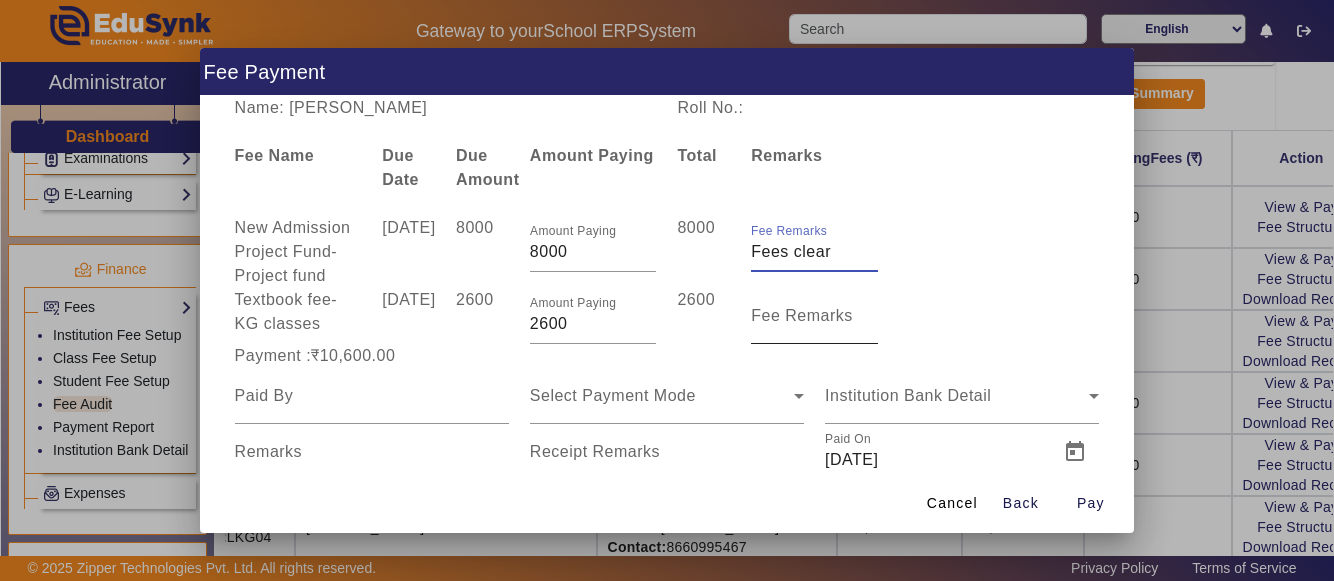 type on "Fees clear" 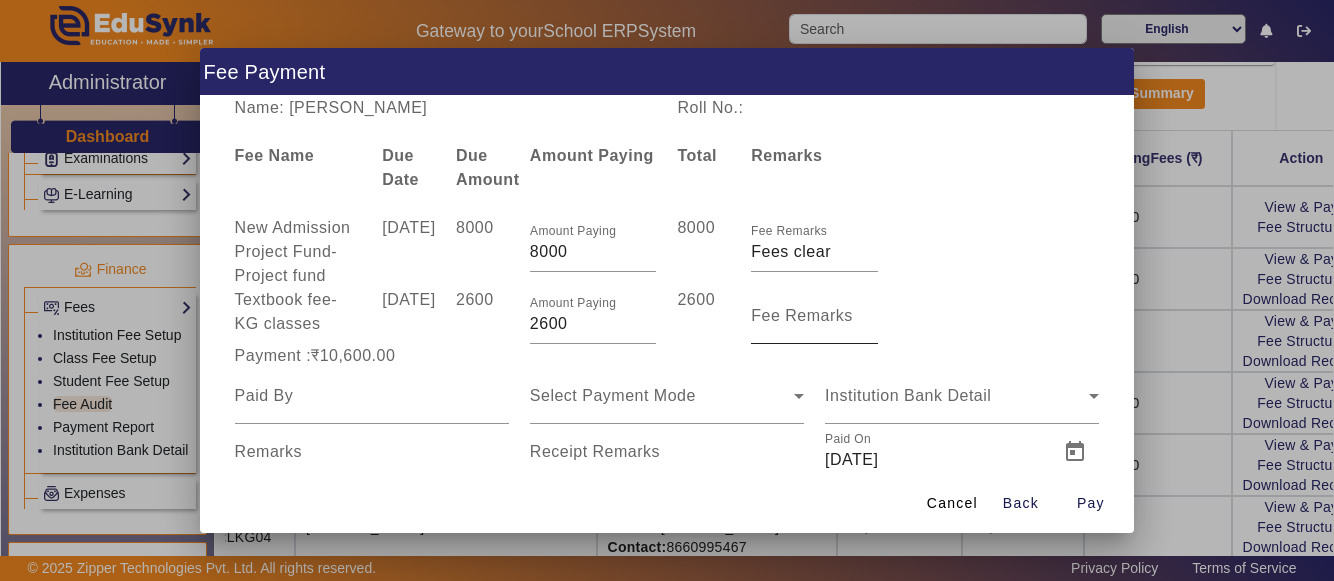 click on "Fee Remarks" at bounding box center (814, 316) 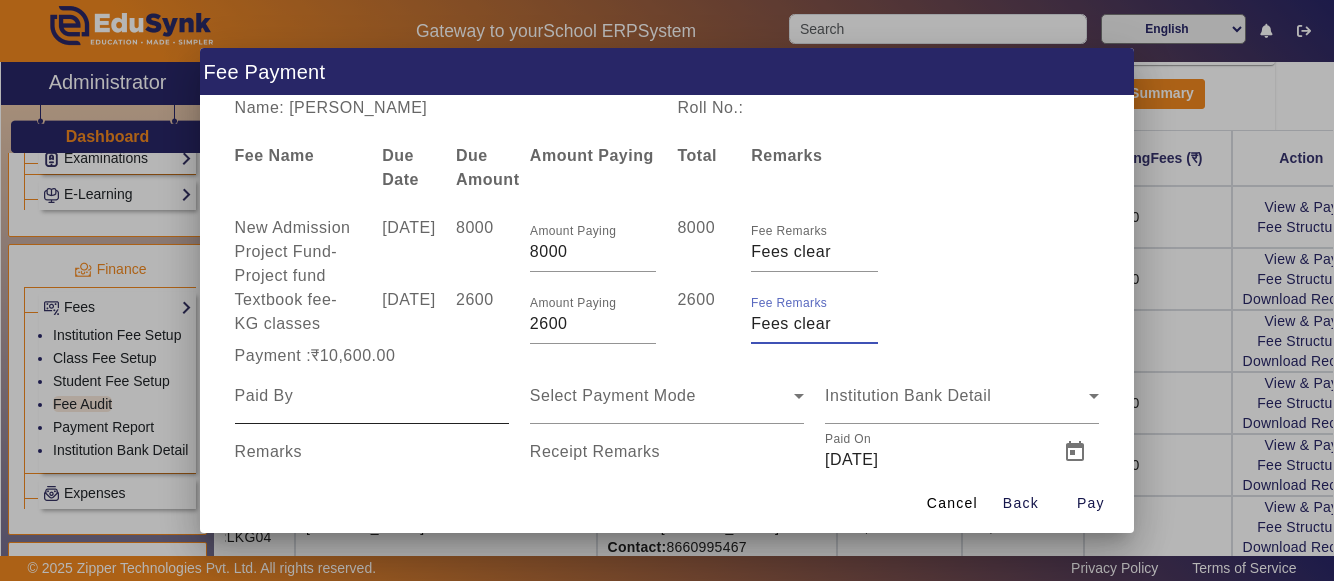 type on "Fees clear" 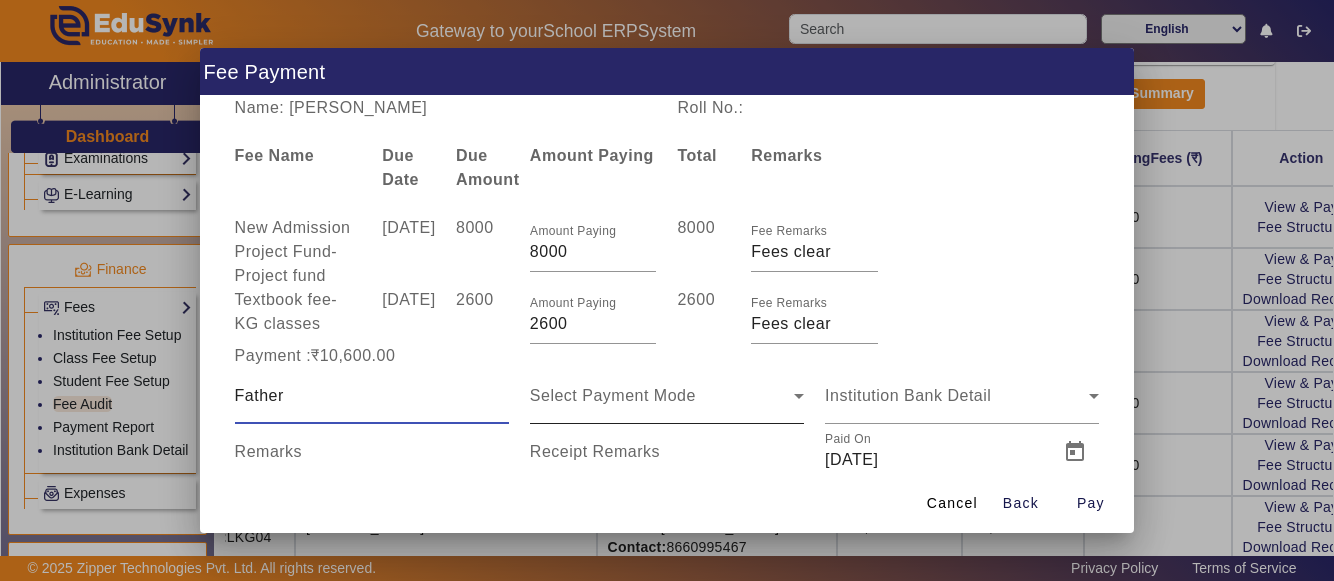 type on "Father" 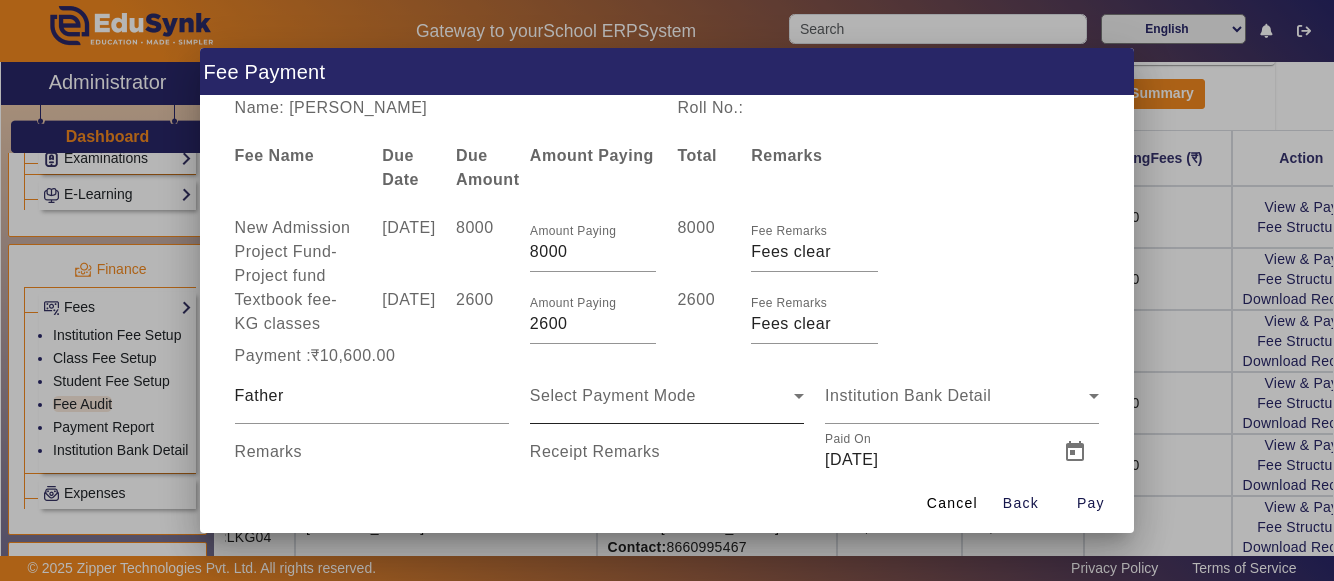 click on "Select Payment Mode" at bounding box center (667, 396) 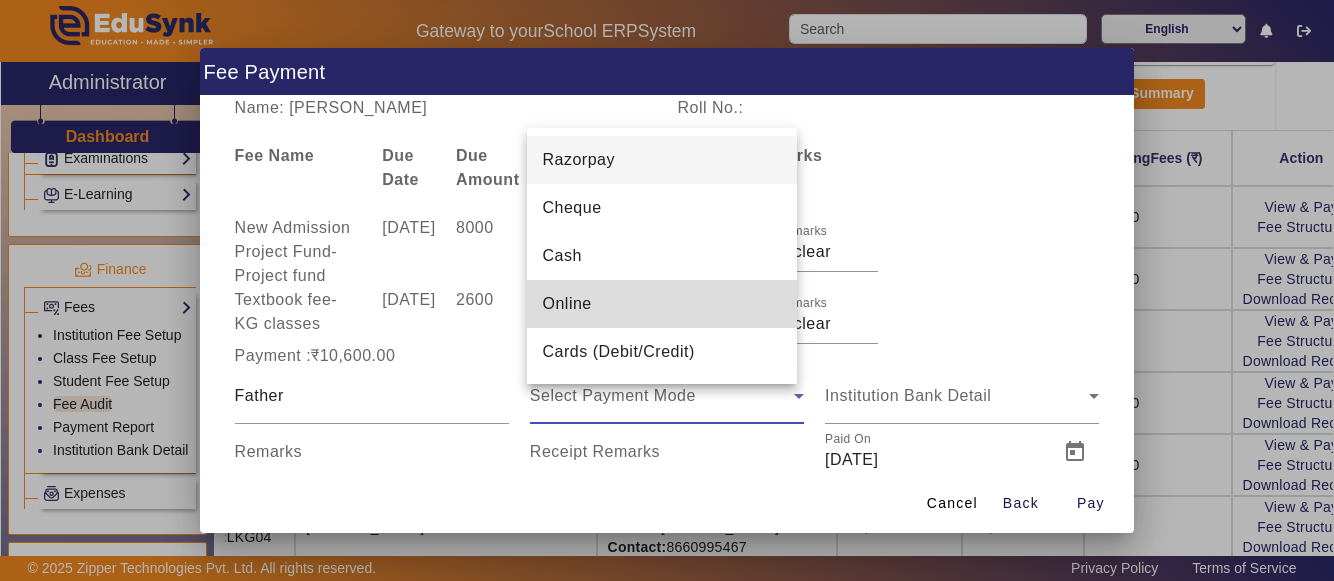 click on "Online" at bounding box center [662, 304] 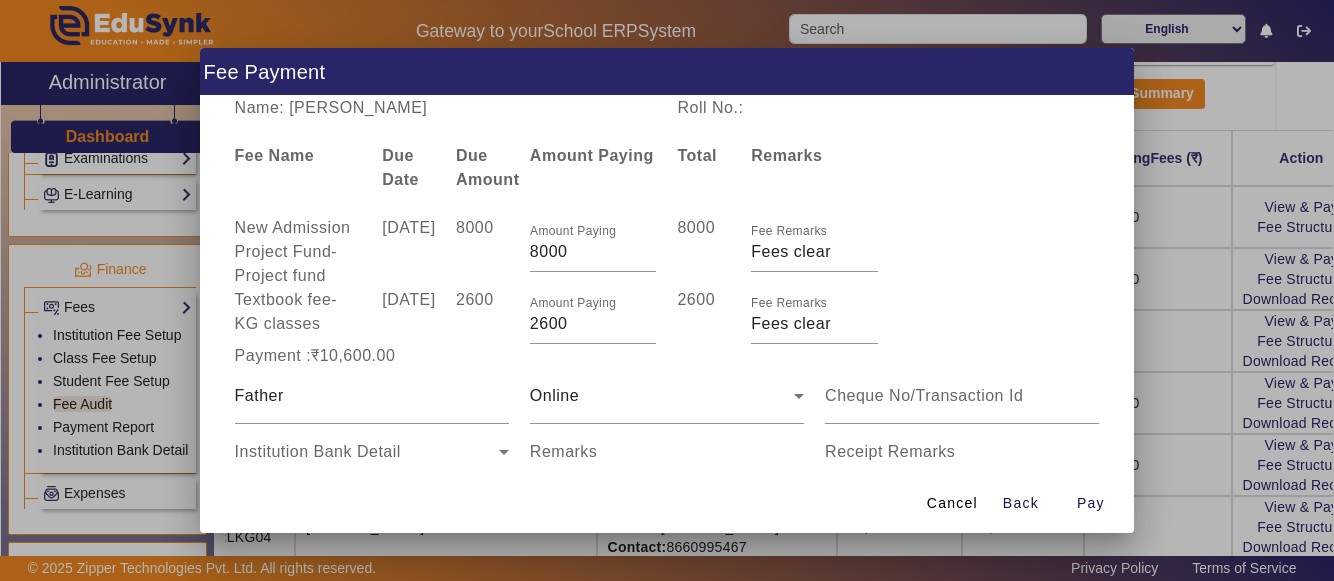 click on "Cancel  Back Pay" at bounding box center [667, 503] 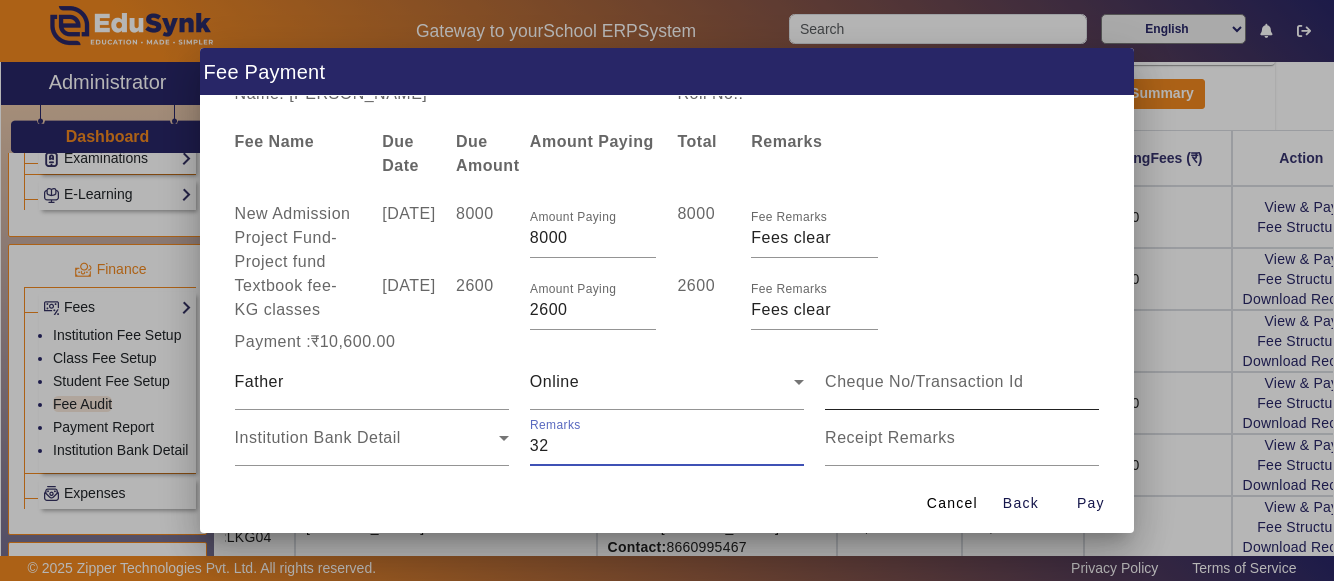 type on "32" 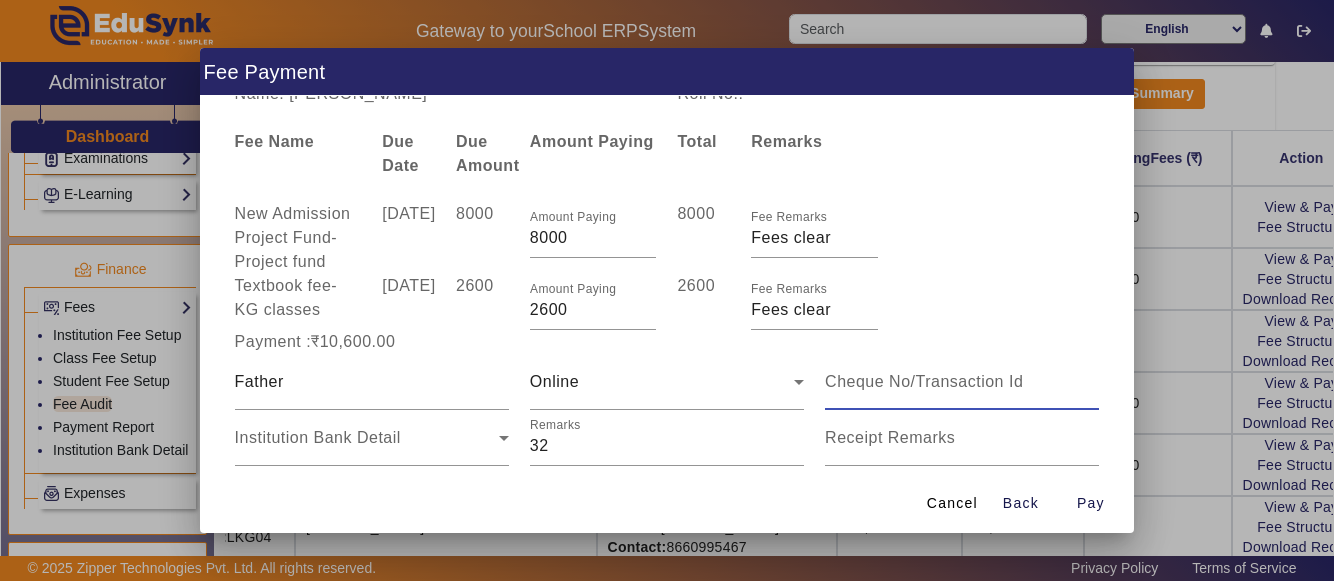 click at bounding box center (962, 382) 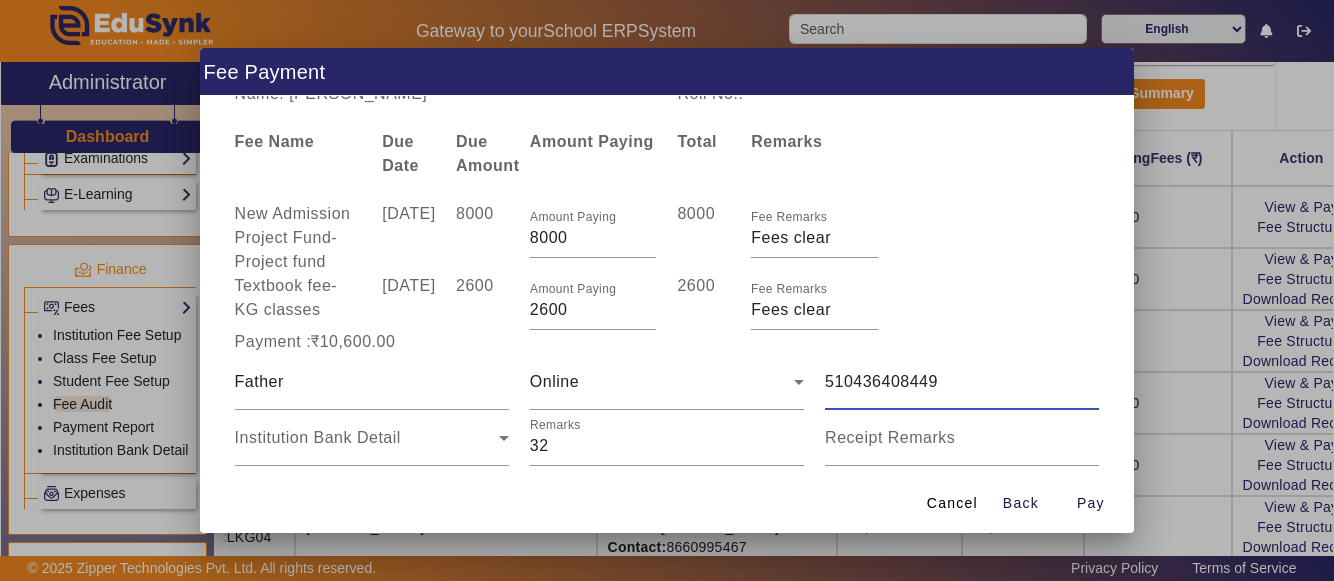 type on "510436408449" 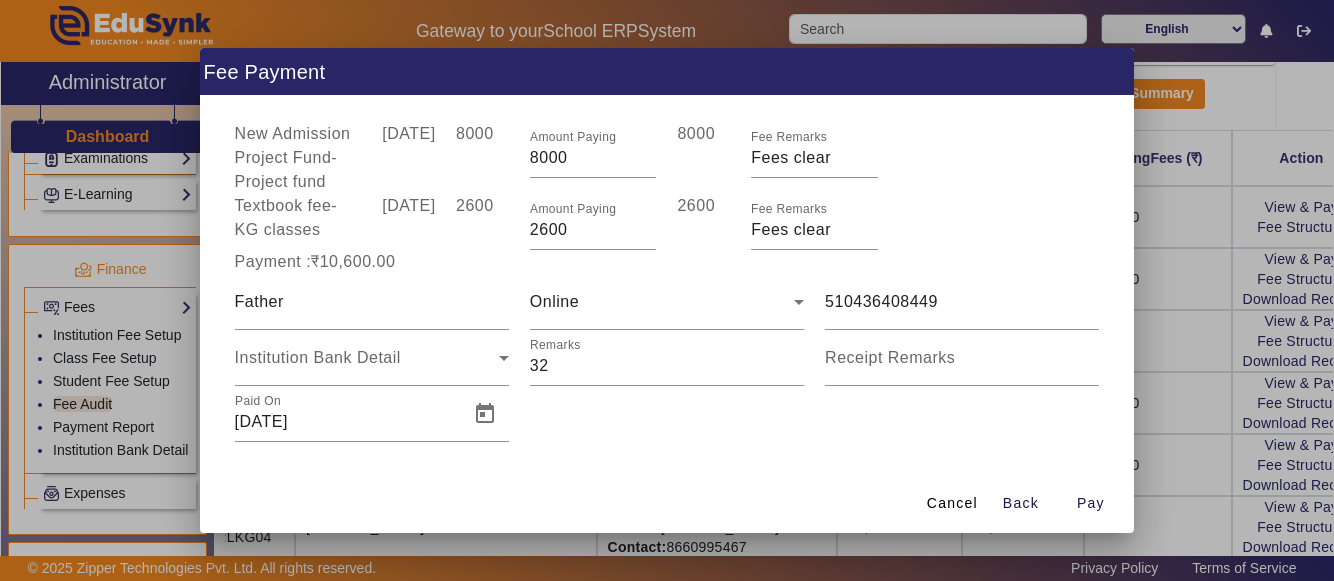 scroll, scrollTop: 122, scrollLeft: 0, axis: vertical 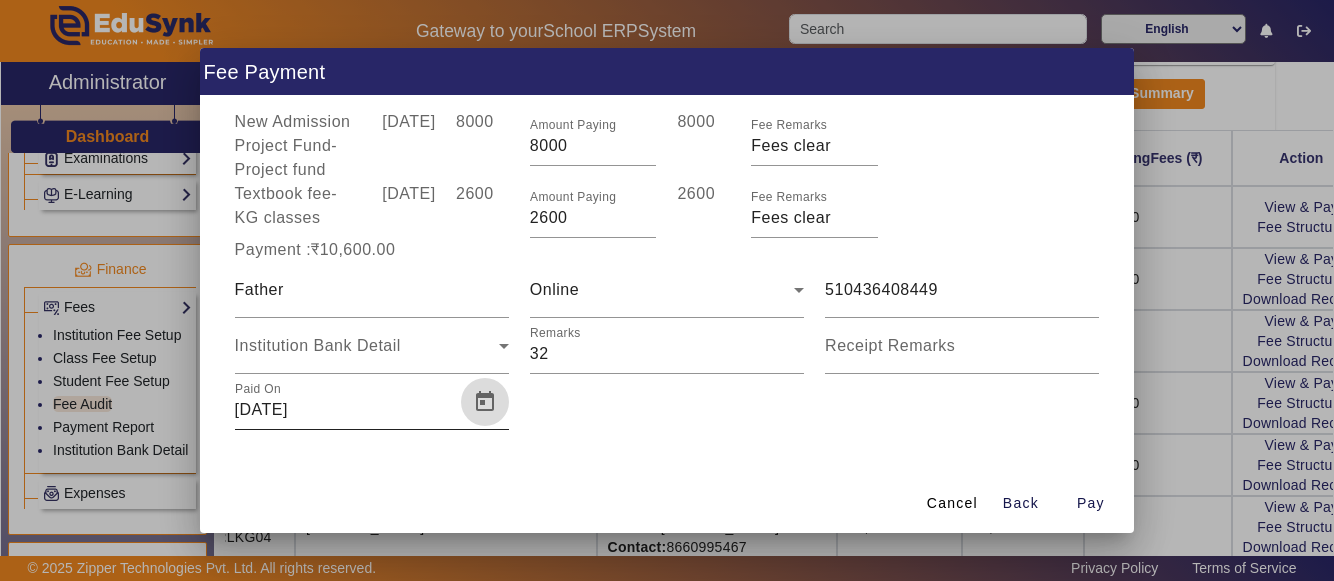 click at bounding box center (485, 402) 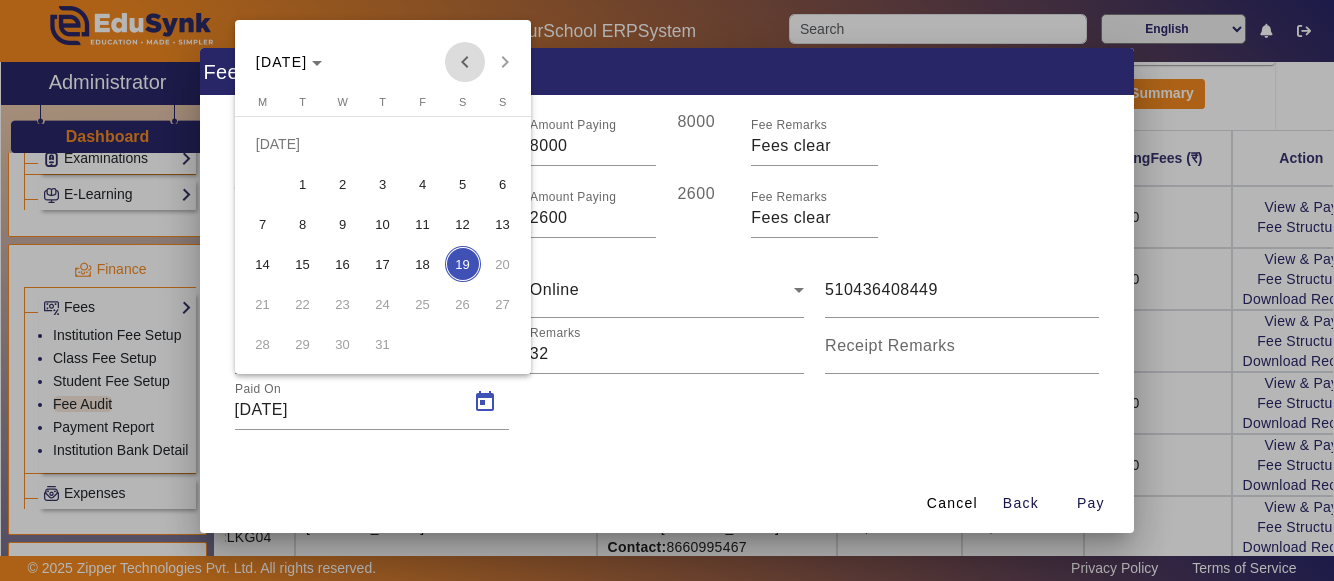 click at bounding box center (465, 62) 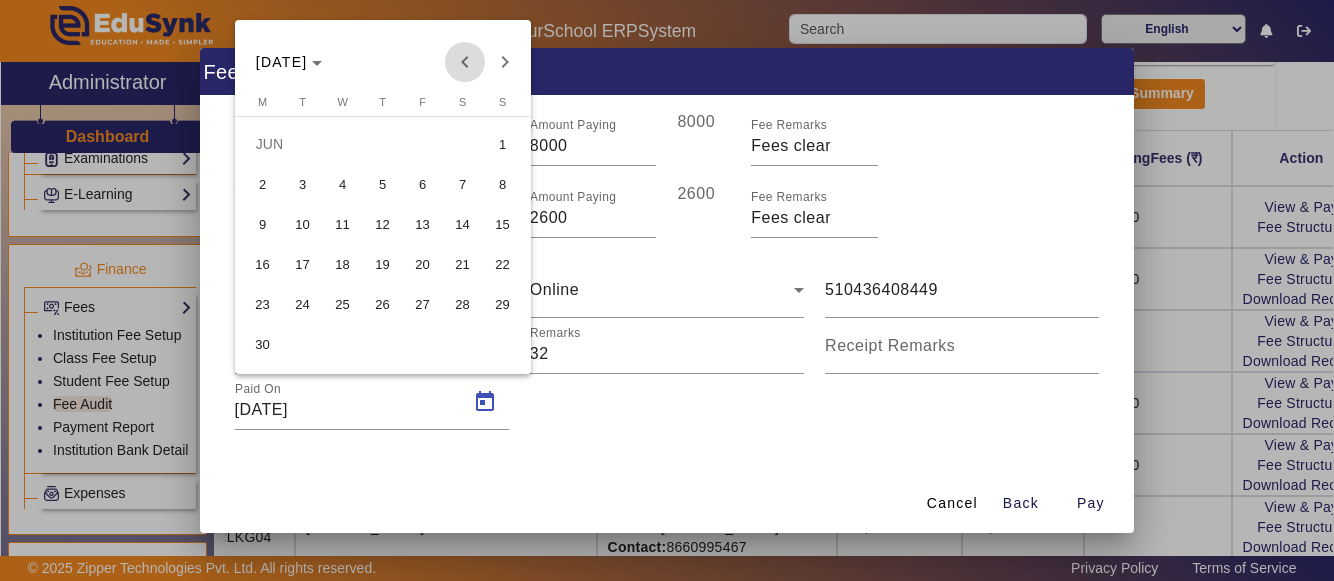 click at bounding box center [465, 62] 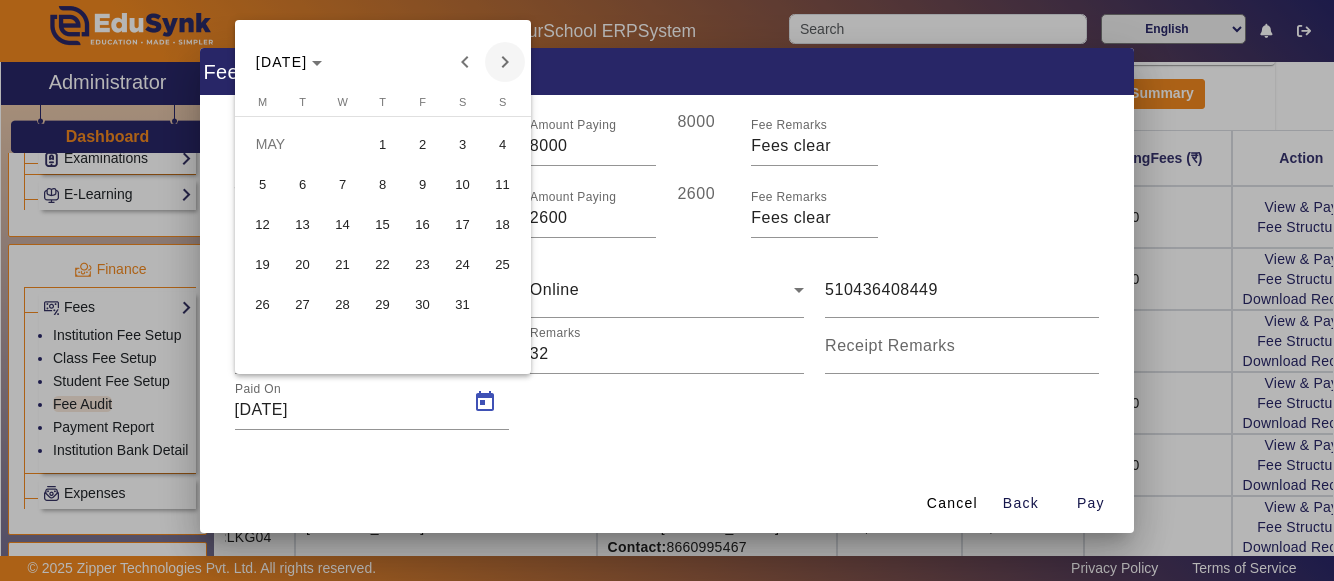 click at bounding box center (505, 62) 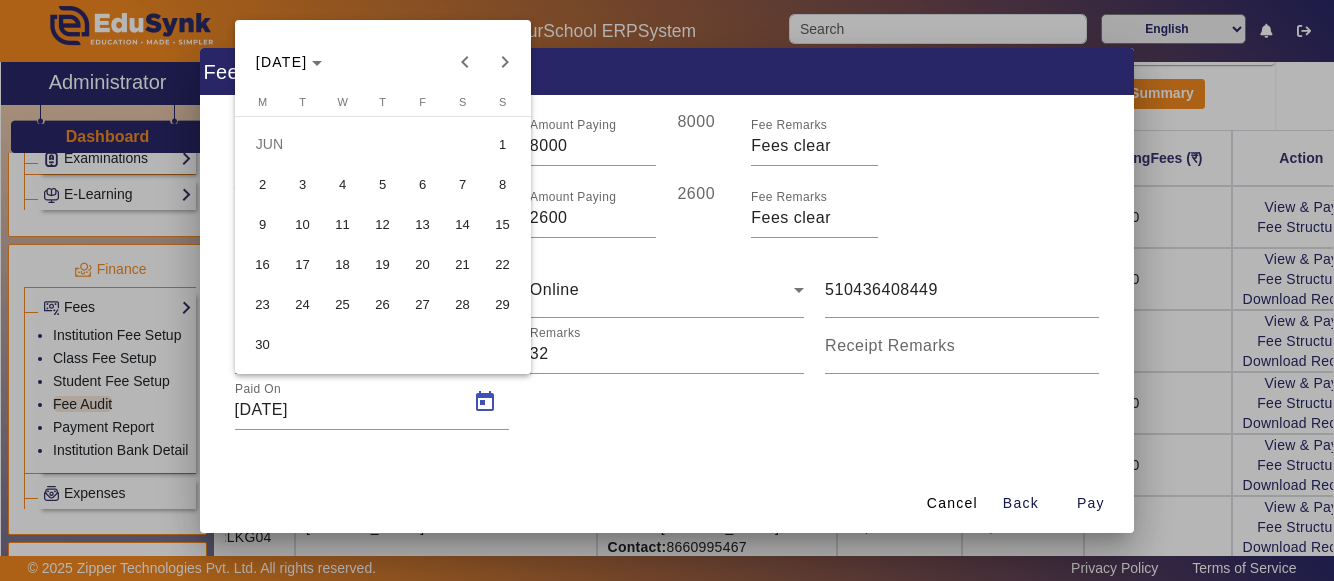 click on "5" at bounding box center [383, 184] 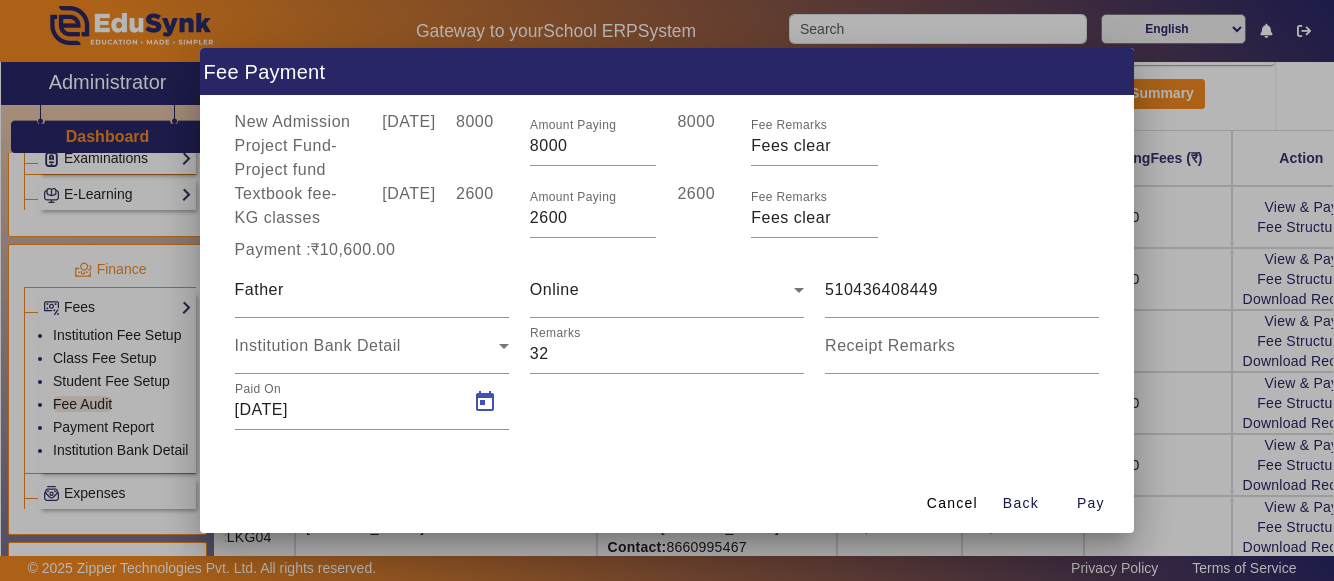 type on "[DATE]" 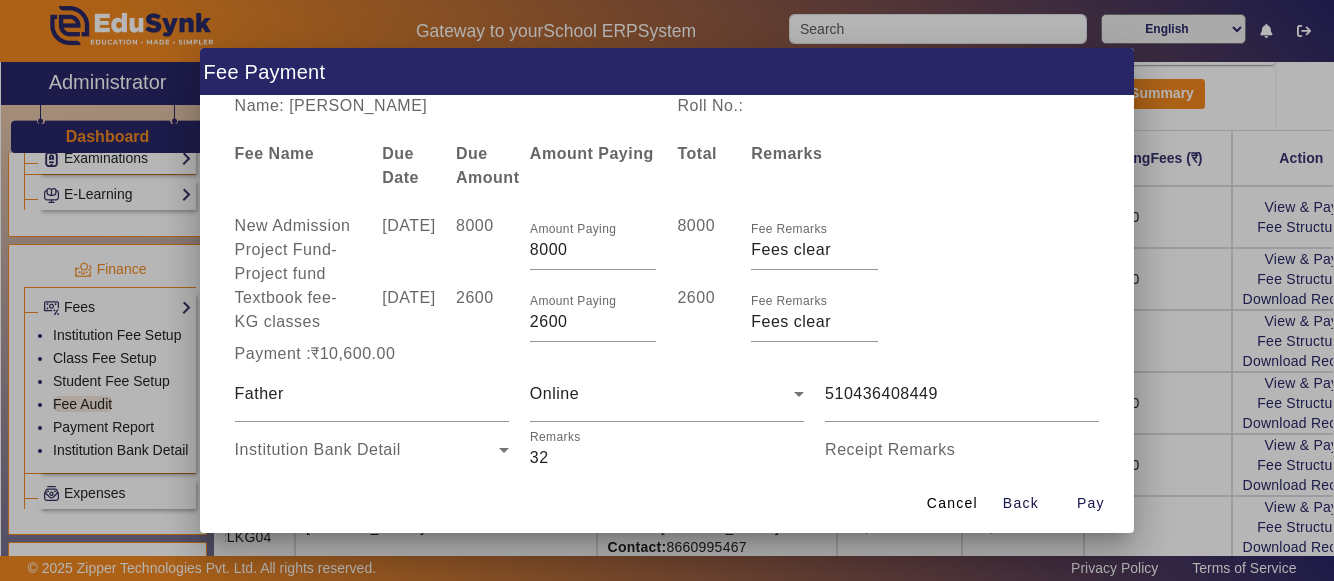 scroll, scrollTop: 0, scrollLeft: 0, axis: both 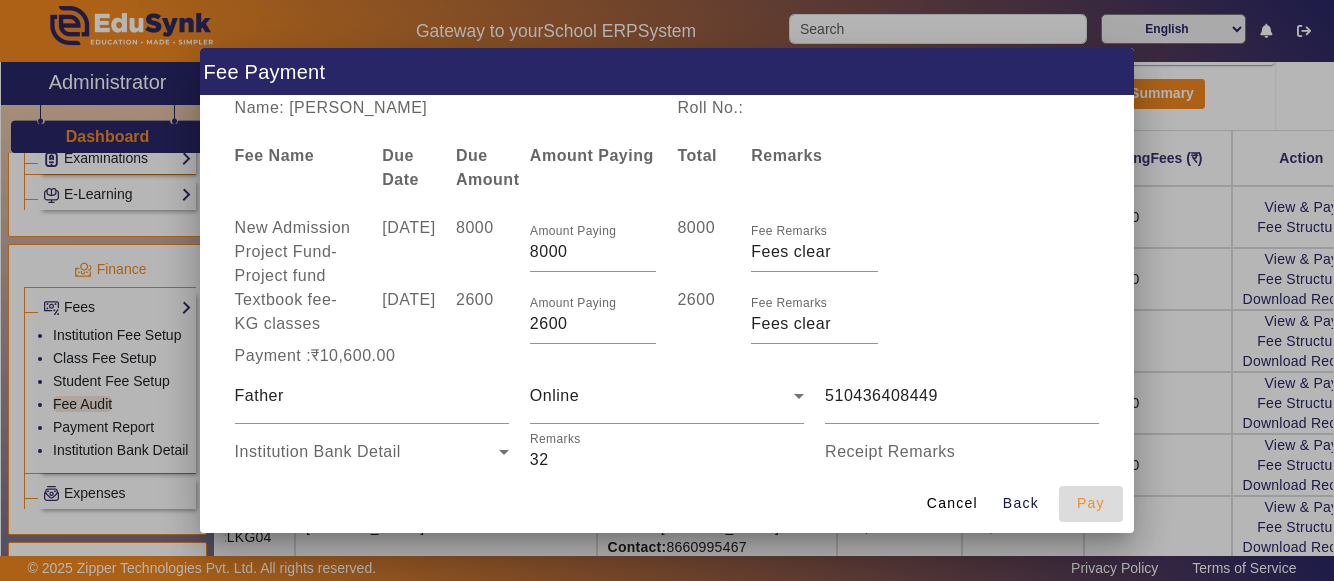 click on "Pay" at bounding box center (1091, 503) 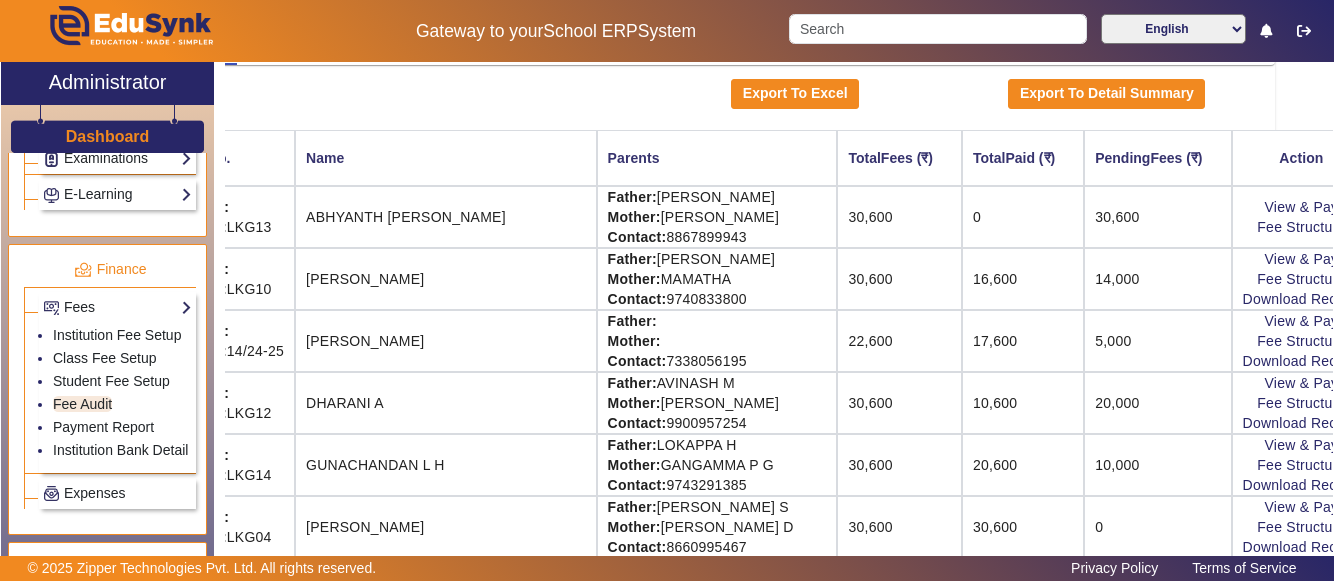 click on "0" 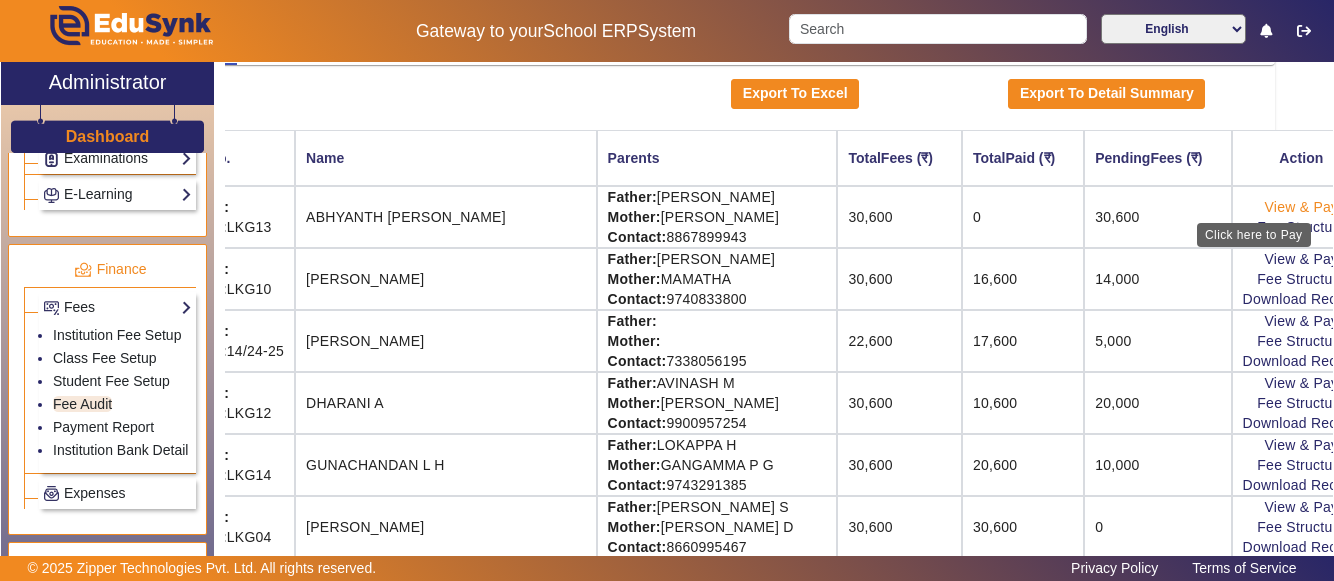 click on "View & Pay" 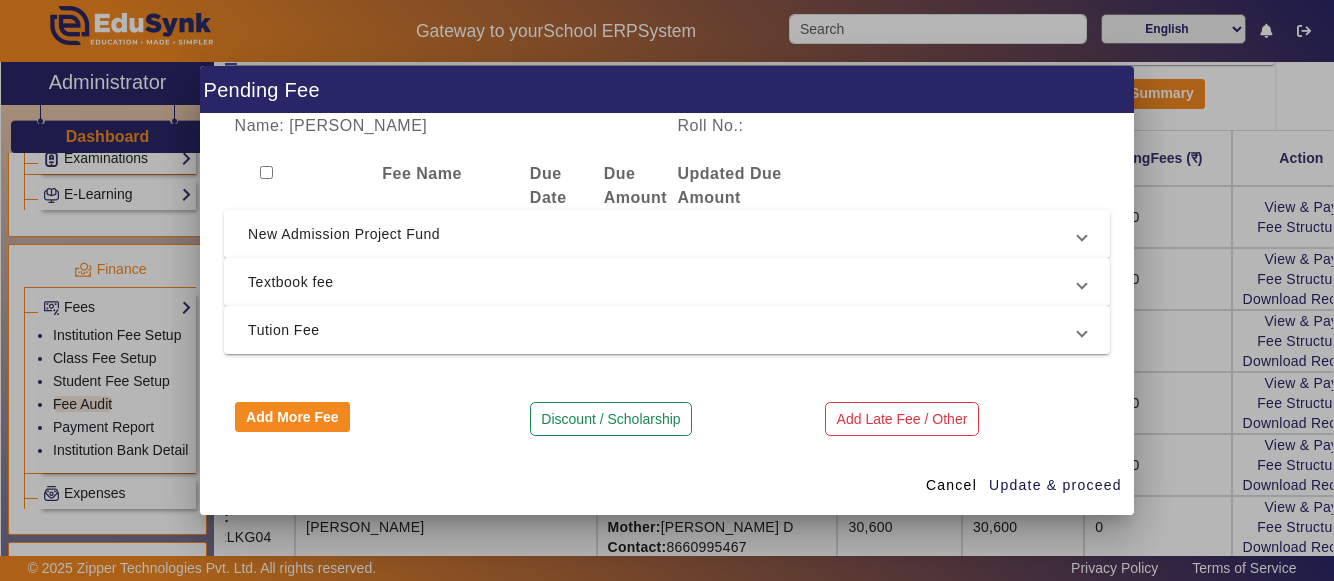click on "New Admission Project Fund" at bounding box center (663, 234) 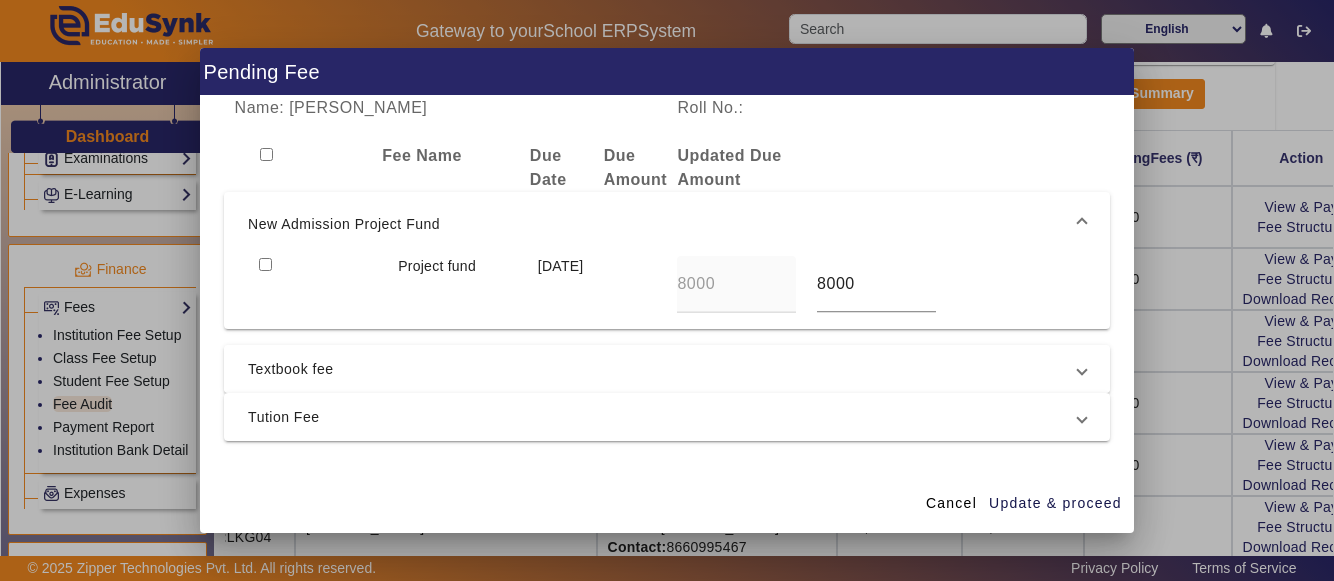 click on "Textbook fee" at bounding box center (663, 369) 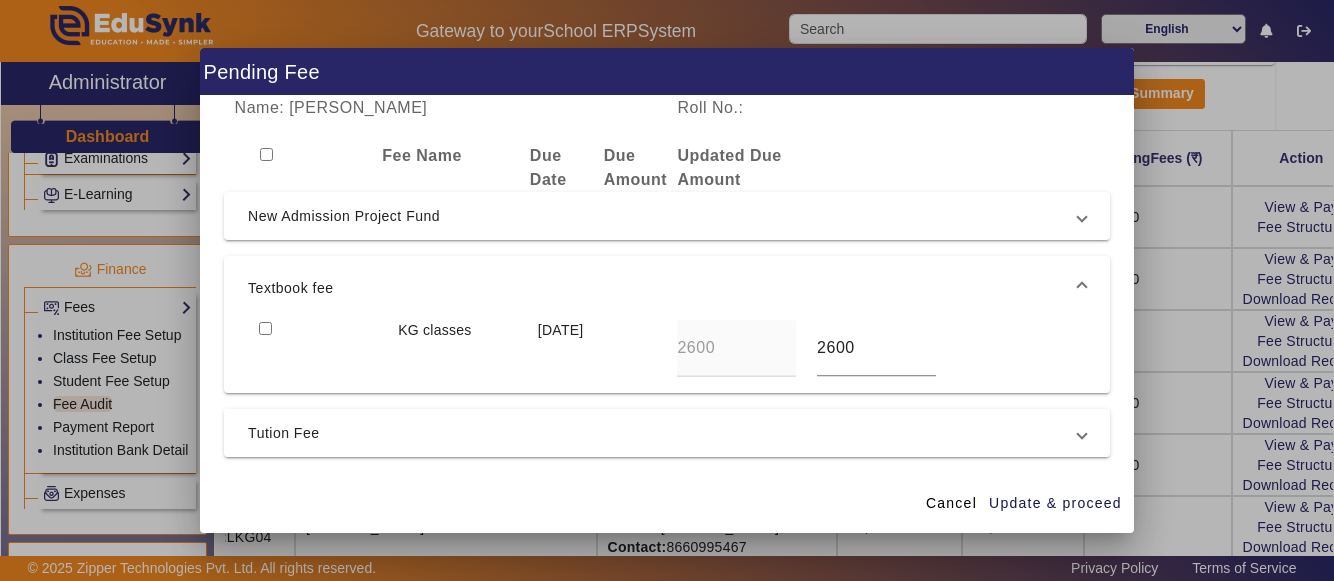 click on "Tution Fee" at bounding box center (663, 433) 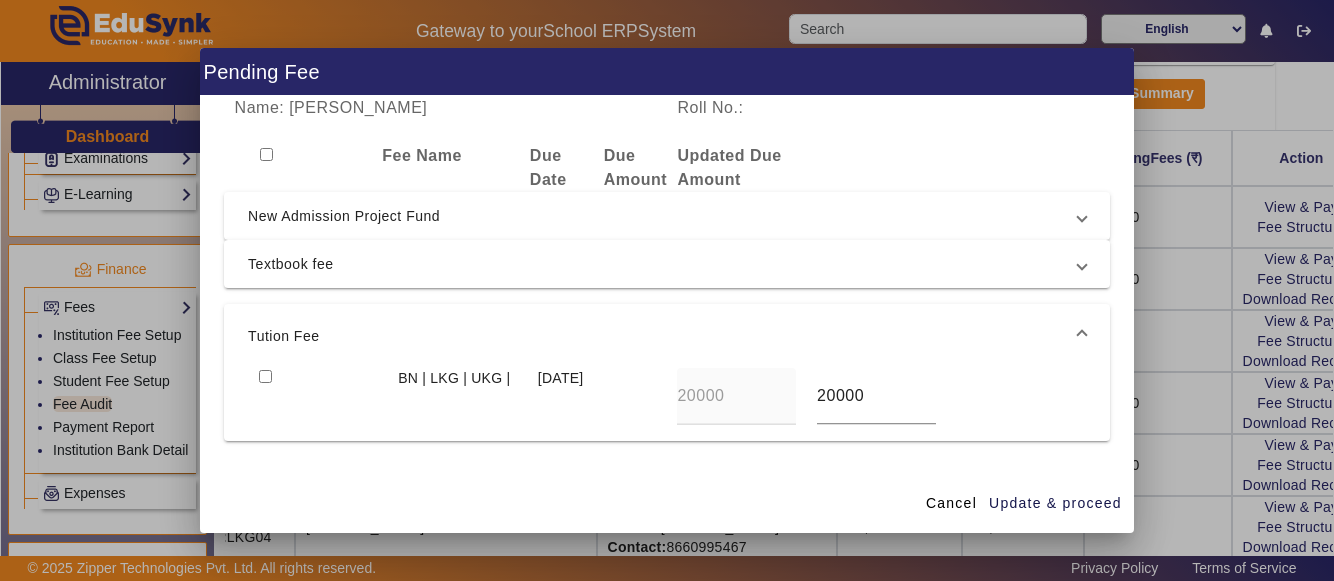 click at bounding box center [265, 376] 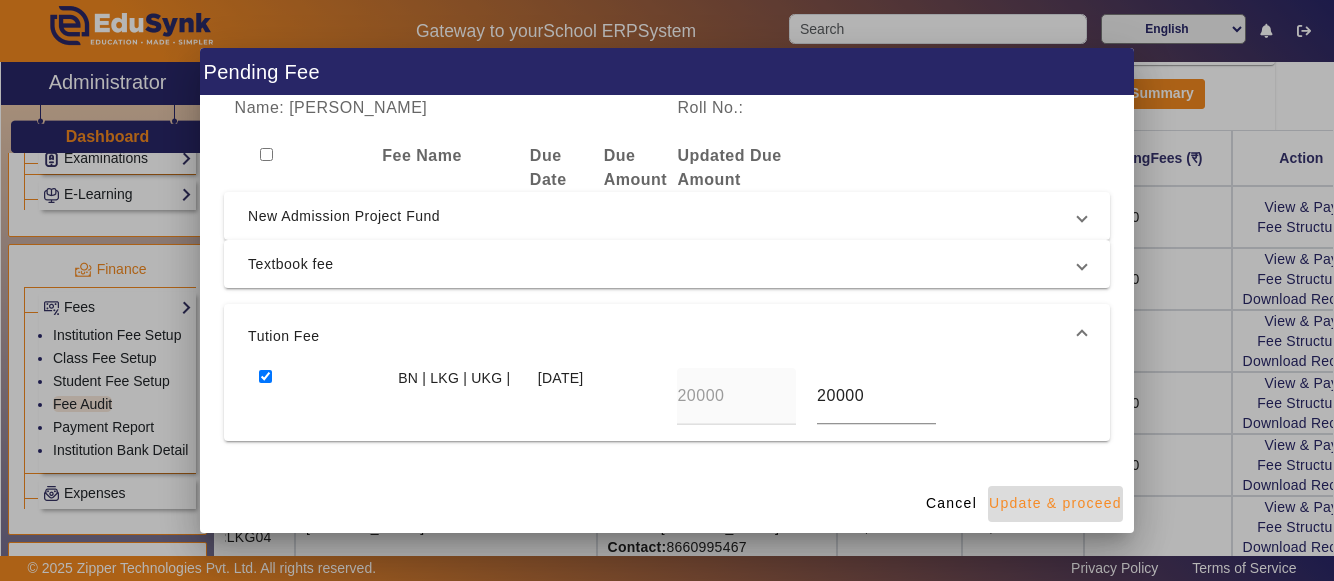 click on "Update & proceed" at bounding box center [1055, 503] 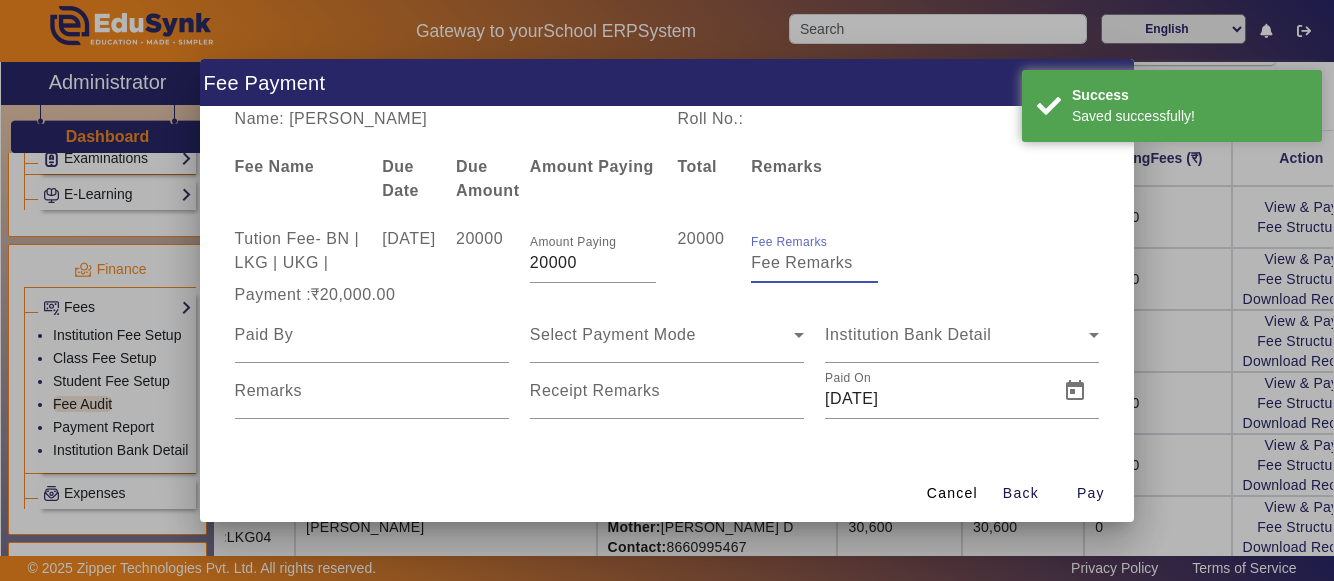 click on "Fee Remarks" at bounding box center [814, 263] 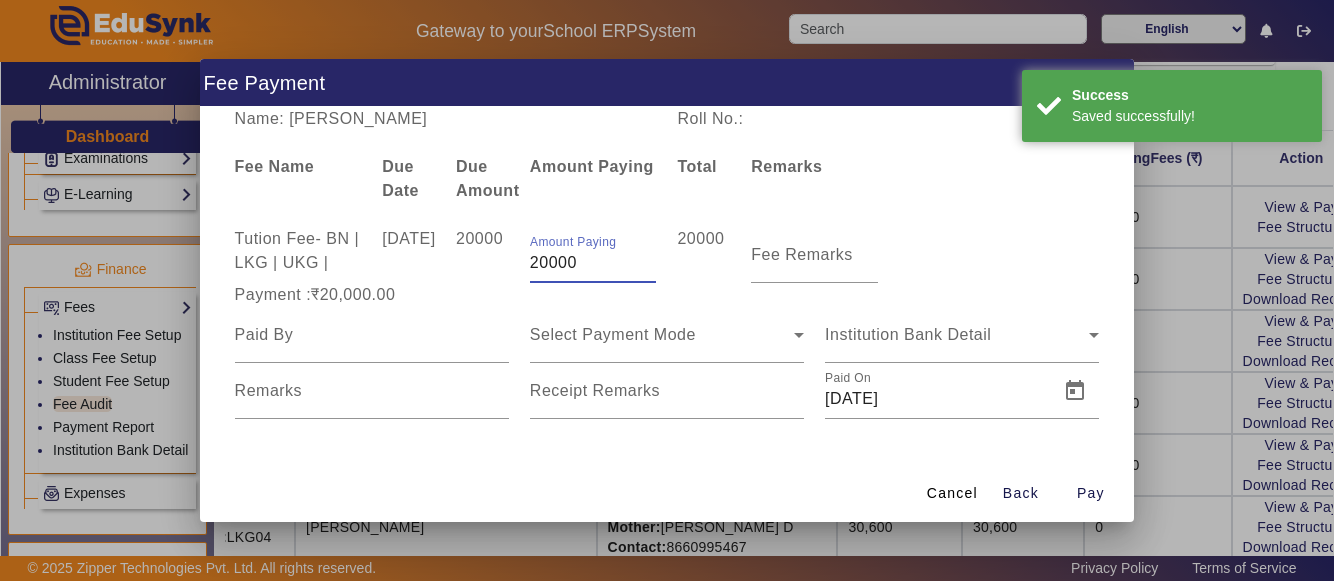 click on "20000" at bounding box center (593, 263) 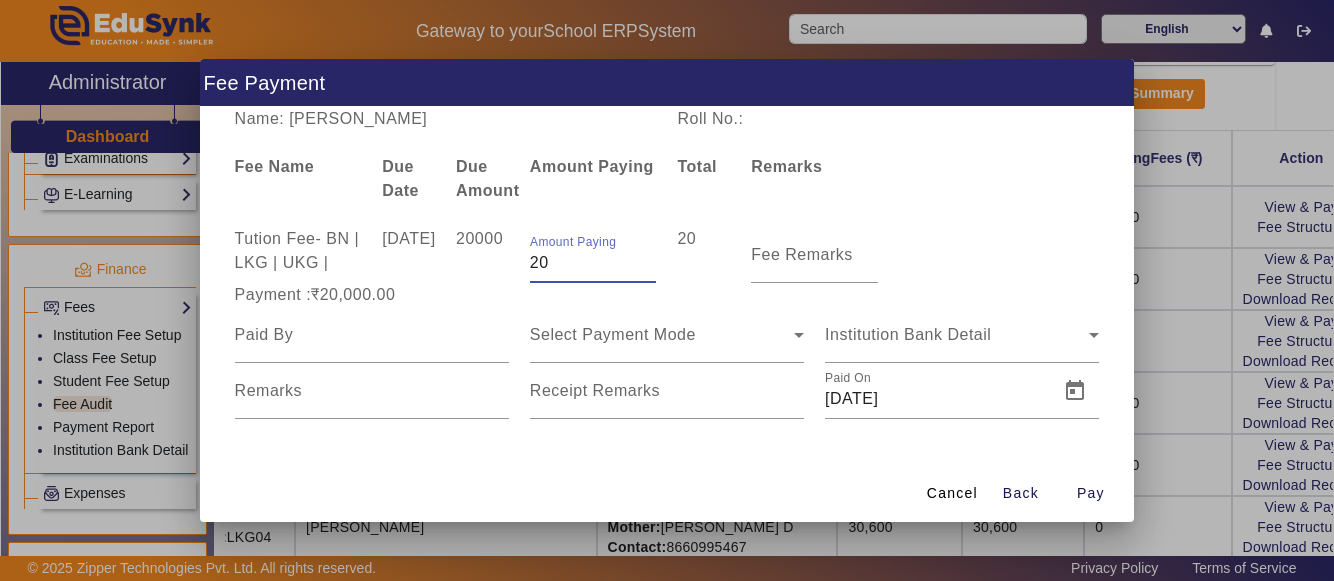 type on "2" 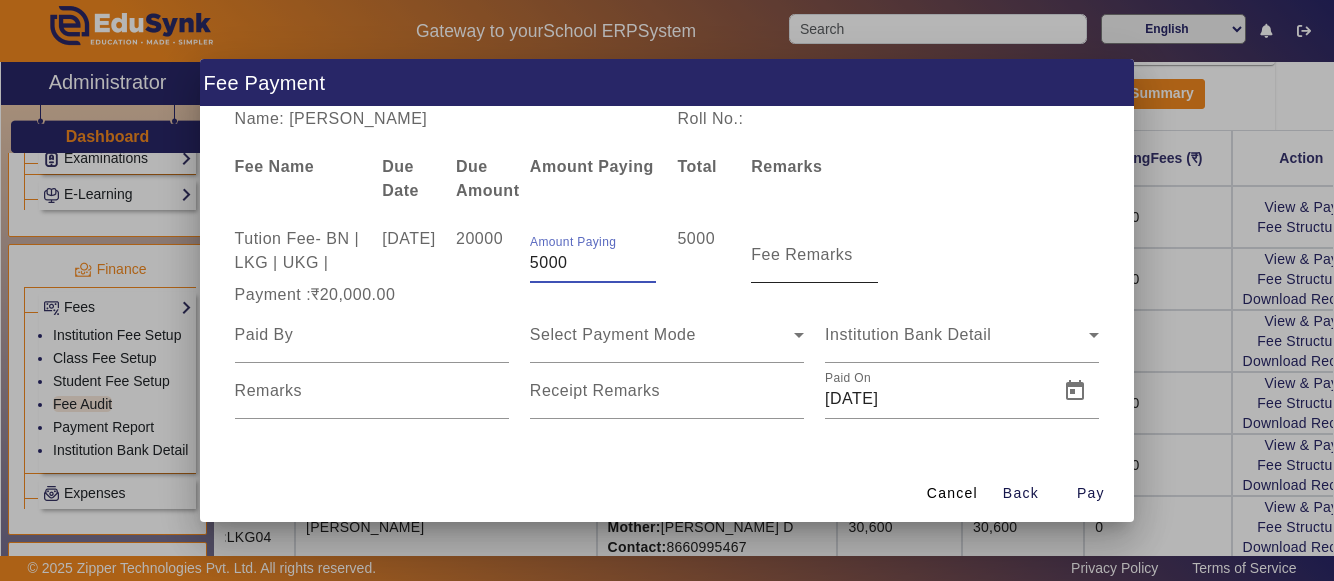 type on "5000" 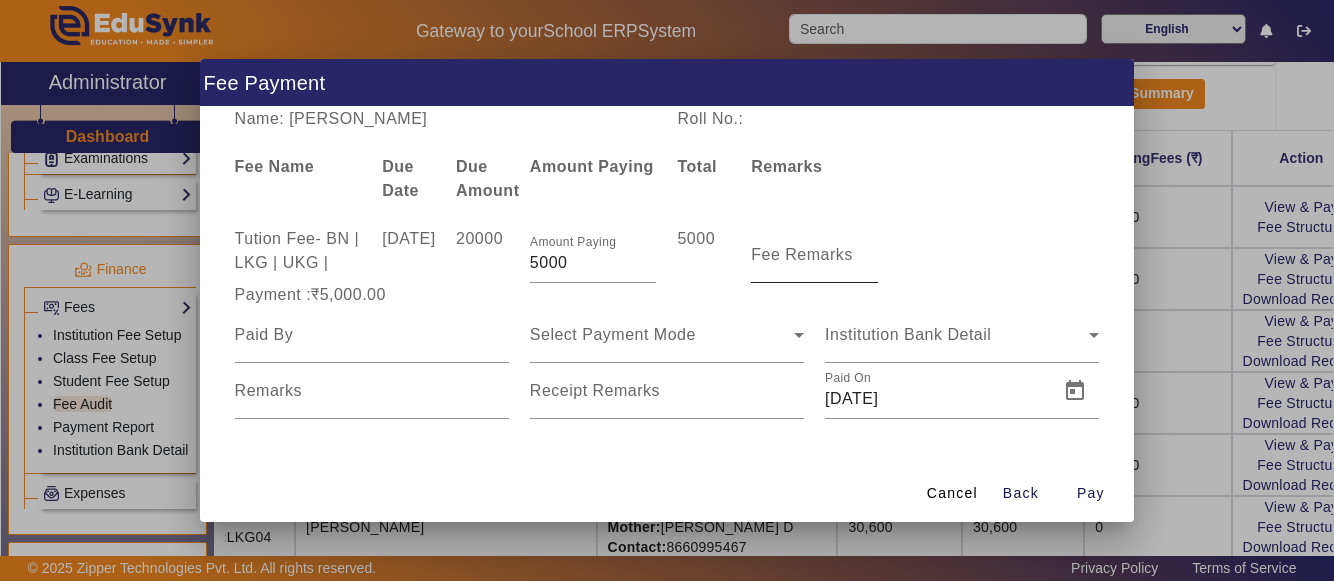 click on "Fee Remarks" at bounding box center [802, 254] 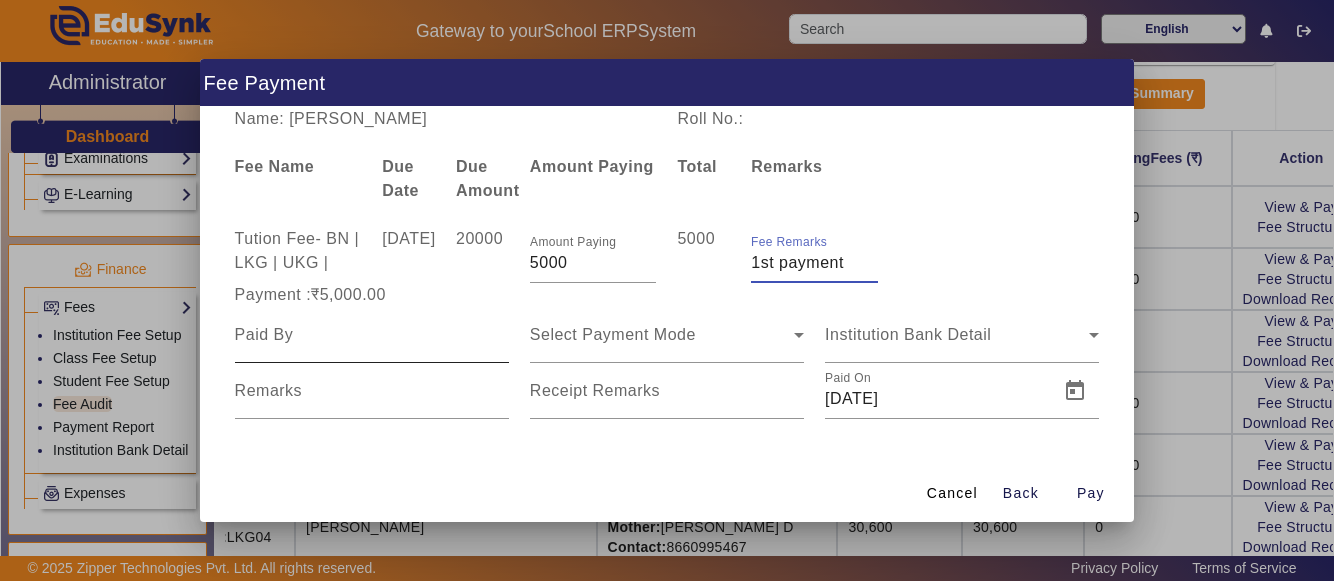 type on "1st payment" 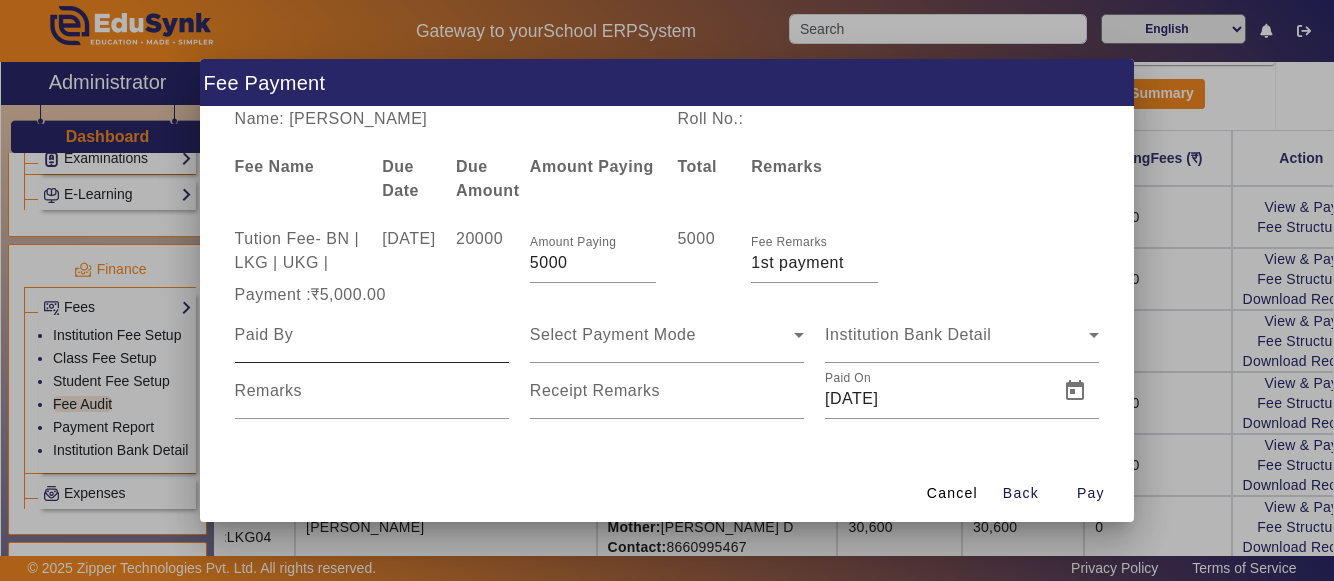 click at bounding box center [372, 335] 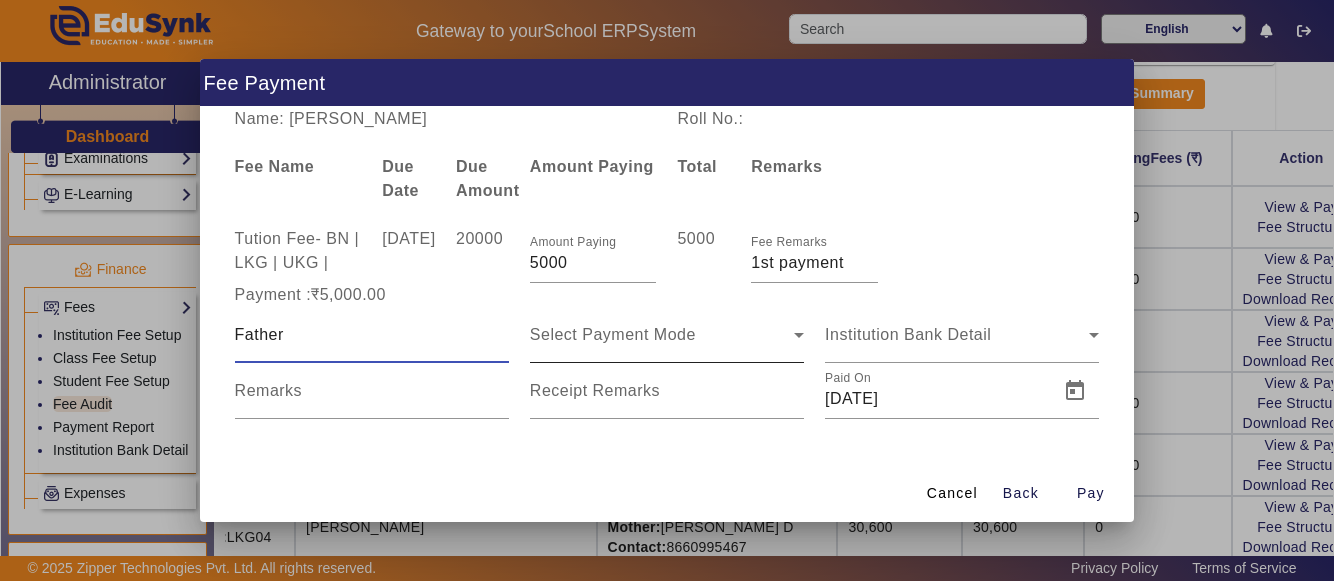 type on "Father" 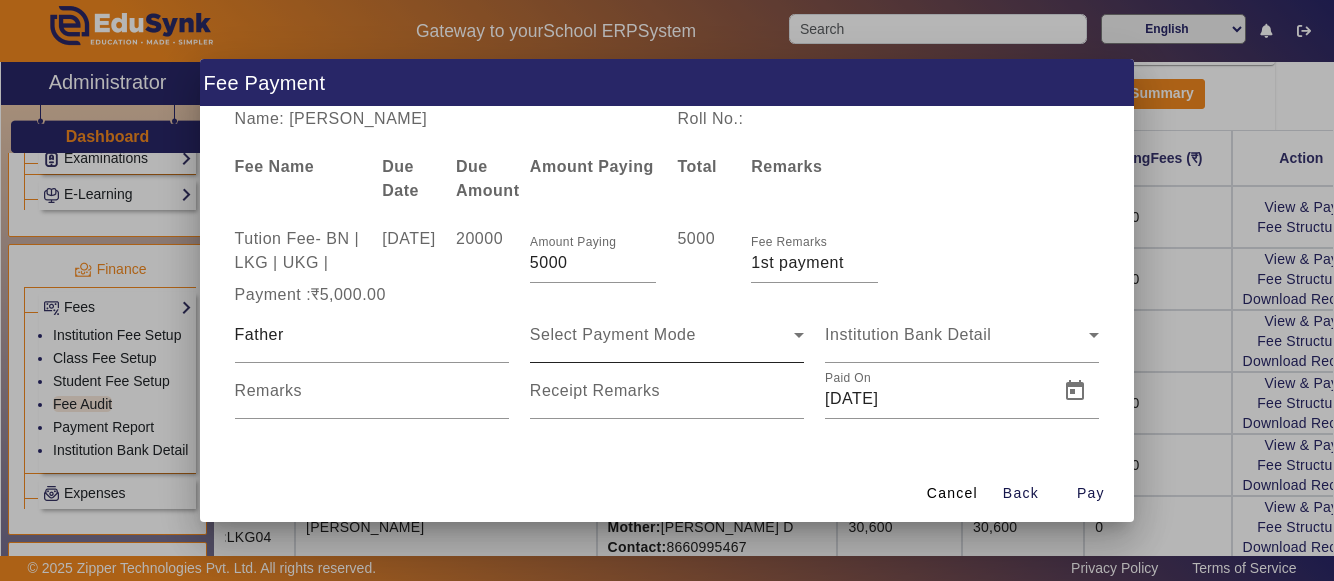 click on "Select Payment Mode" at bounding box center (667, 335) 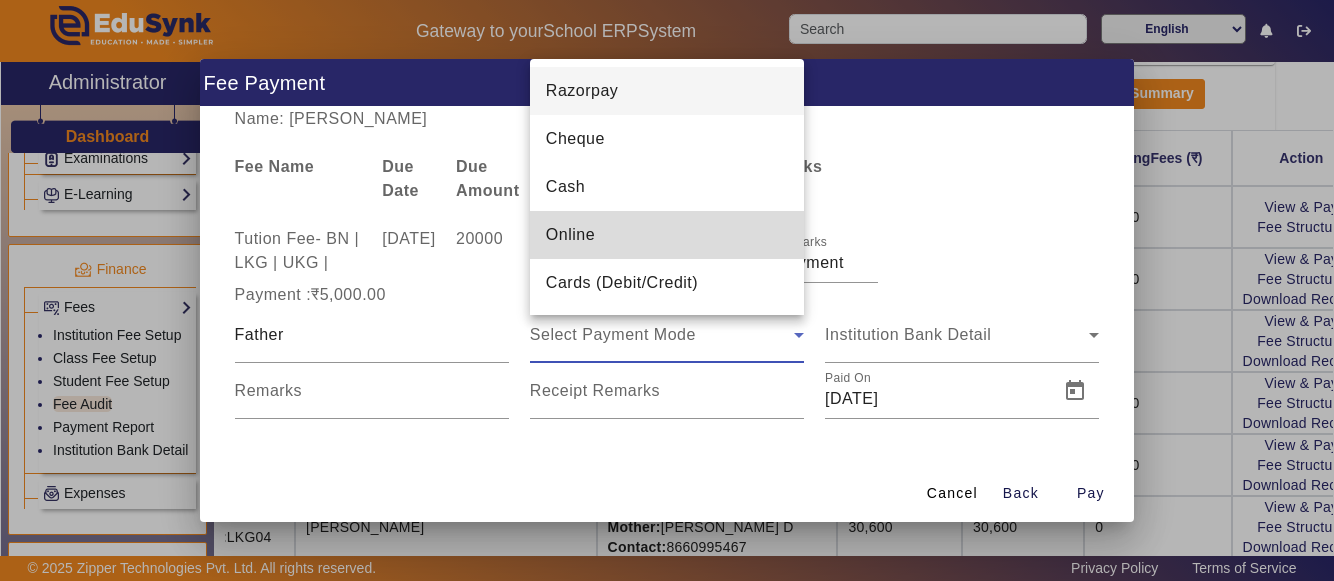 click on "Online" at bounding box center [570, 235] 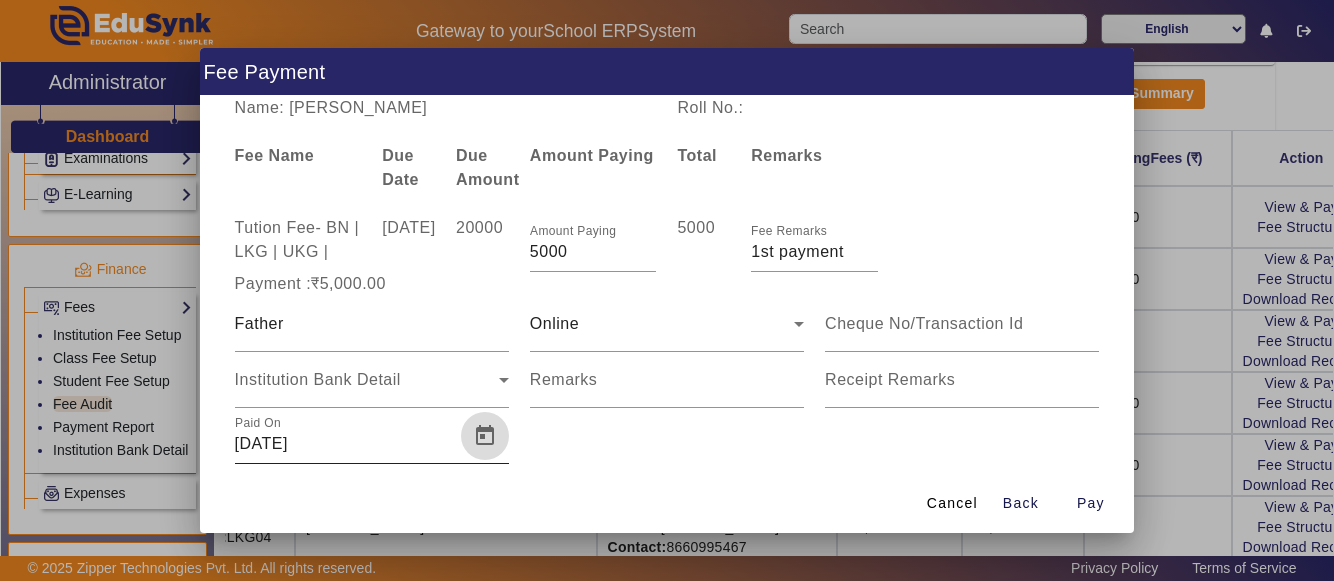 click at bounding box center [485, 436] 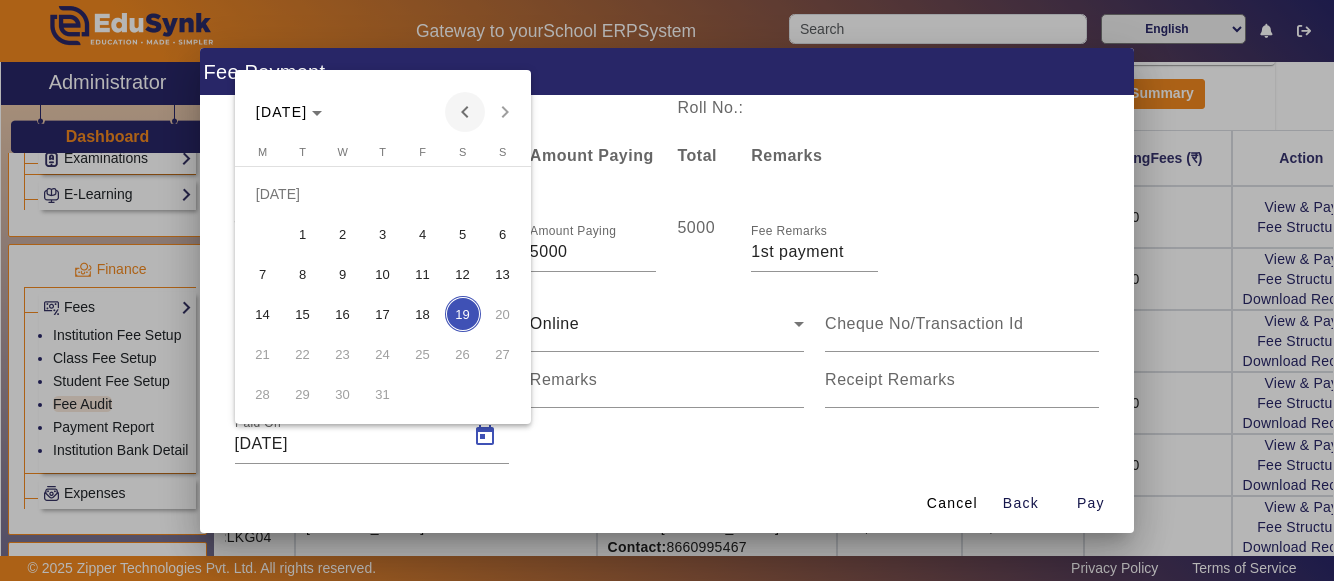 click at bounding box center [465, 112] 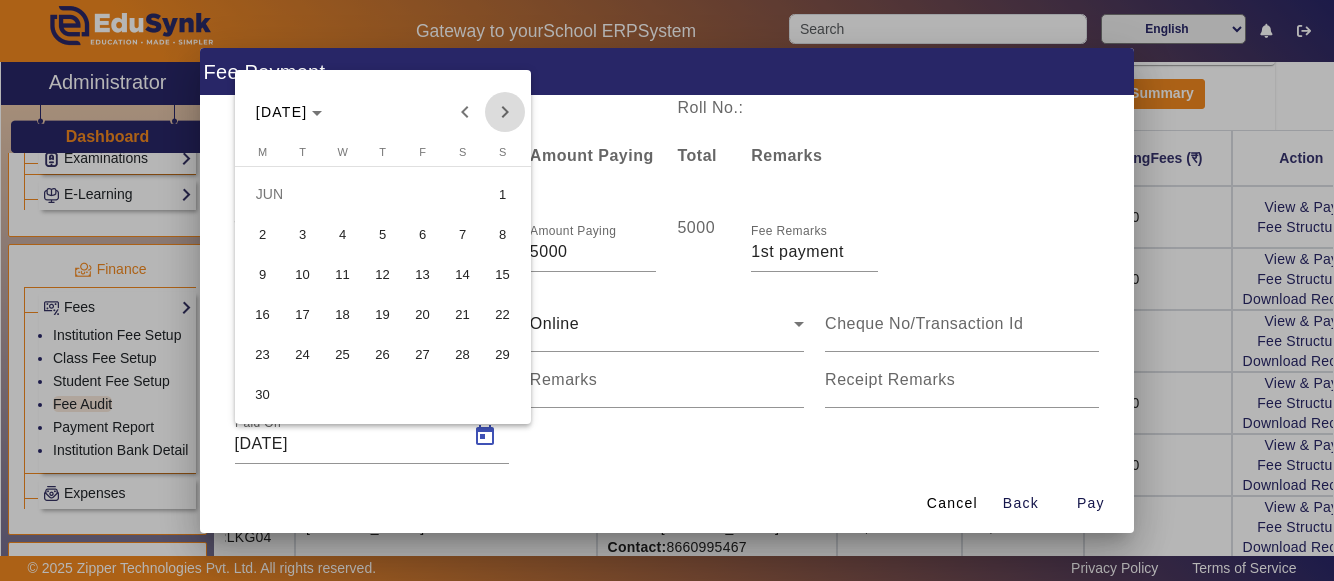 click at bounding box center (505, 112) 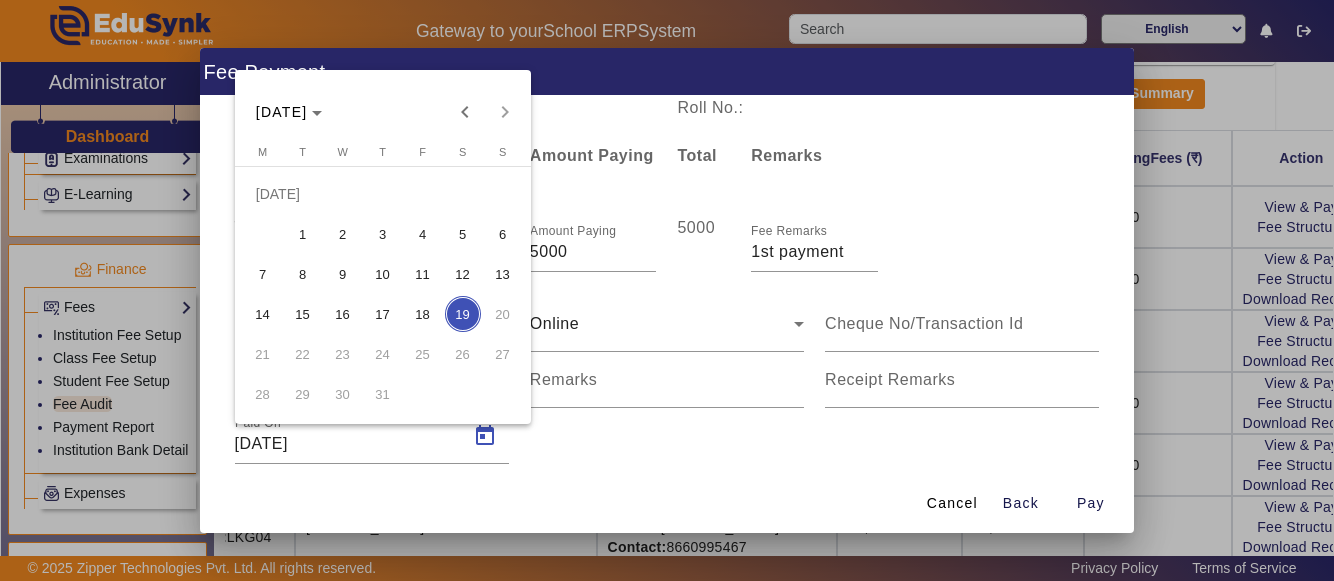 click on "11" at bounding box center (423, 274) 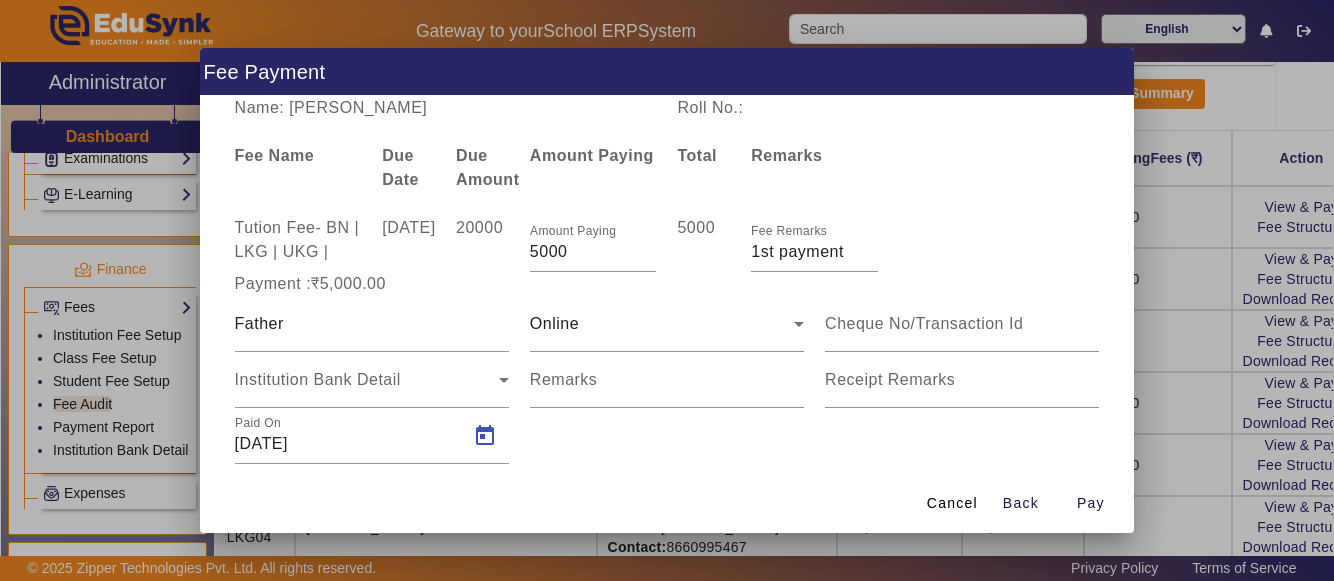 type on "[DATE]" 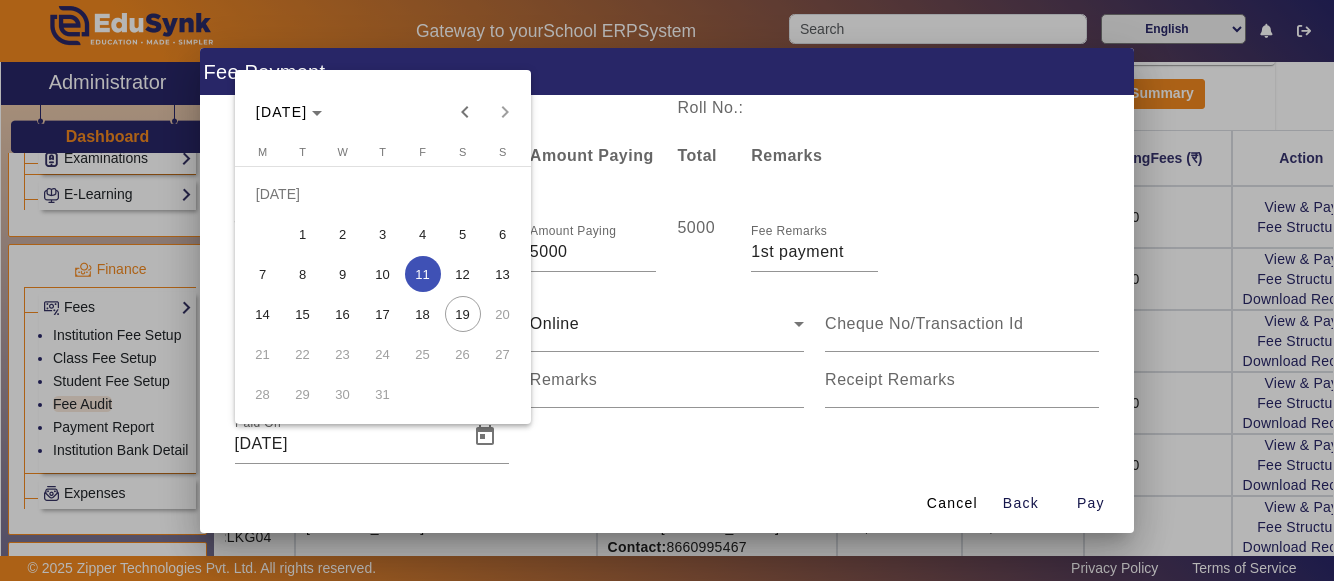 scroll, scrollTop: 2, scrollLeft: 0, axis: vertical 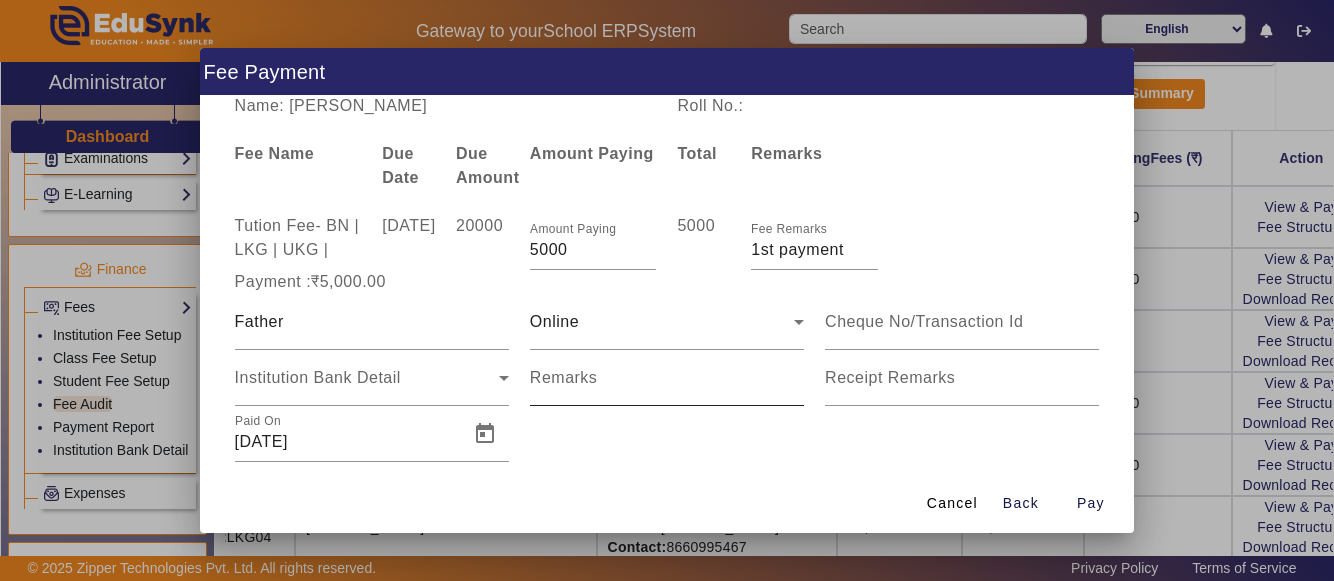 click on "Remarks" at bounding box center (564, 378) 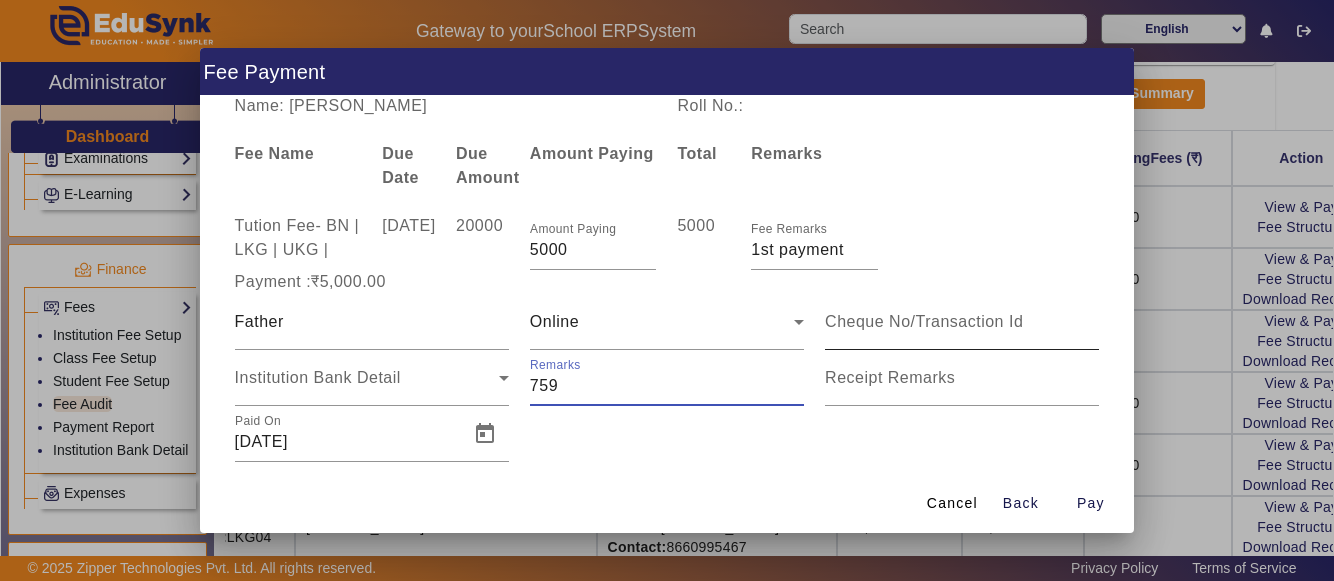 type on "759" 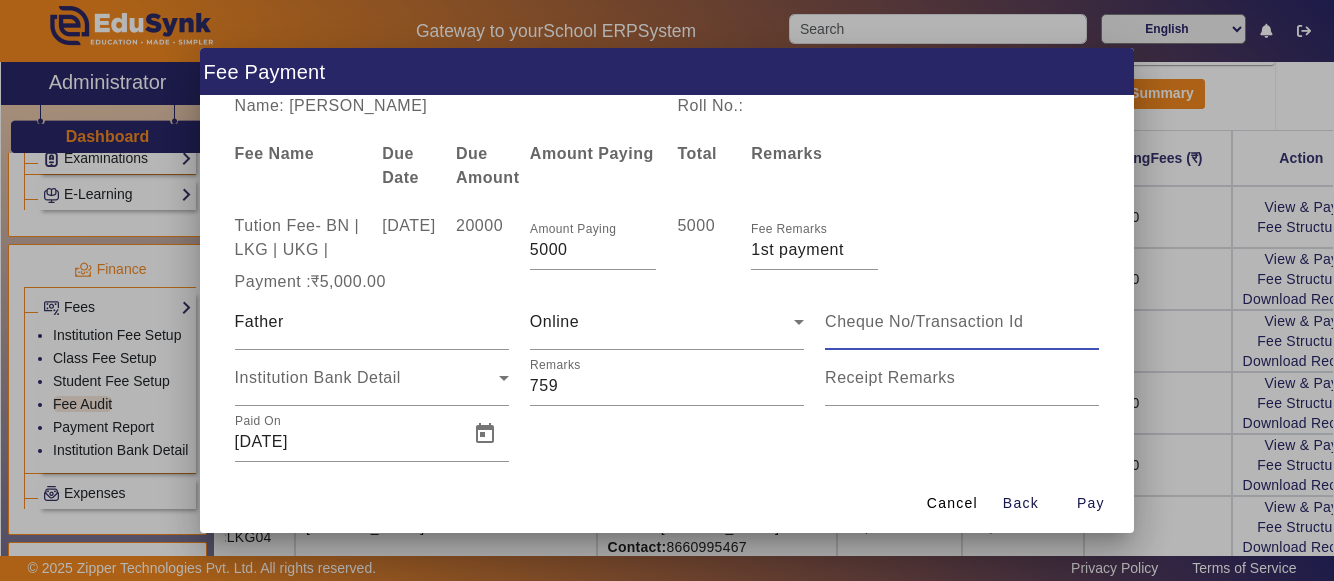 click at bounding box center [962, 322] 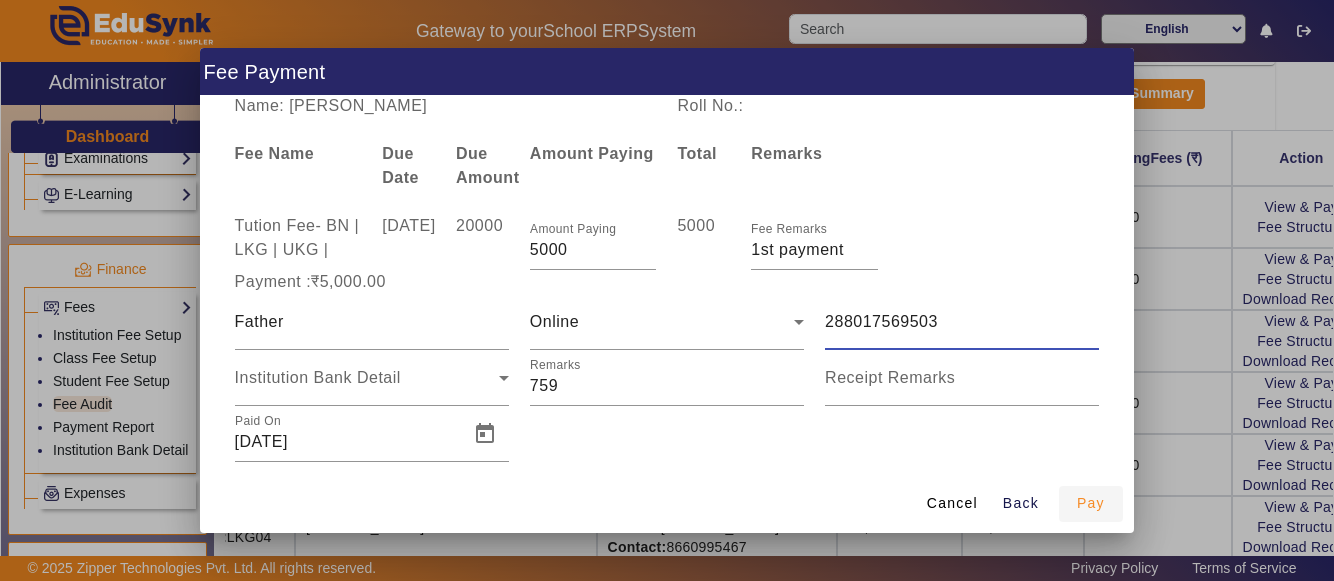 type on "288017569503" 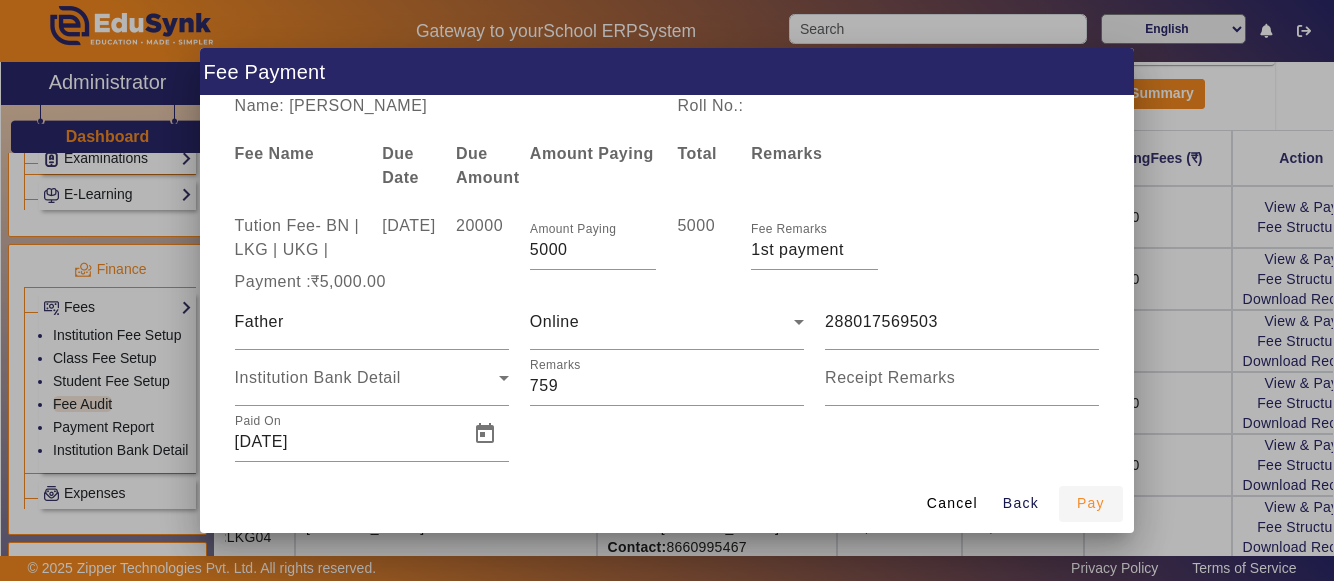 scroll, scrollTop: 0, scrollLeft: 0, axis: both 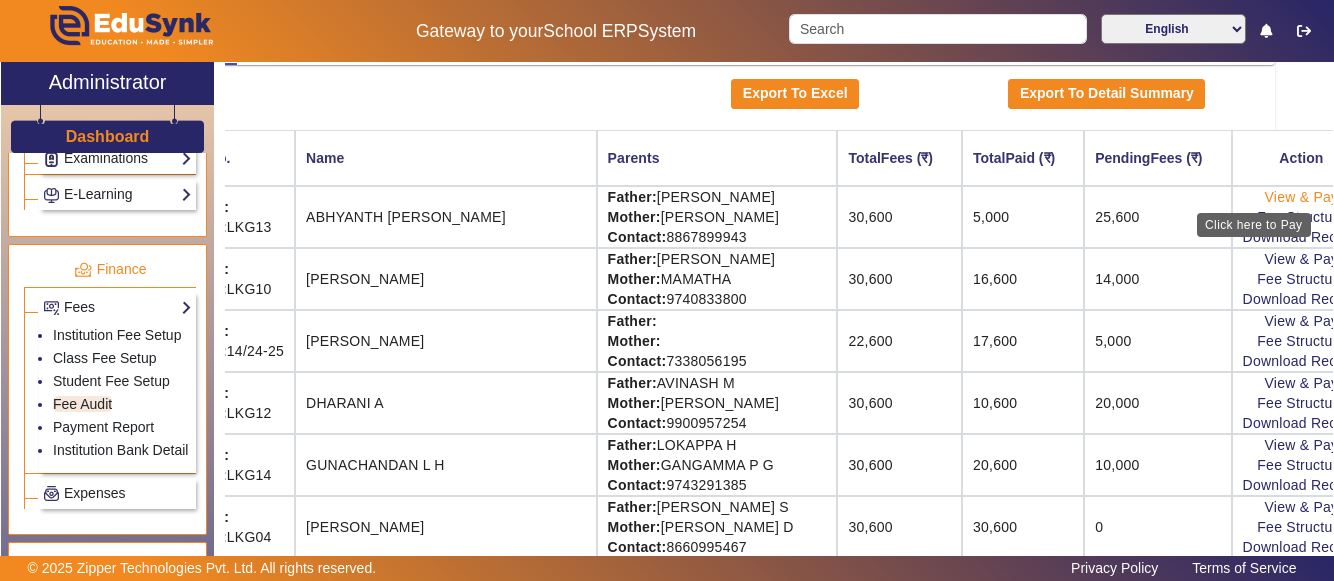 click on "View & Pay" 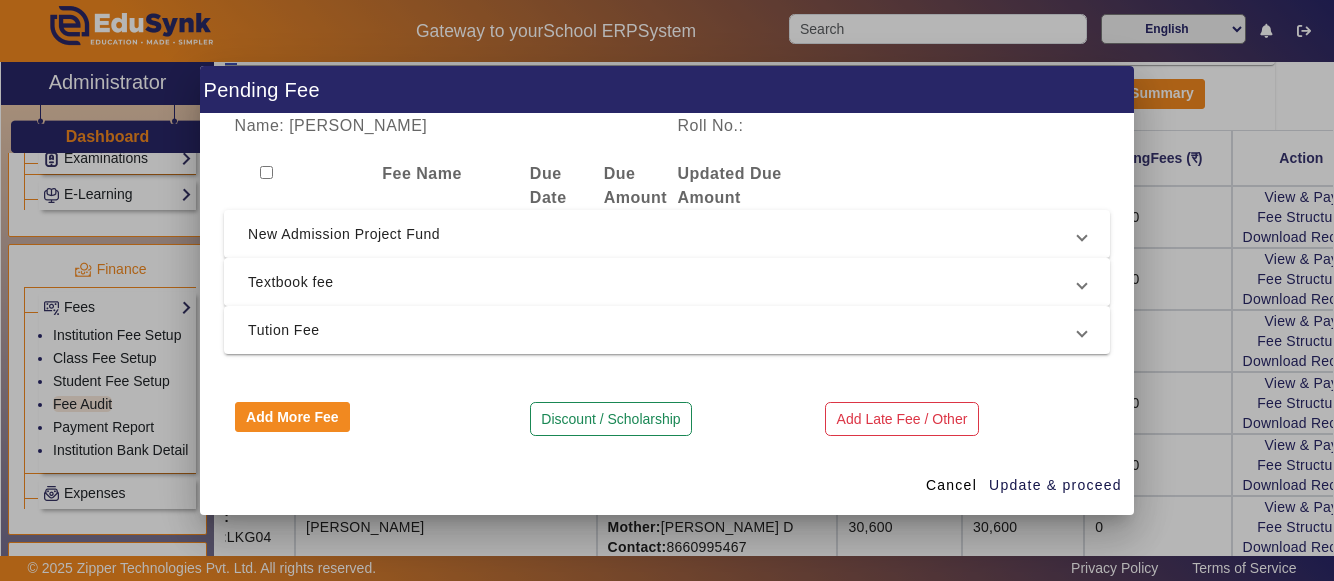 click on "Textbook fee" at bounding box center [663, 282] 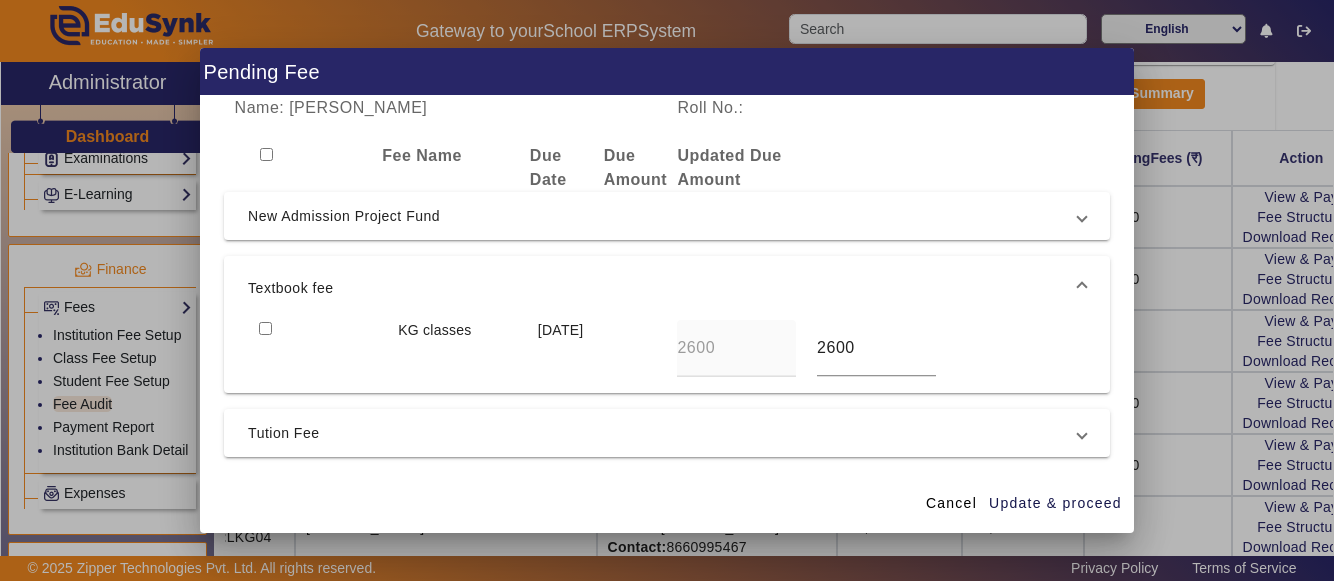 click at bounding box center (265, 328) 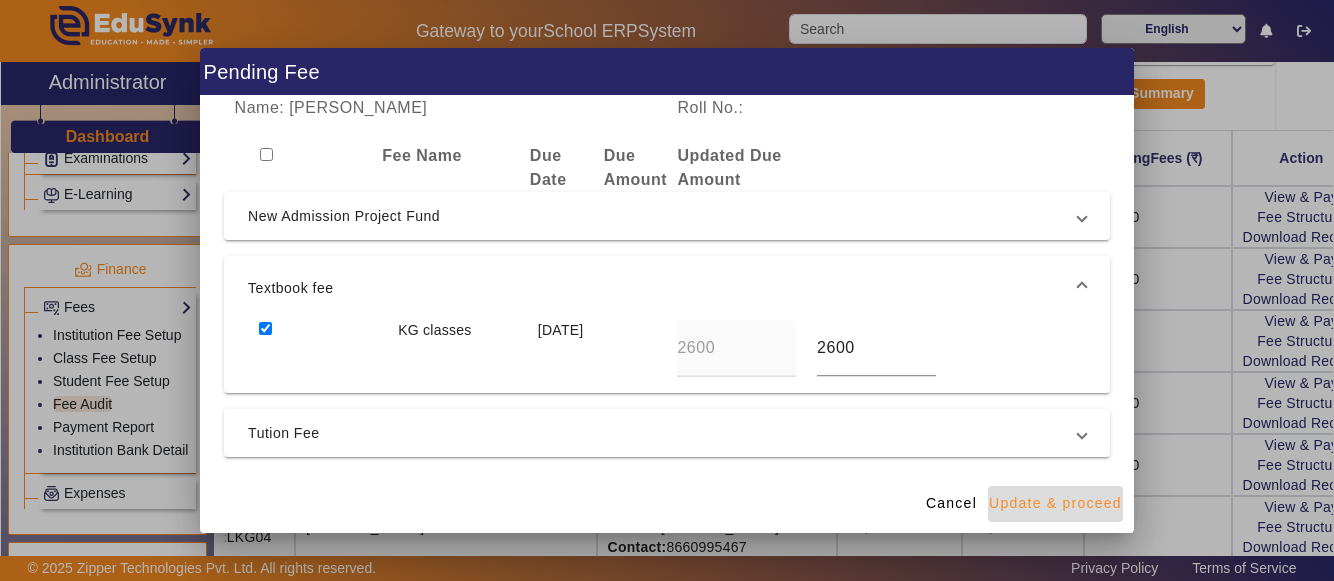 click on "Update & proceed" at bounding box center (1055, 503) 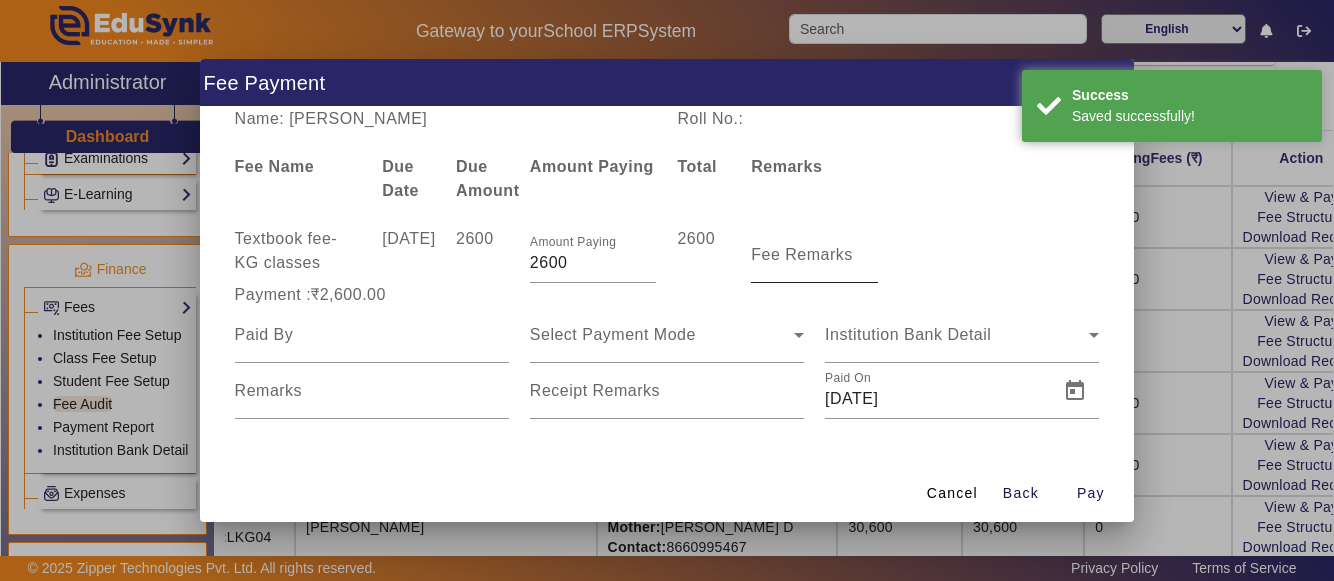 click on "Fee Remarks" at bounding box center [802, 254] 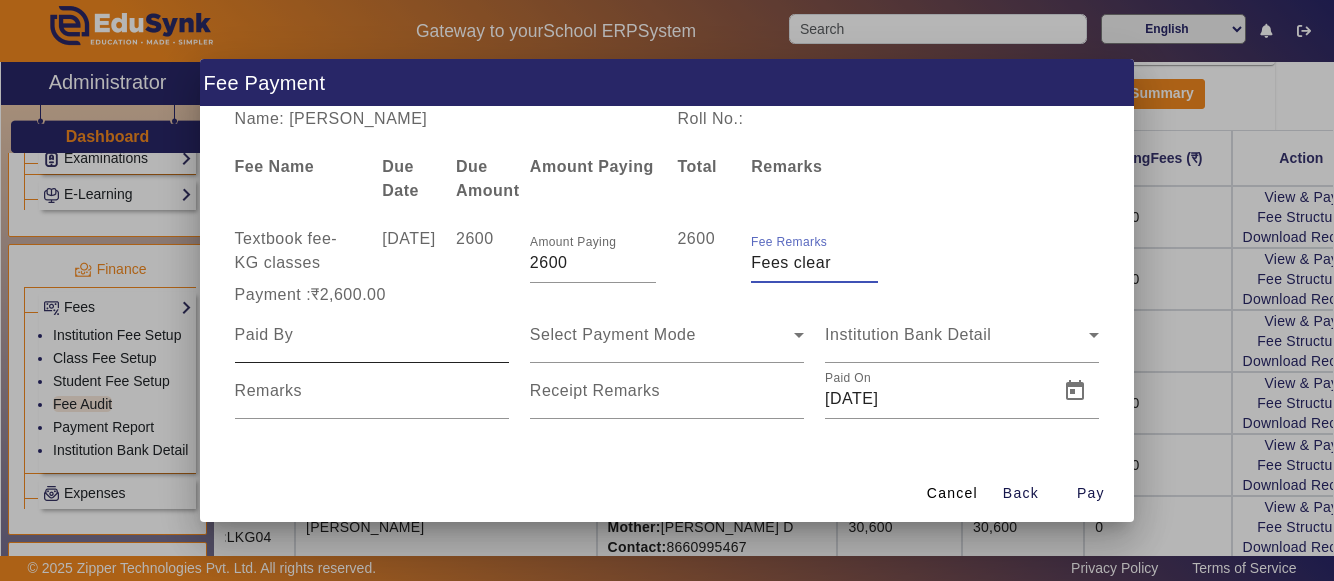 type on "Fees clear" 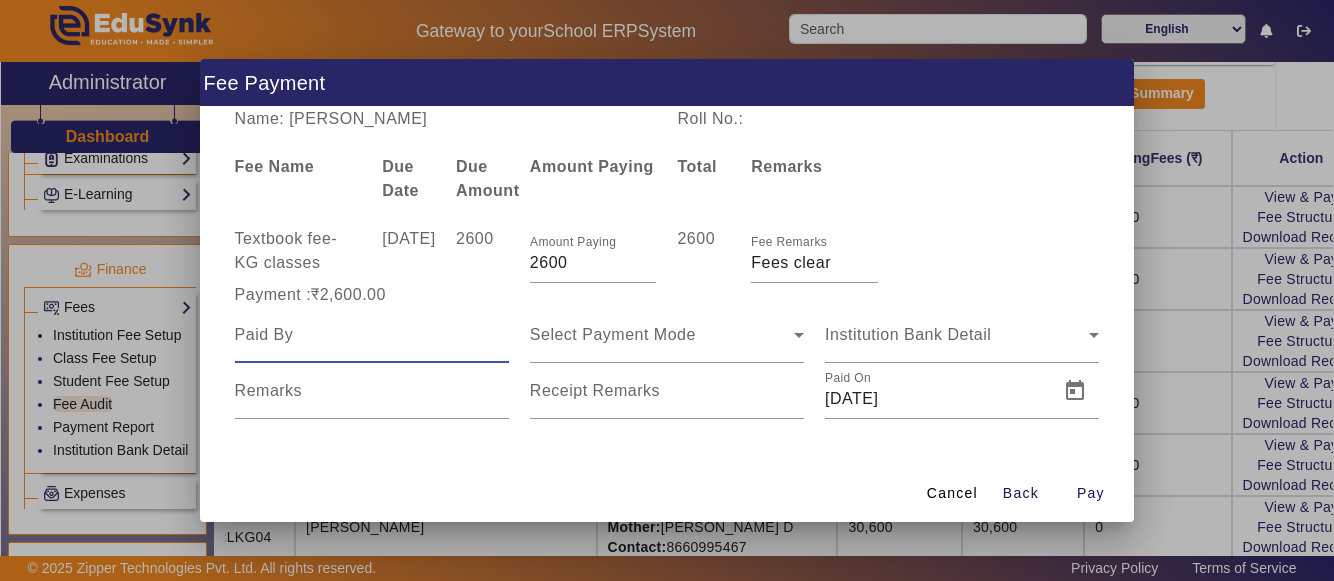 click at bounding box center [372, 335] 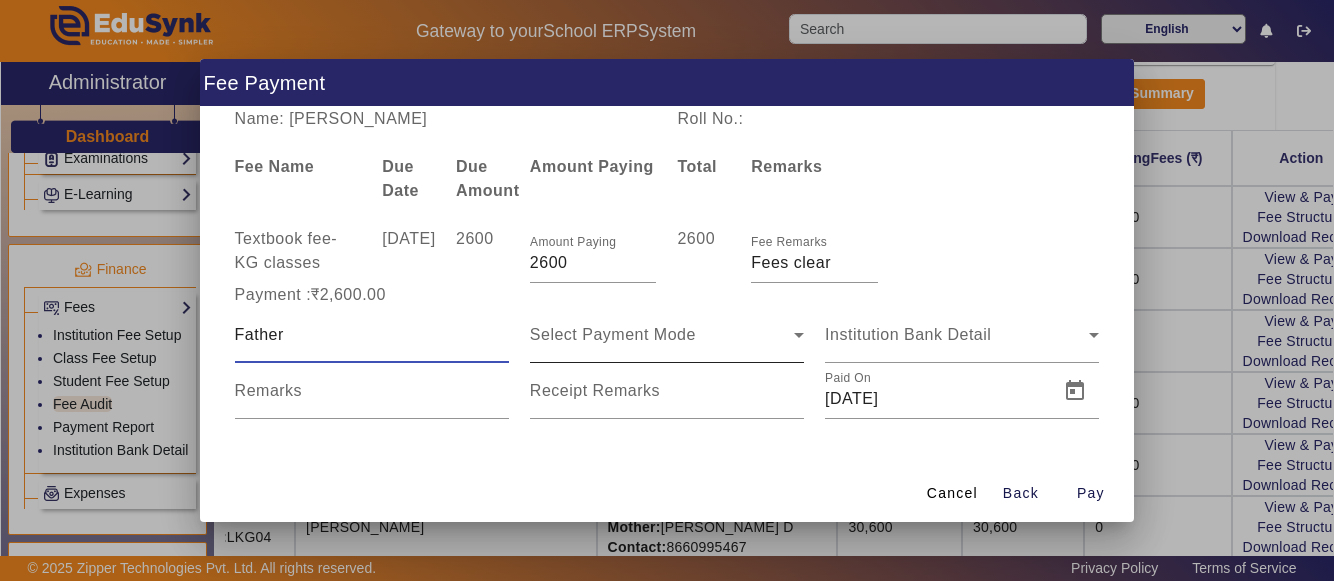 type on "Father" 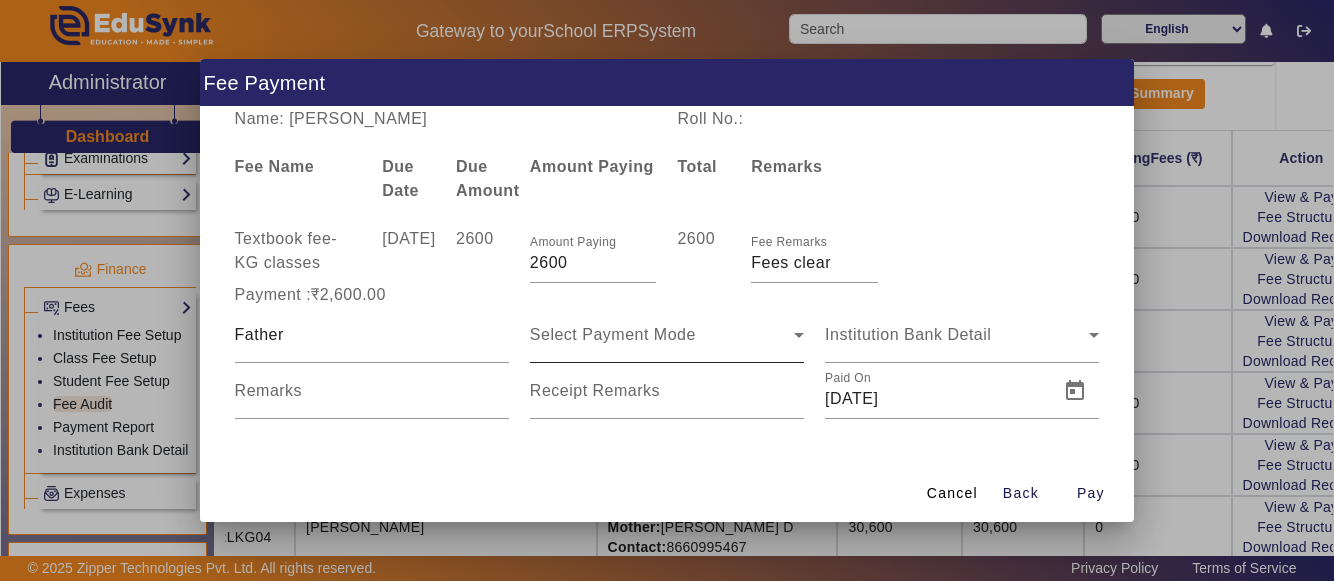 click on "Select Payment Mode" at bounding box center [667, 335] 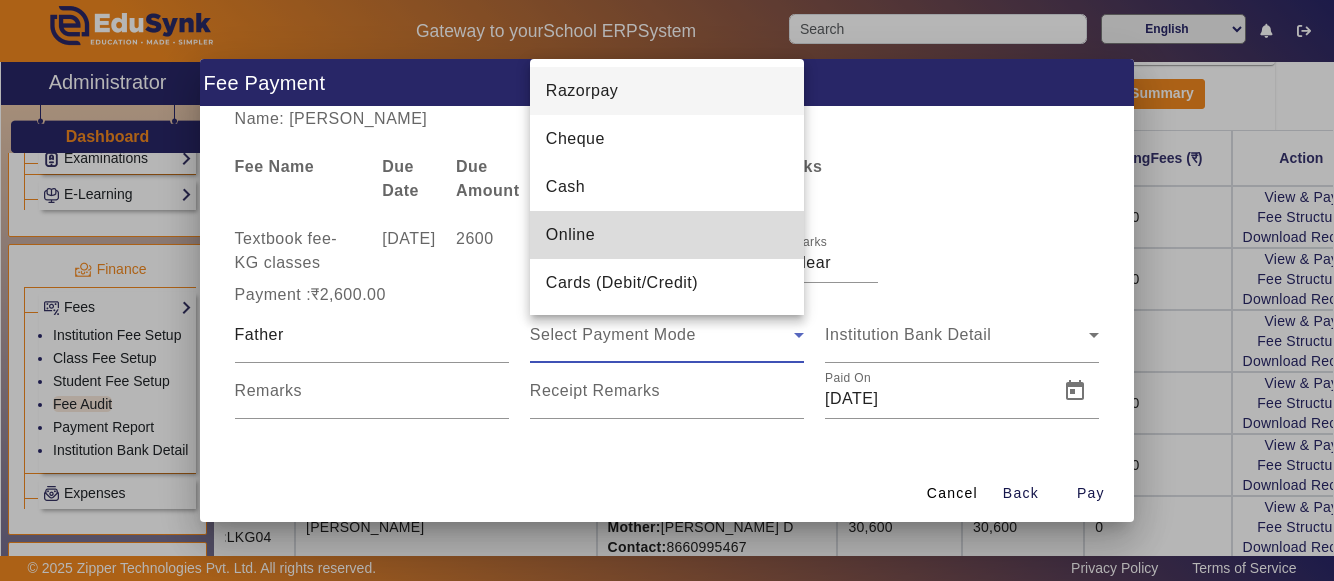 click on "Online" at bounding box center [570, 235] 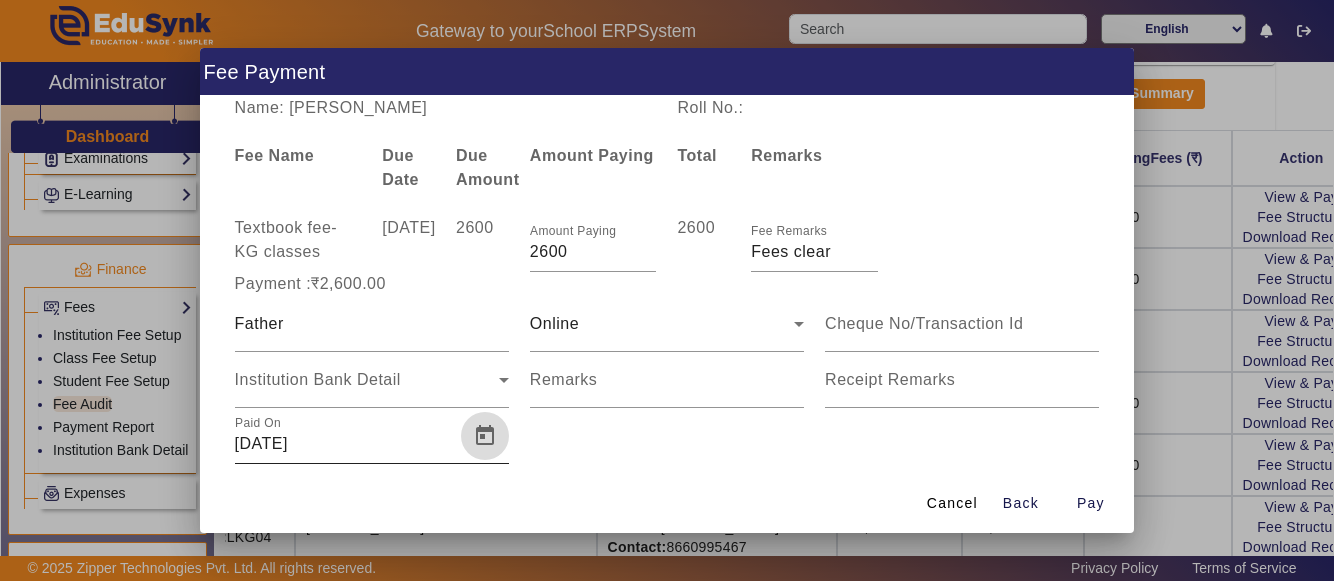 click at bounding box center (485, 436) 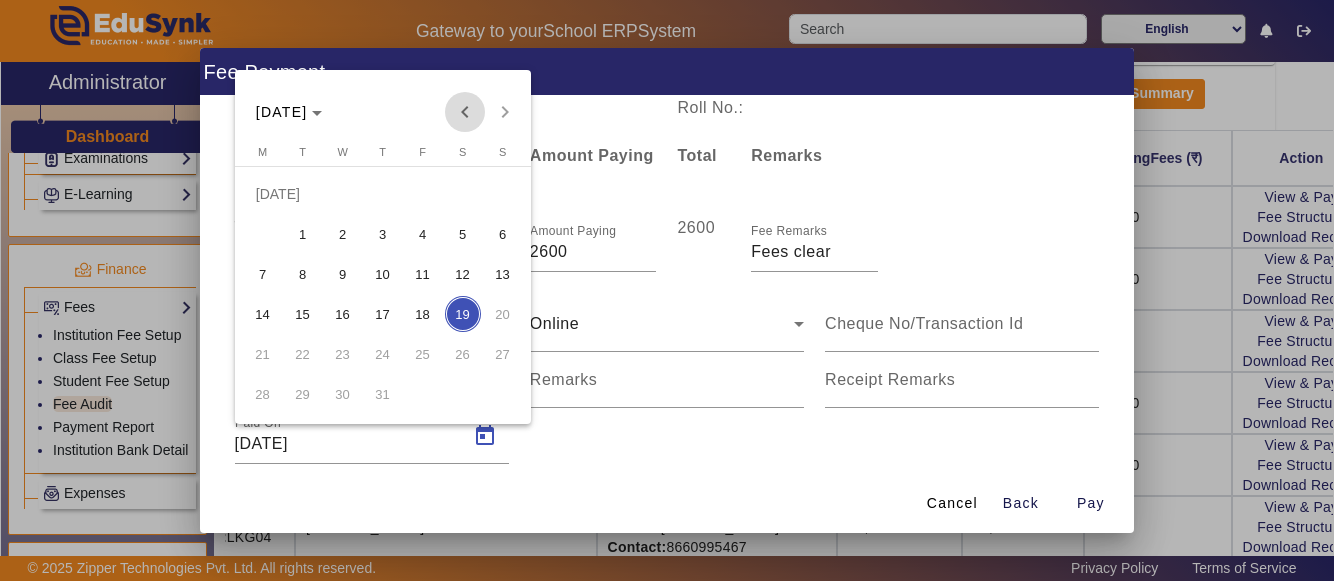 click at bounding box center (465, 112) 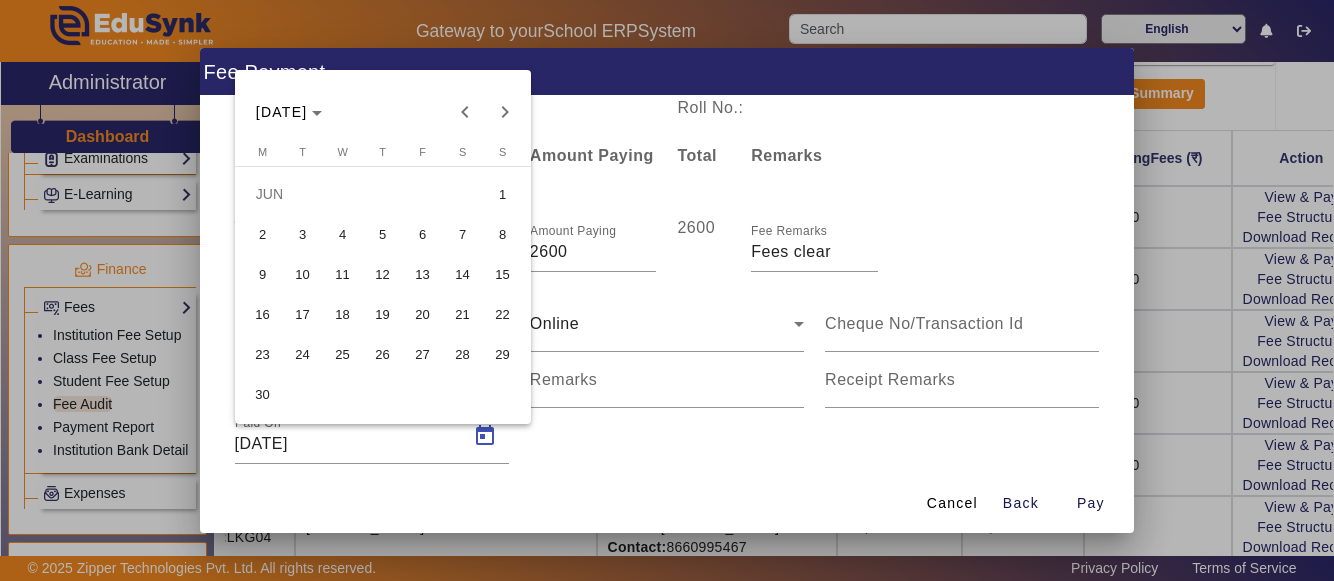 click on "10" at bounding box center [303, 274] 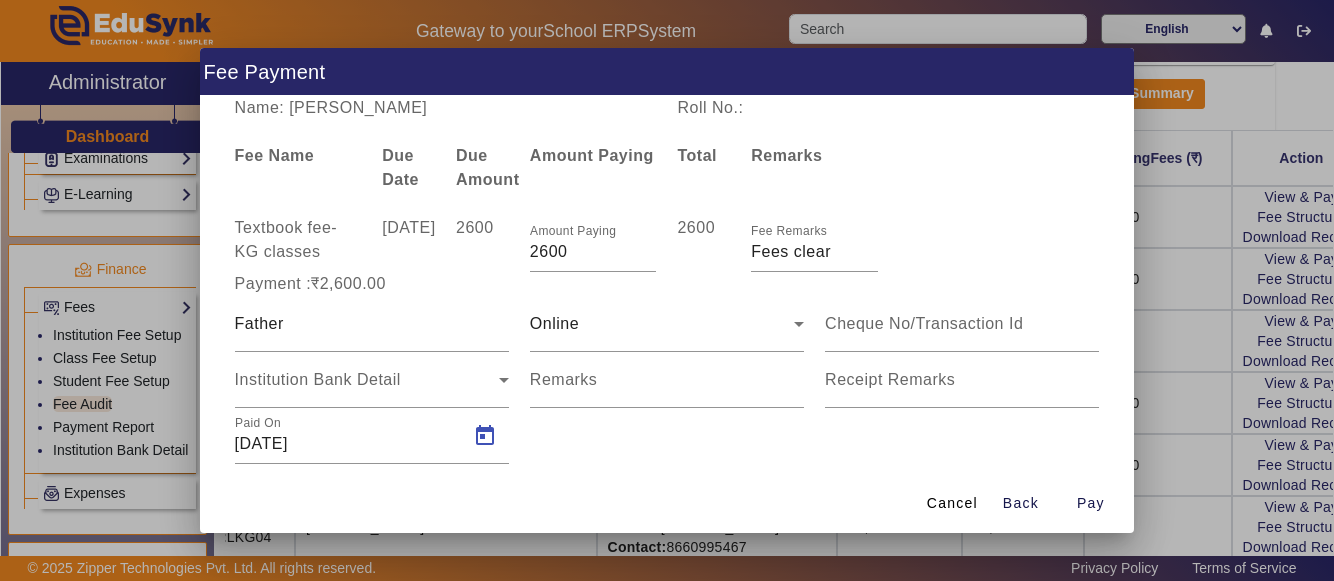 type on "[DATE]" 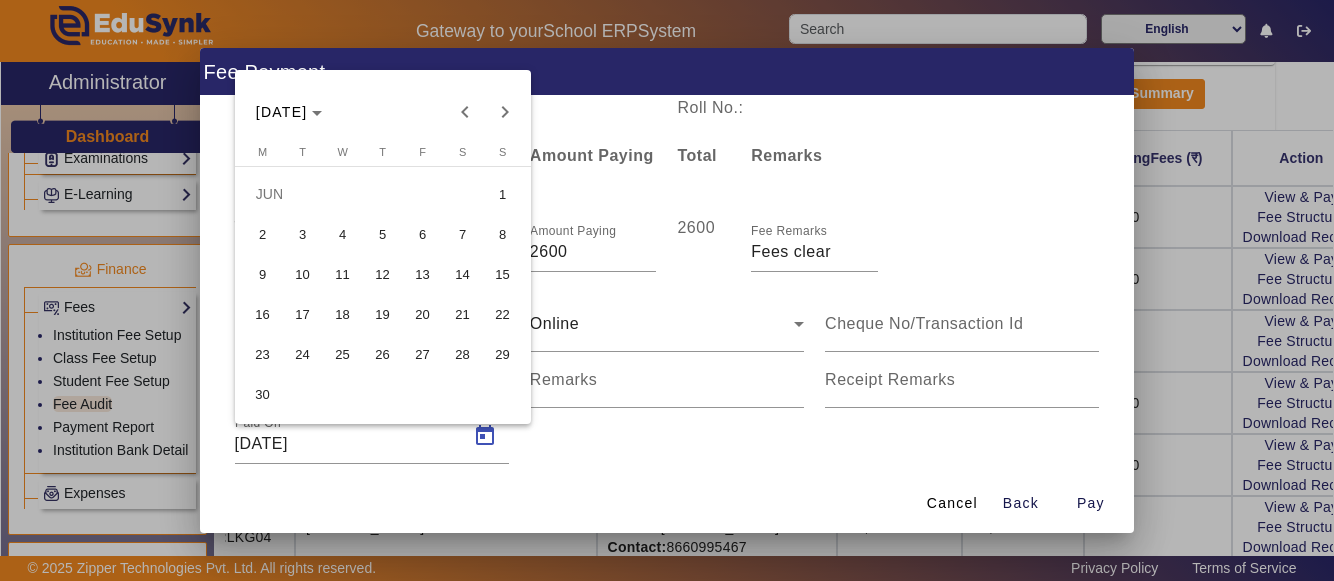 scroll, scrollTop: 2, scrollLeft: 0, axis: vertical 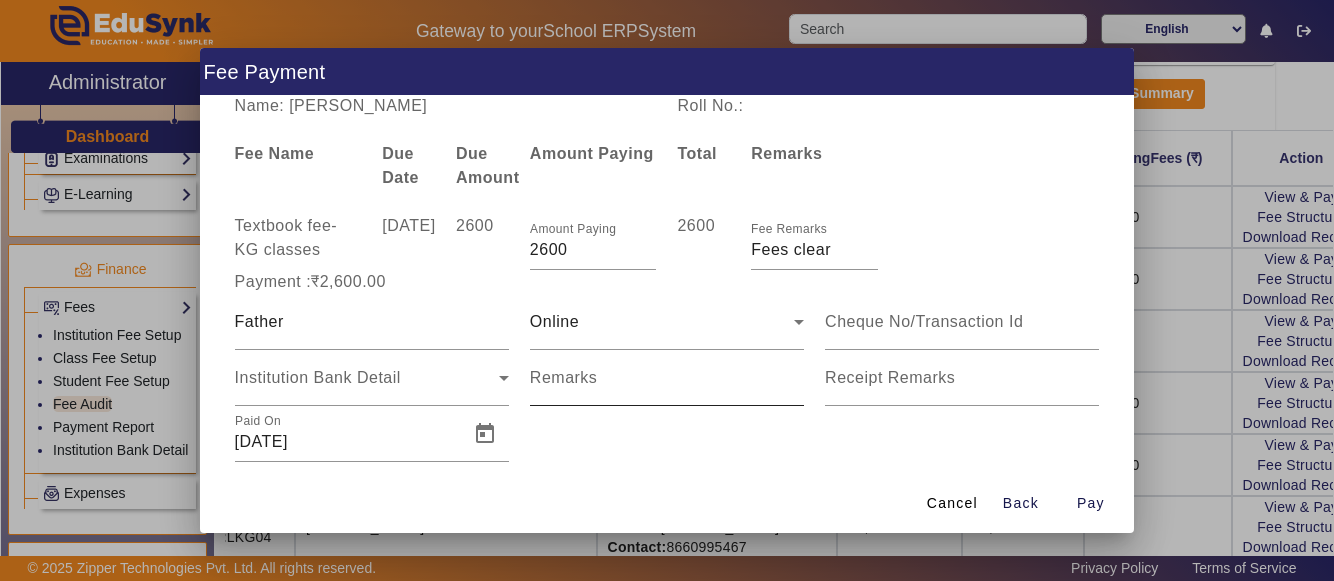 click on "Remarks" at bounding box center [564, 377] 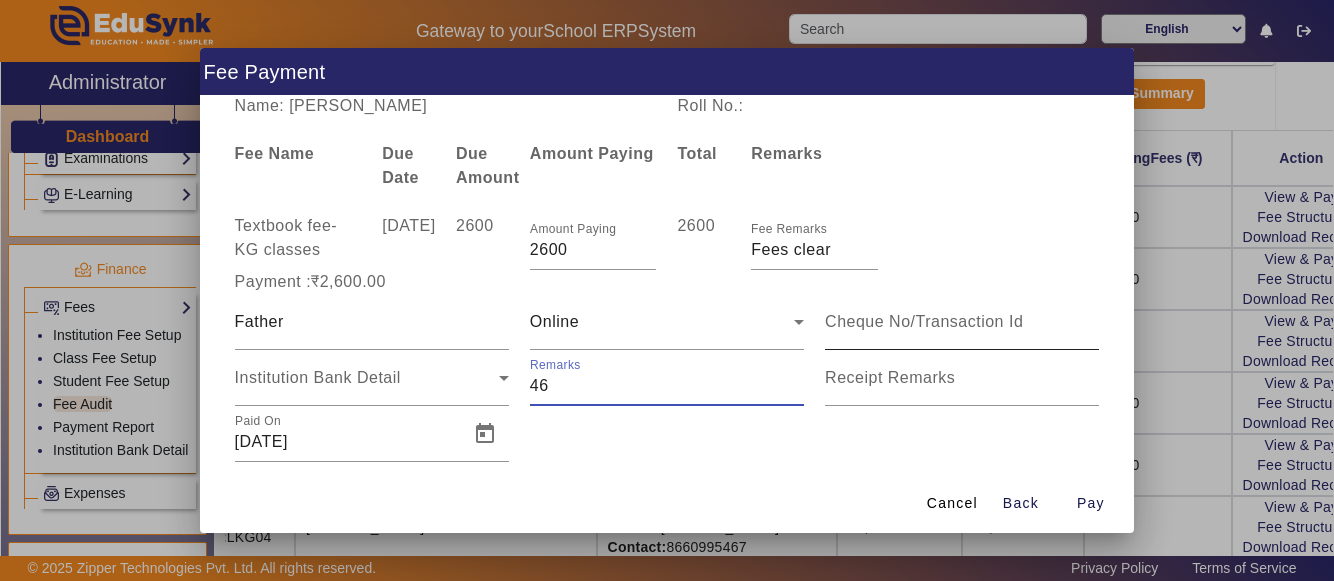 type on "46" 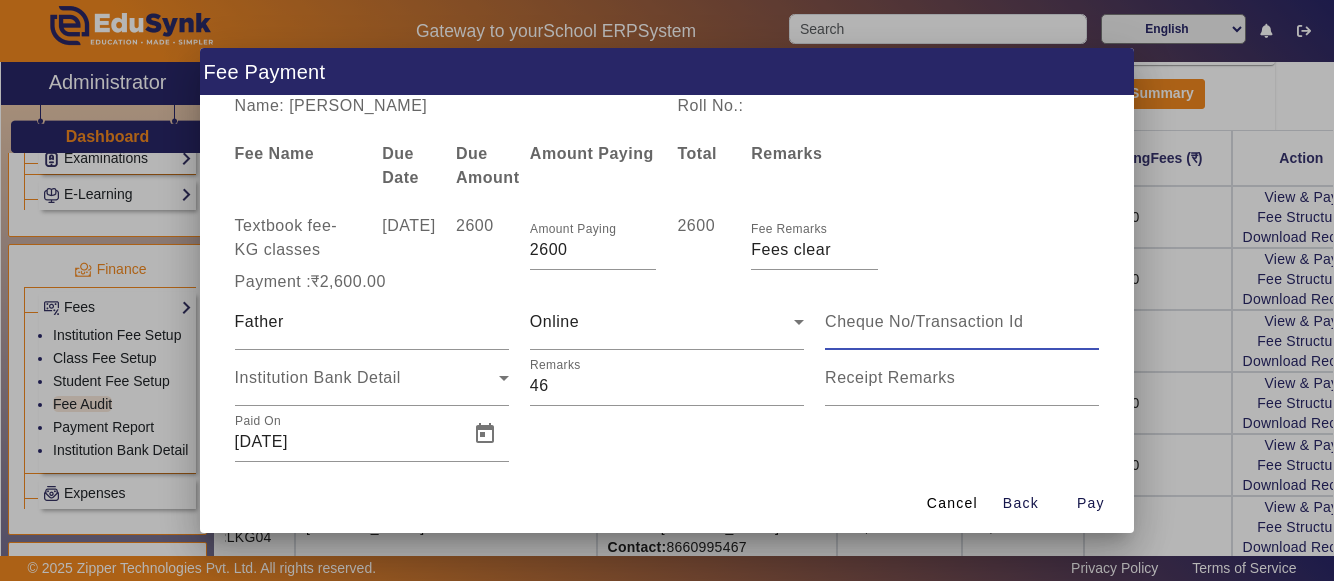 click at bounding box center [962, 322] 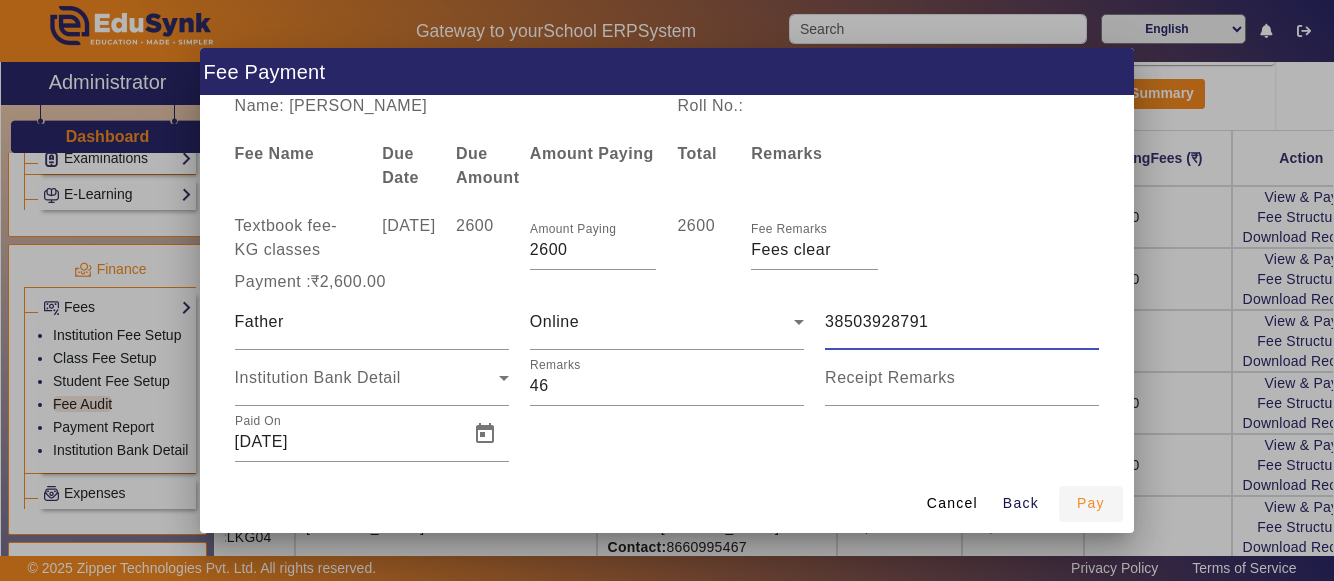 type on "38503928791" 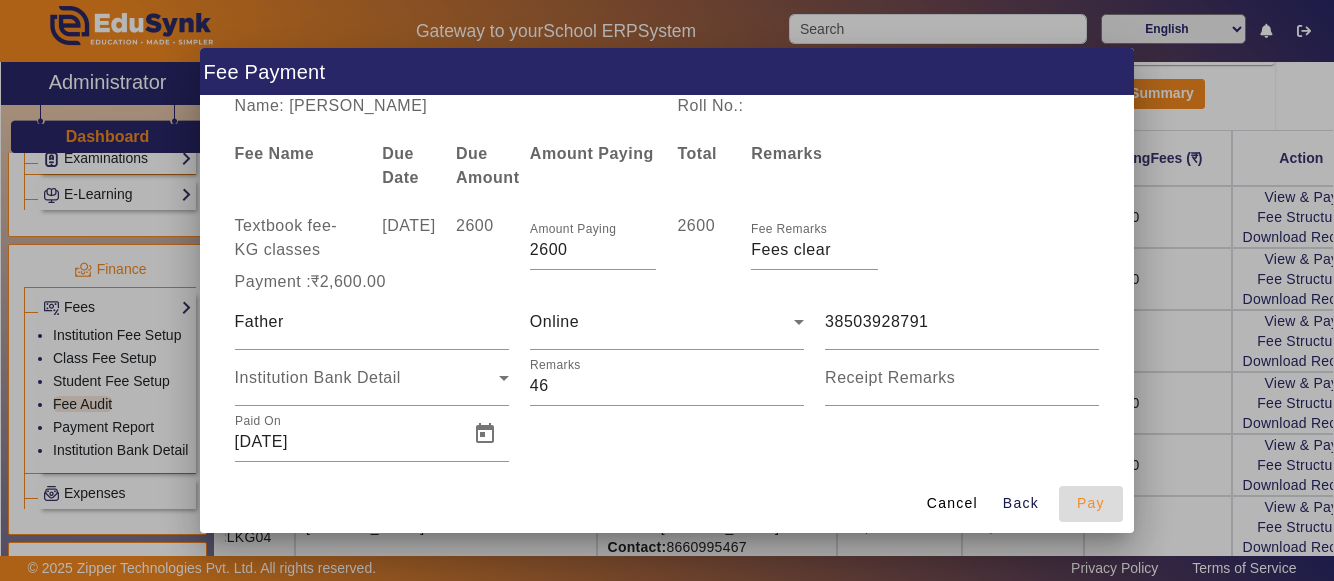 click on "Pay" at bounding box center [1091, 503] 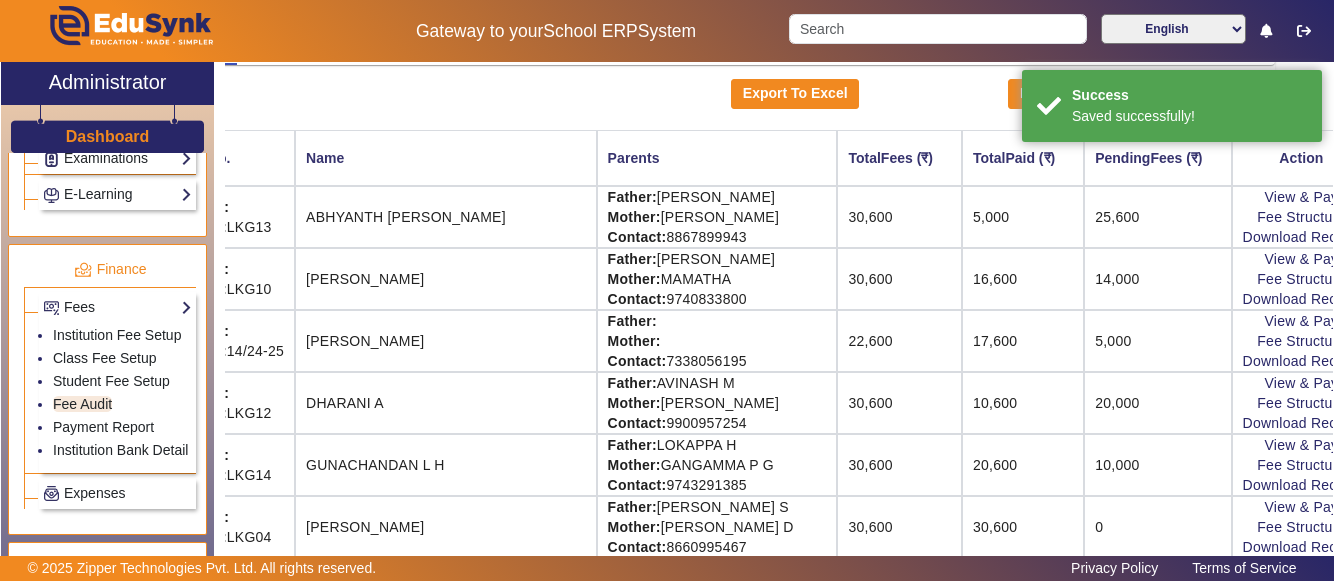 scroll, scrollTop: 0, scrollLeft: 0, axis: both 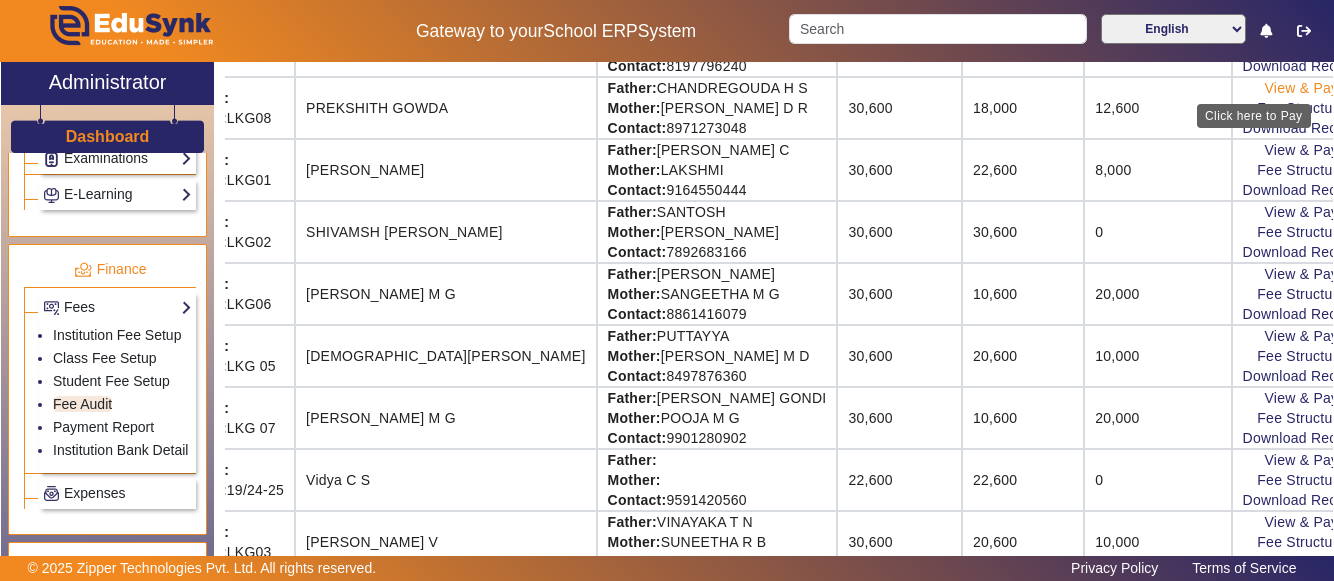 click on "View & Pay" 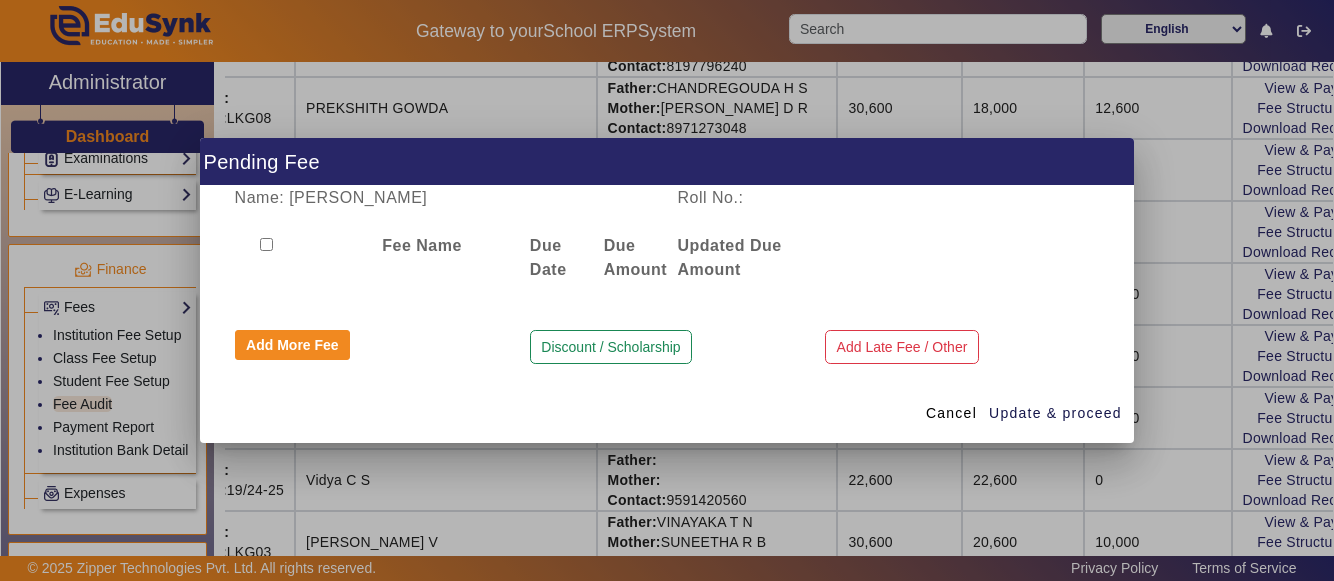 click on "Name: PREKSHITH  GOWDA   Roll No.:   Fee Name Due Date Due Amount Updated Due Amount Add More Fee Discount / Scholarship Add Late Fee / Other" at bounding box center (667, 285) 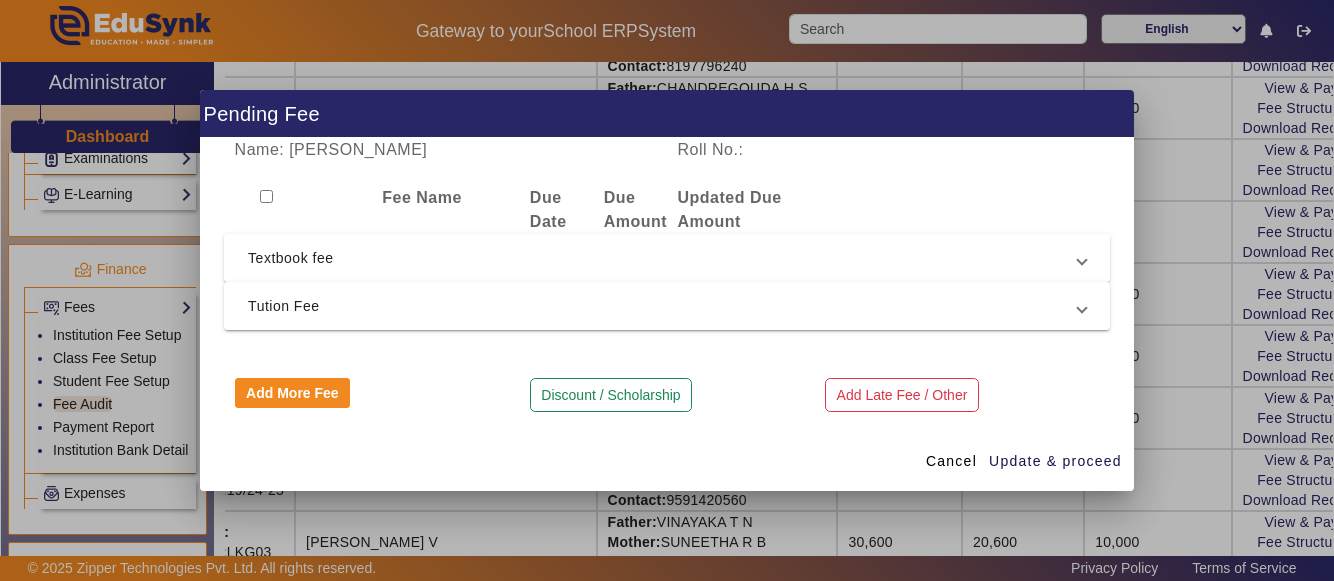 click on "Textbook fee" at bounding box center (663, 258) 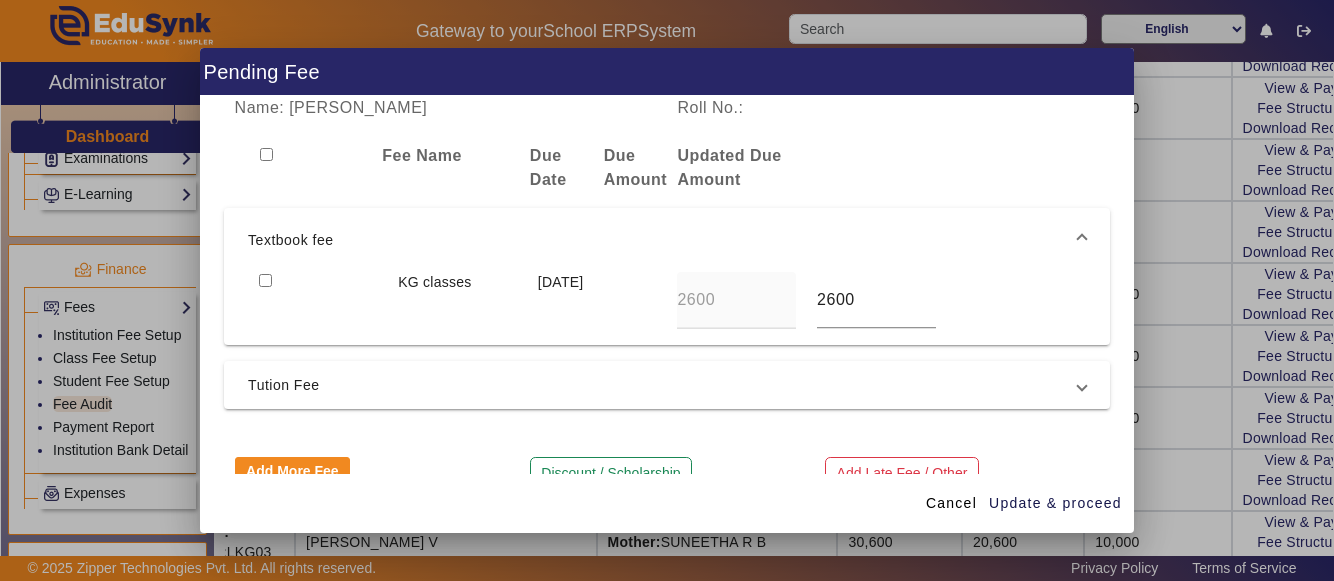 click at bounding box center (265, 280) 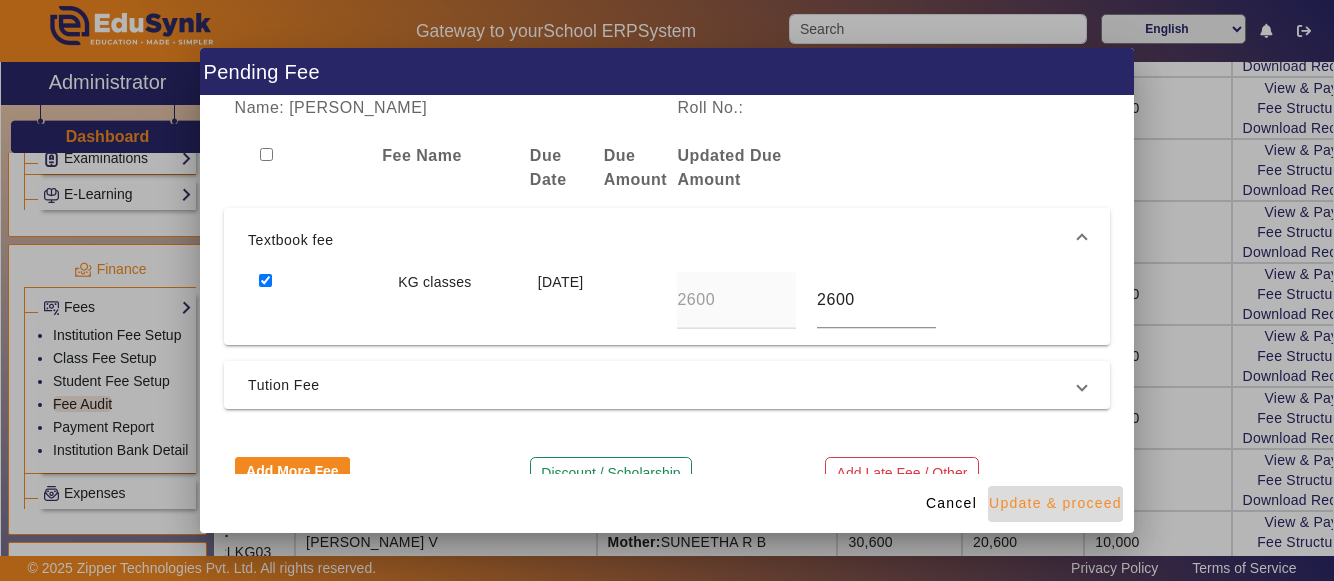 click on "Update & proceed" at bounding box center (1055, 503) 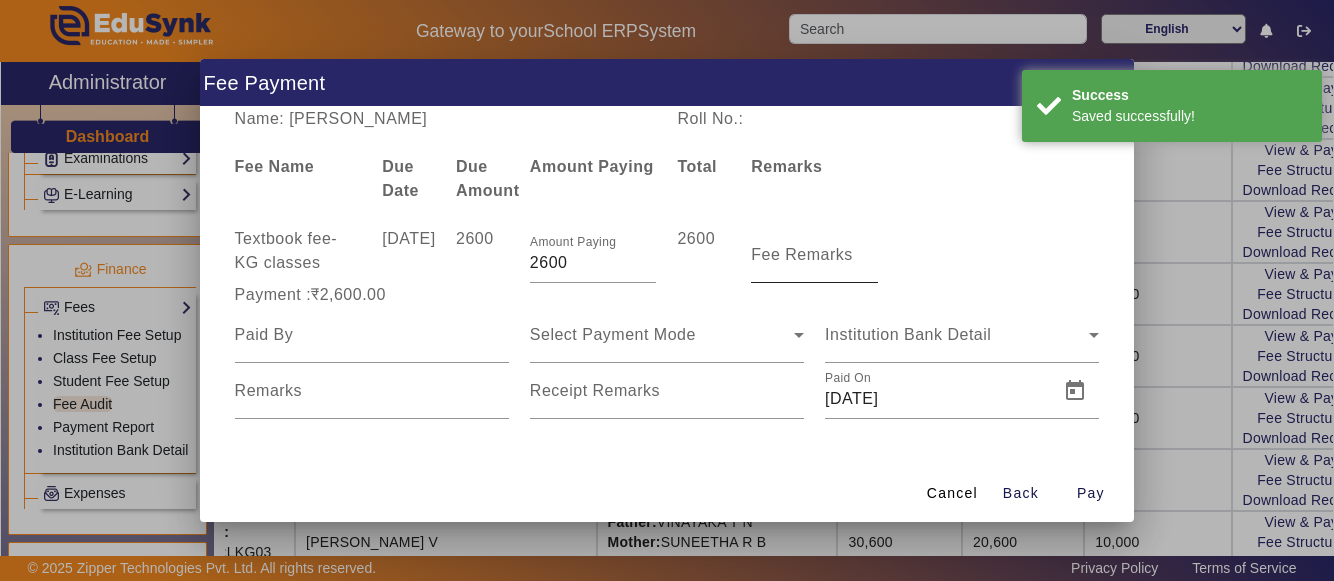 click on "Fee Remarks" at bounding box center [802, 254] 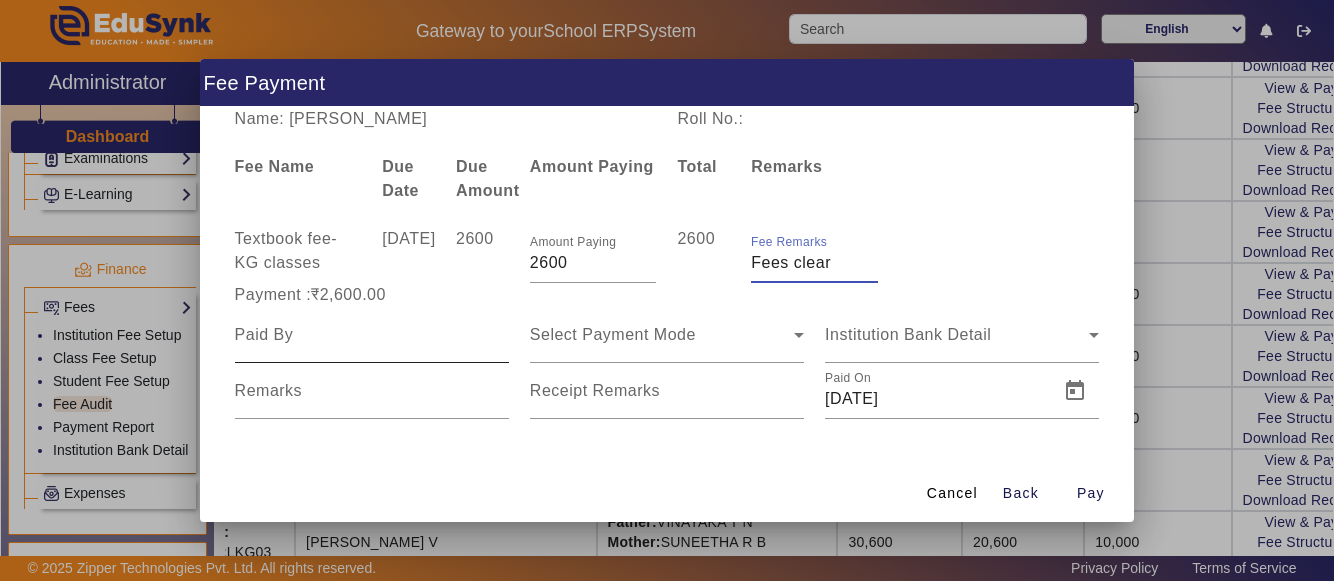 type on "Fees clear" 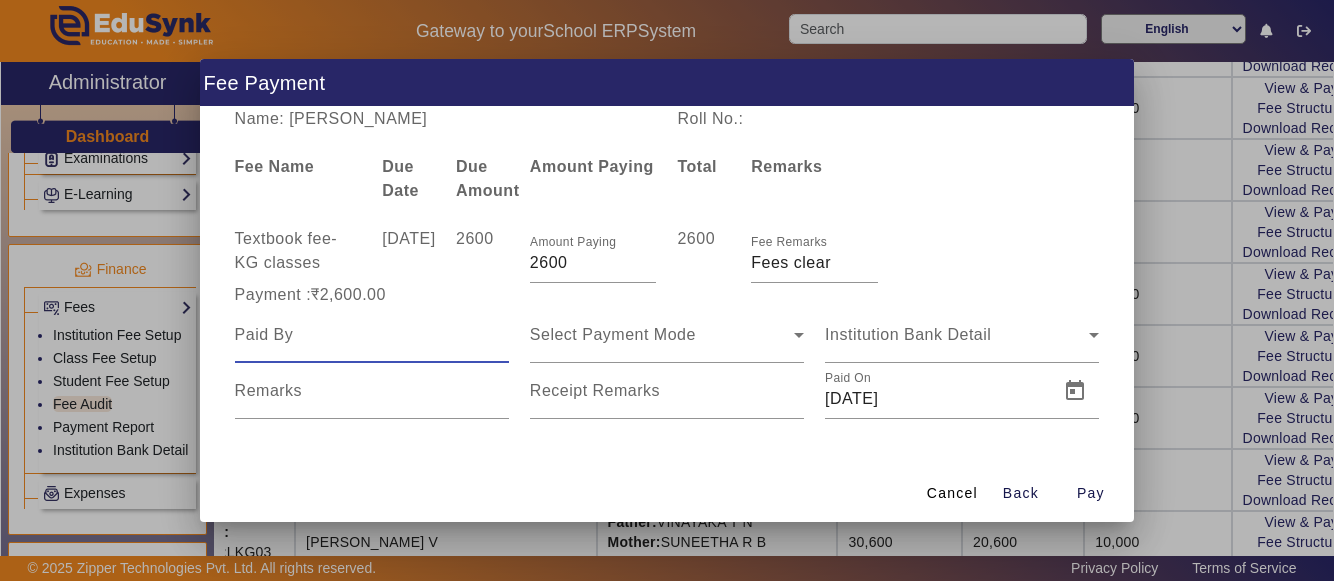 click at bounding box center [372, 335] 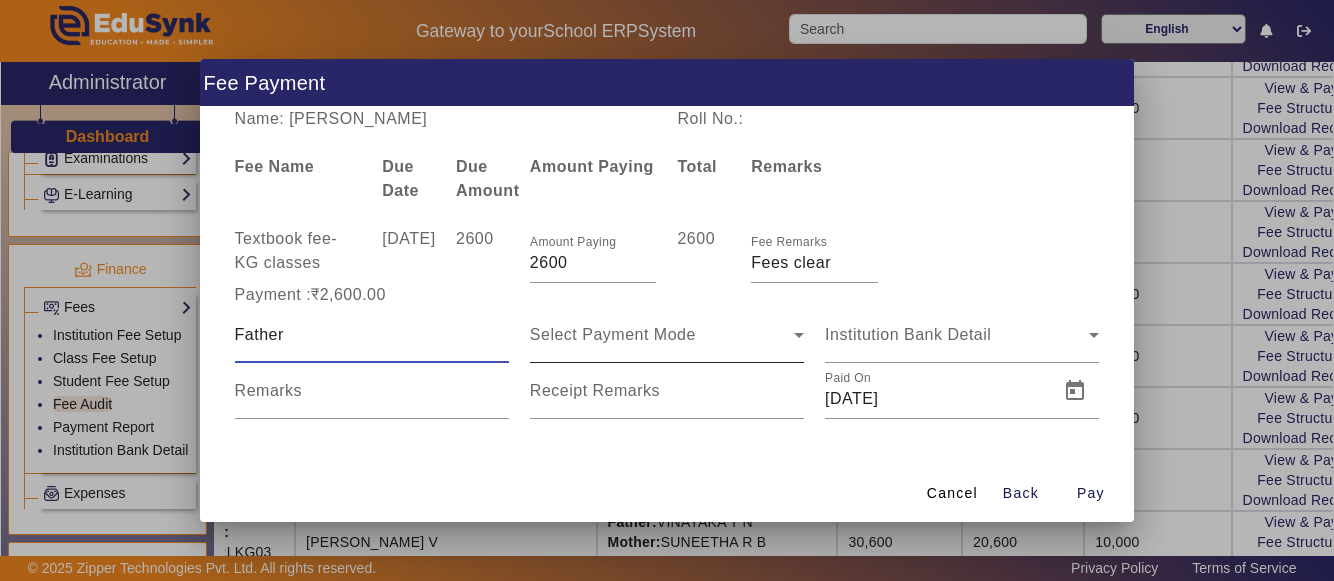 type on "Father" 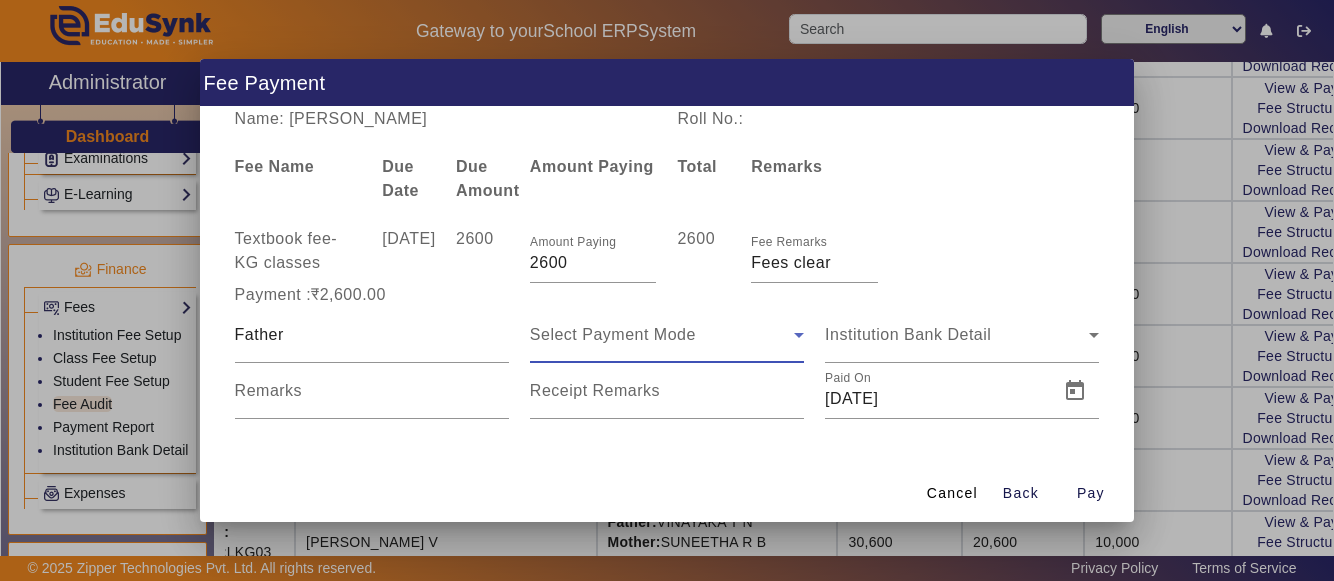 click on "Select Payment Mode" at bounding box center (613, 334) 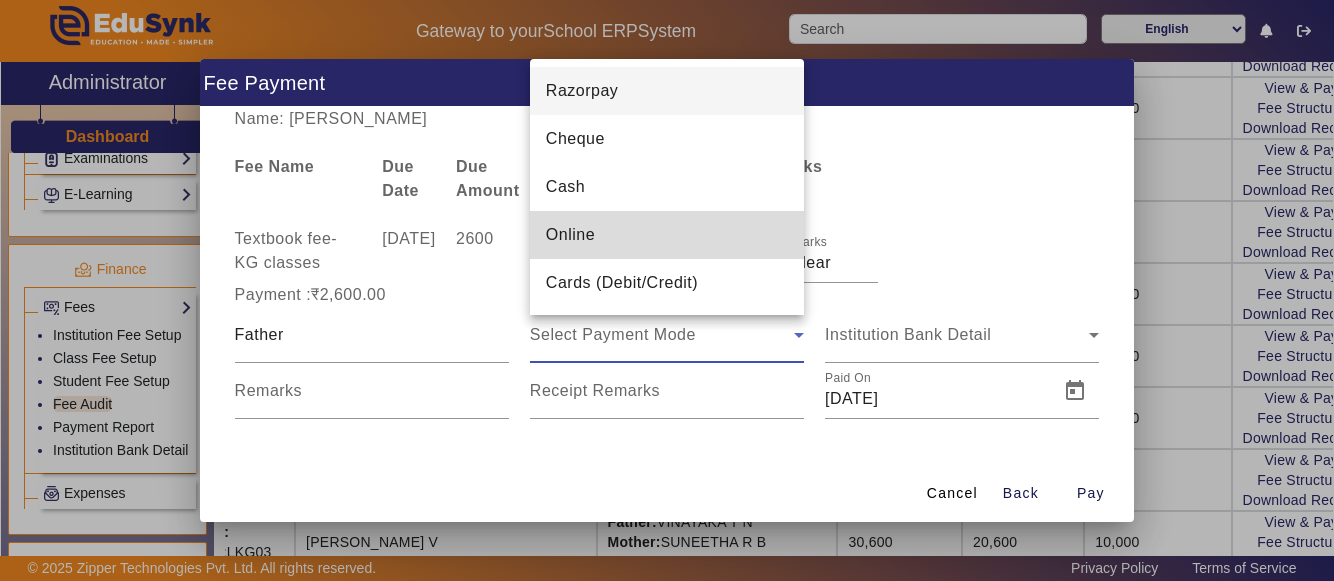 click on "Online" at bounding box center (570, 235) 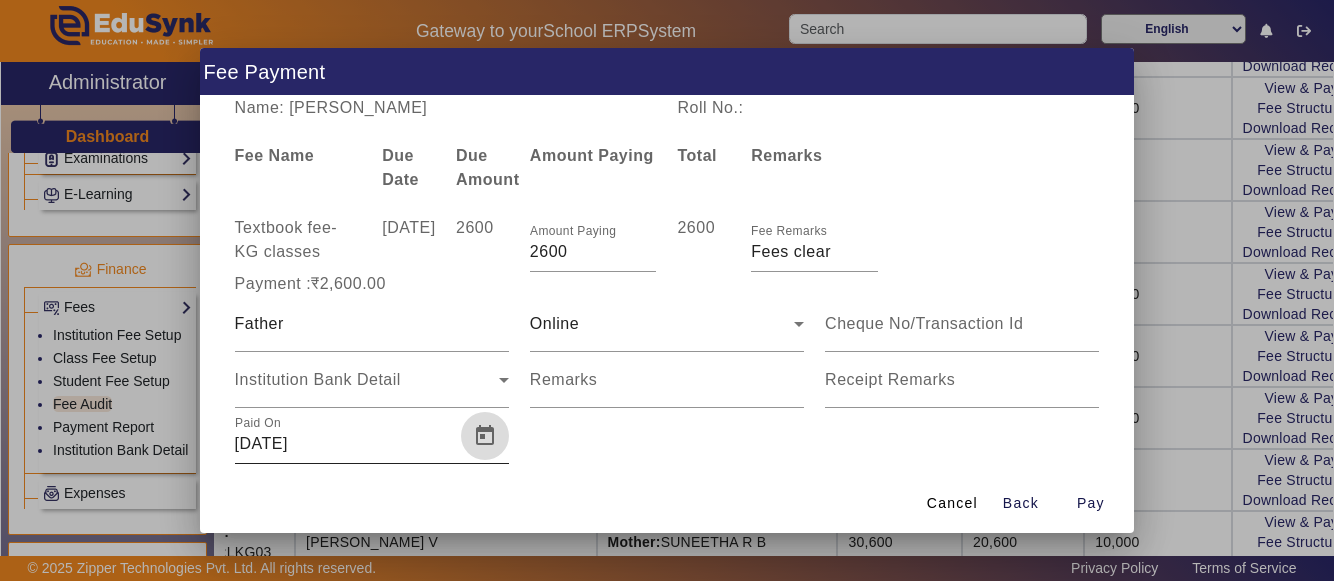 click at bounding box center (485, 436) 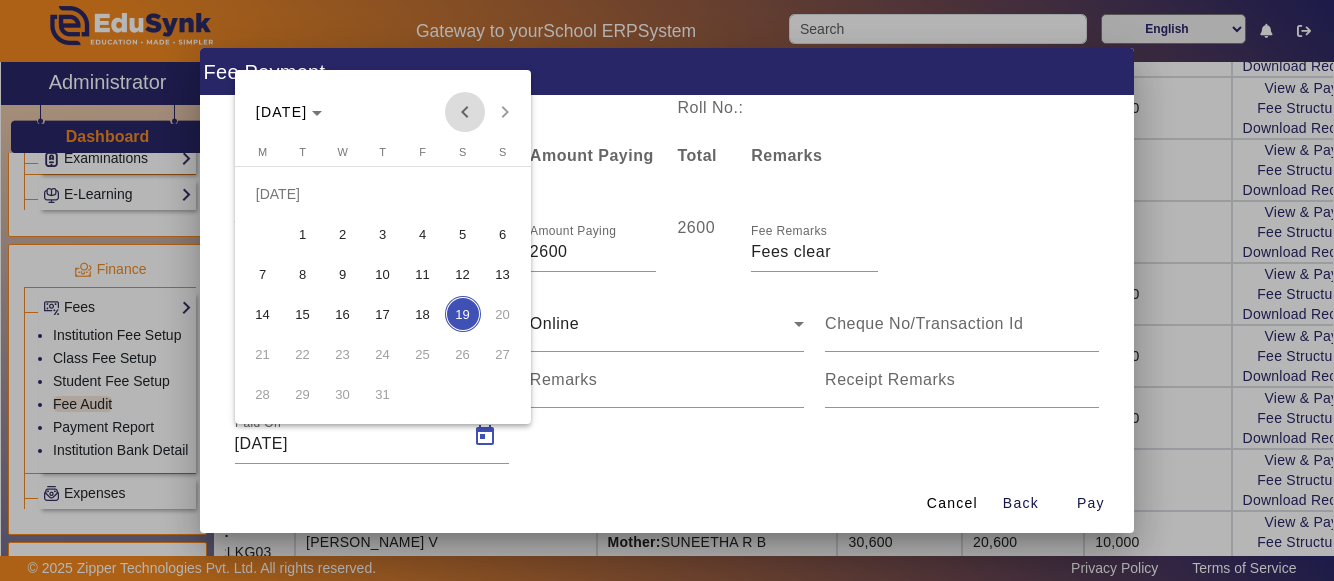 click at bounding box center [465, 112] 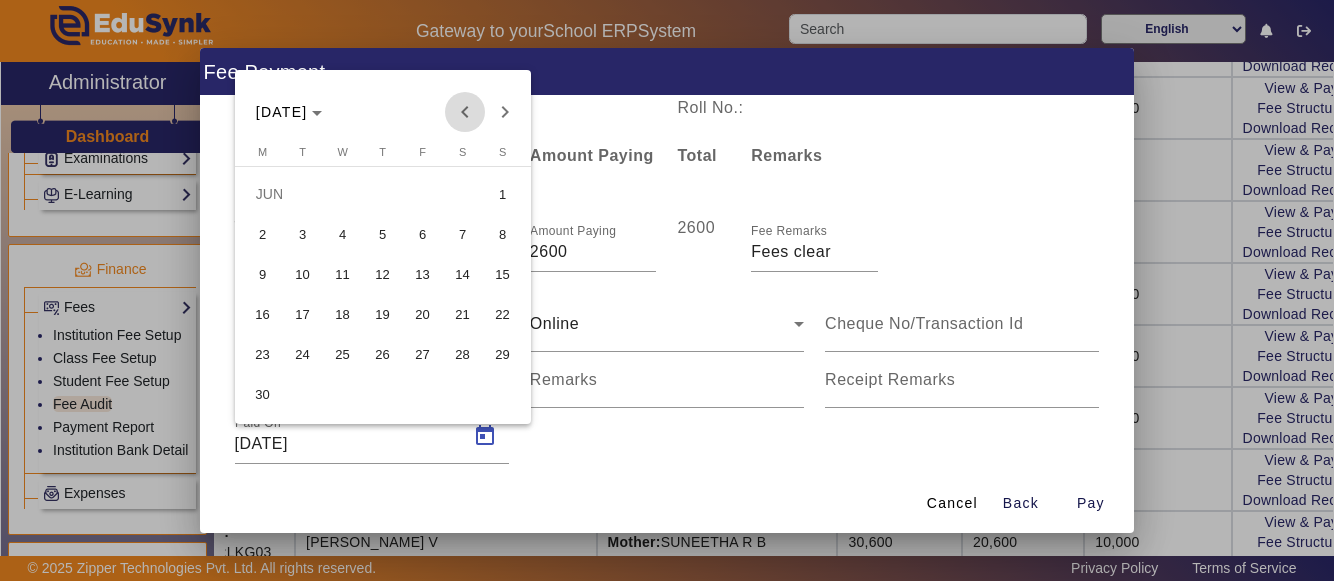 click at bounding box center (465, 112) 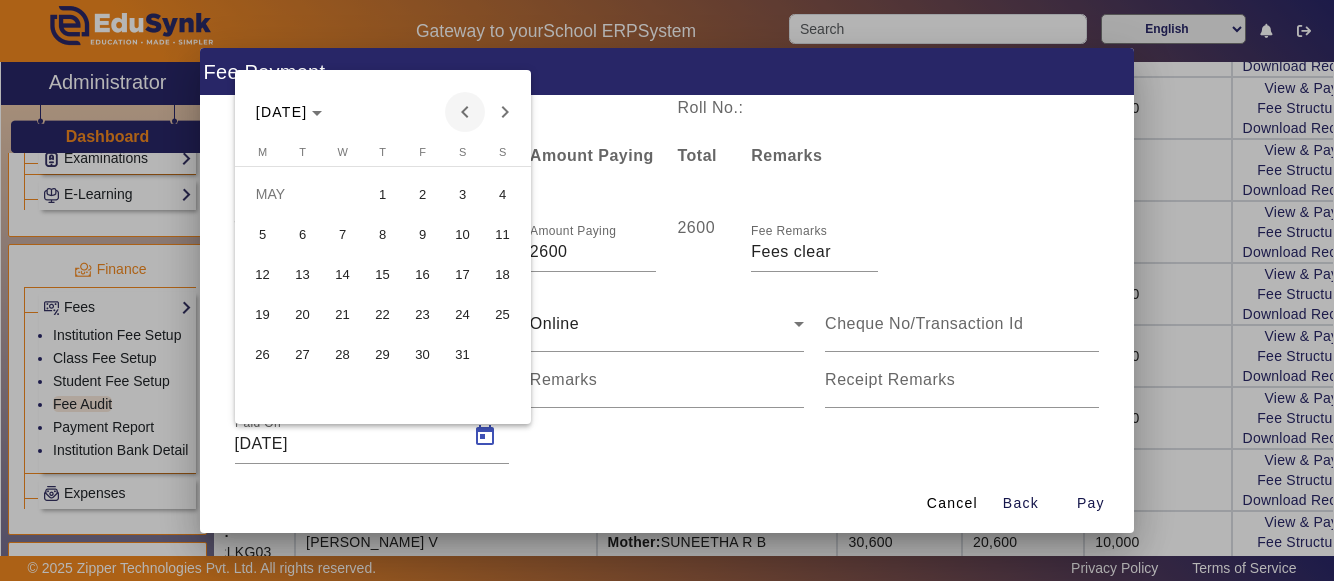 click at bounding box center (465, 112) 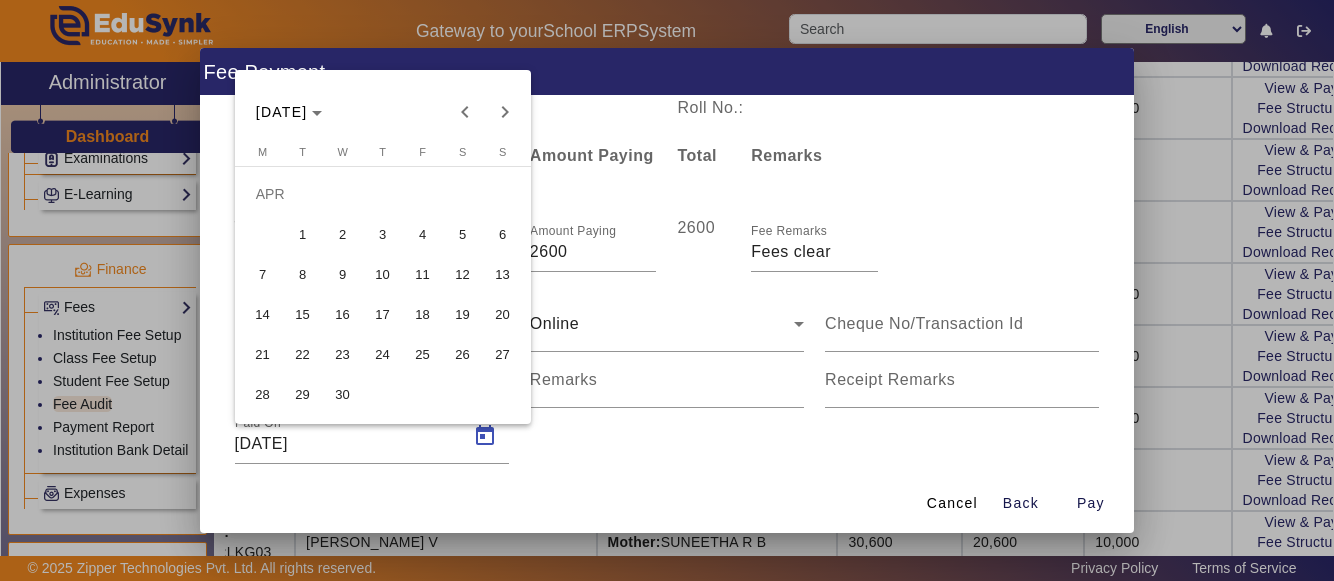 click on "8" at bounding box center [303, 274] 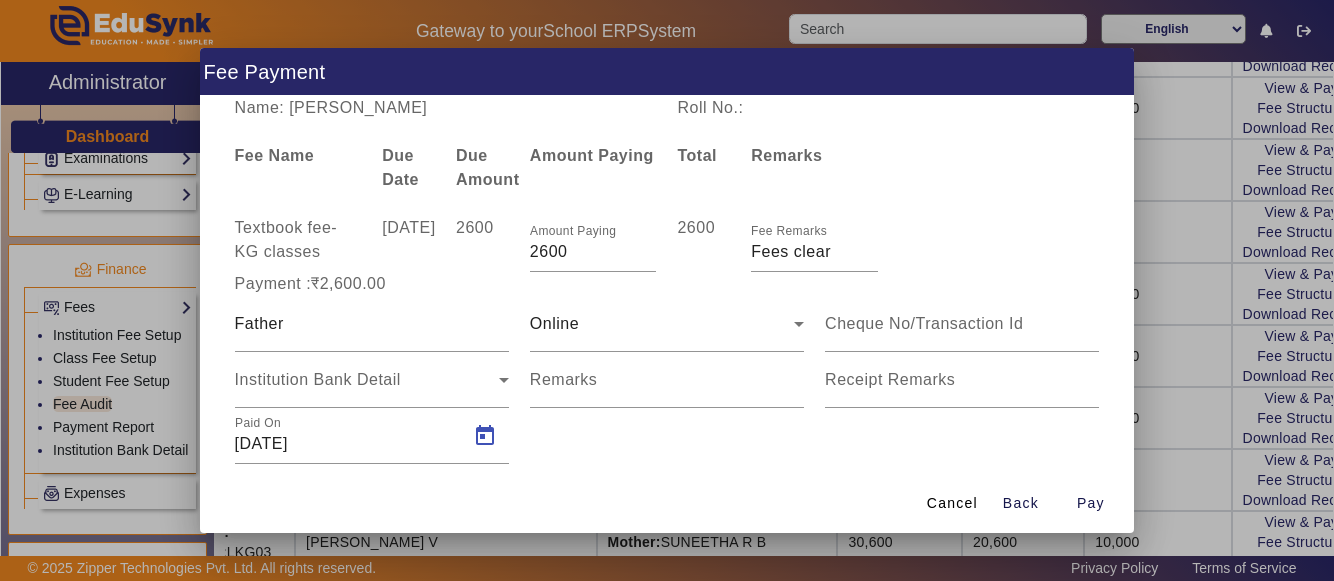 type on "[DATE]" 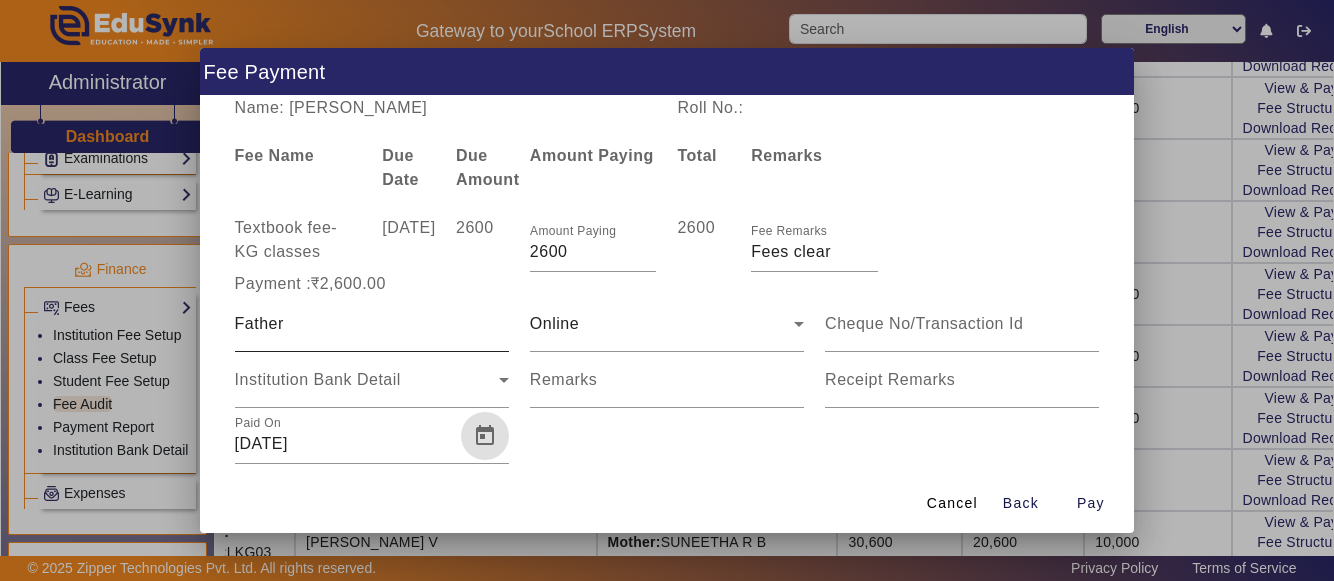 scroll, scrollTop: 2, scrollLeft: 0, axis: vertical 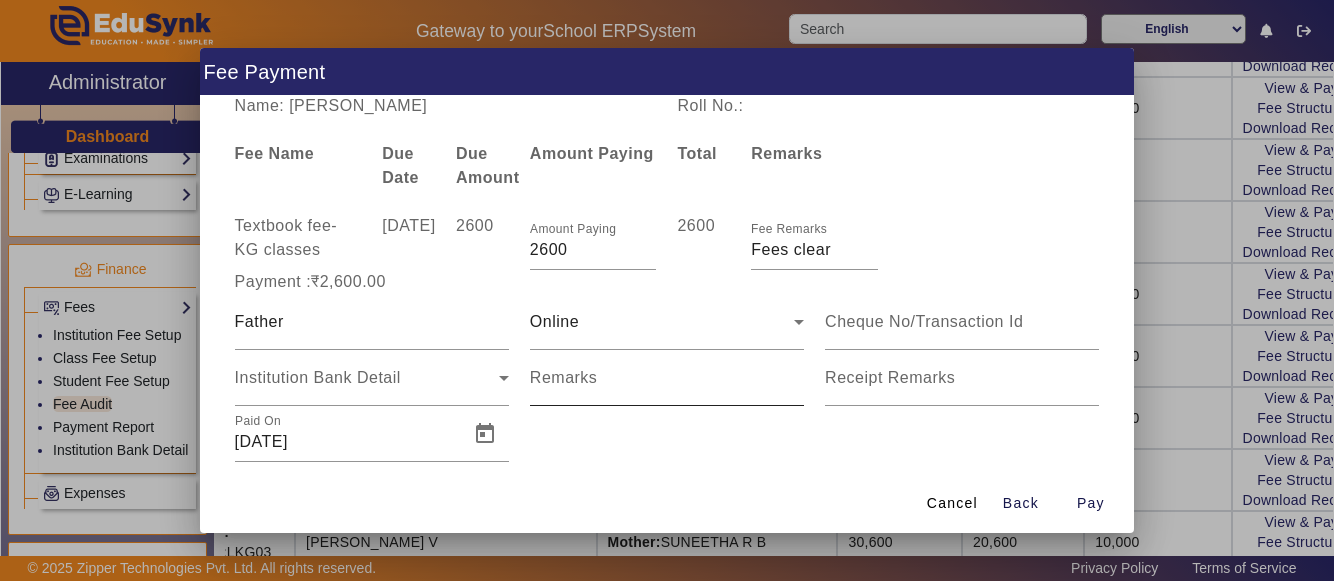 click on "Remarks" at bounding box center (564, 377) 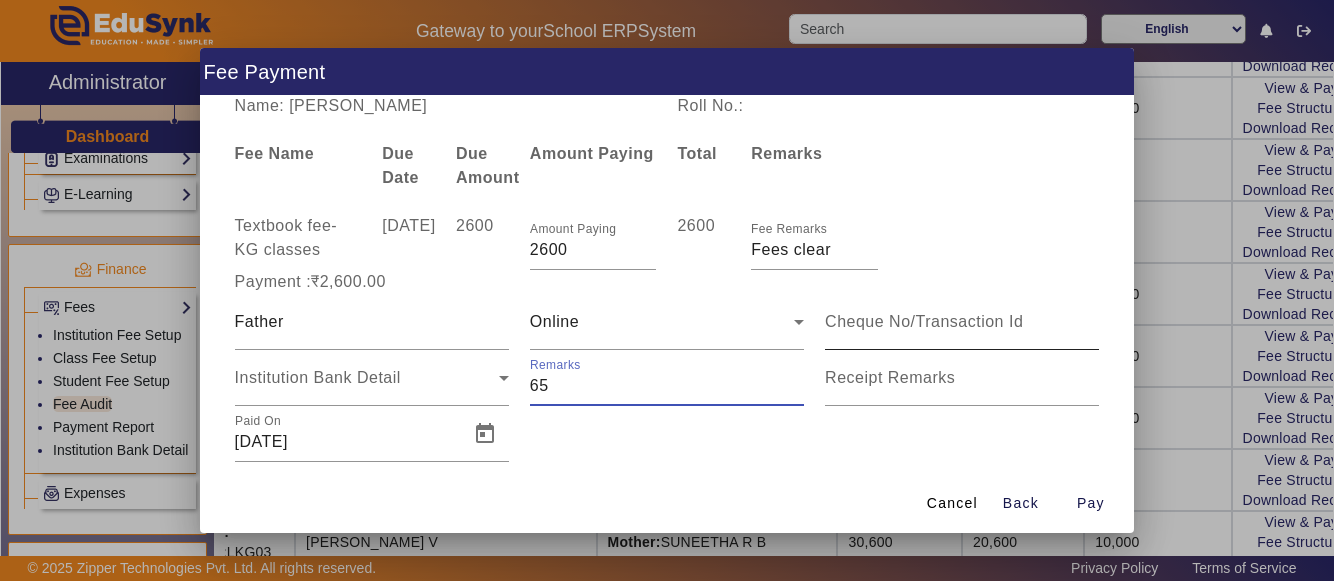 type on "65" 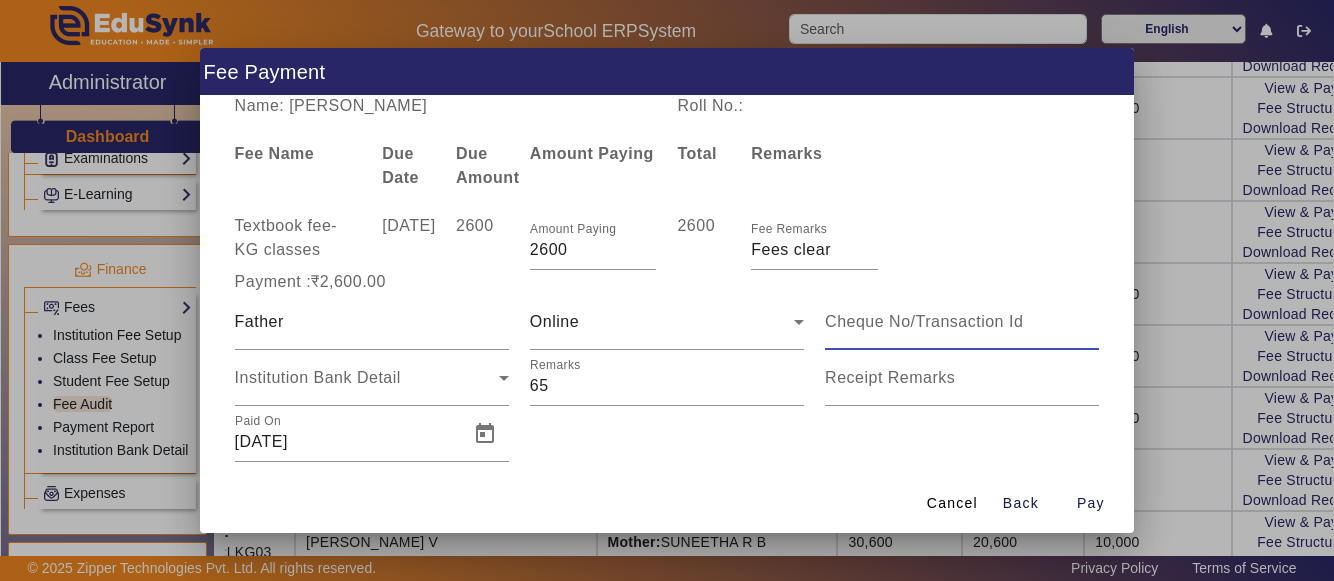 click at bounding box center [962, 322] 